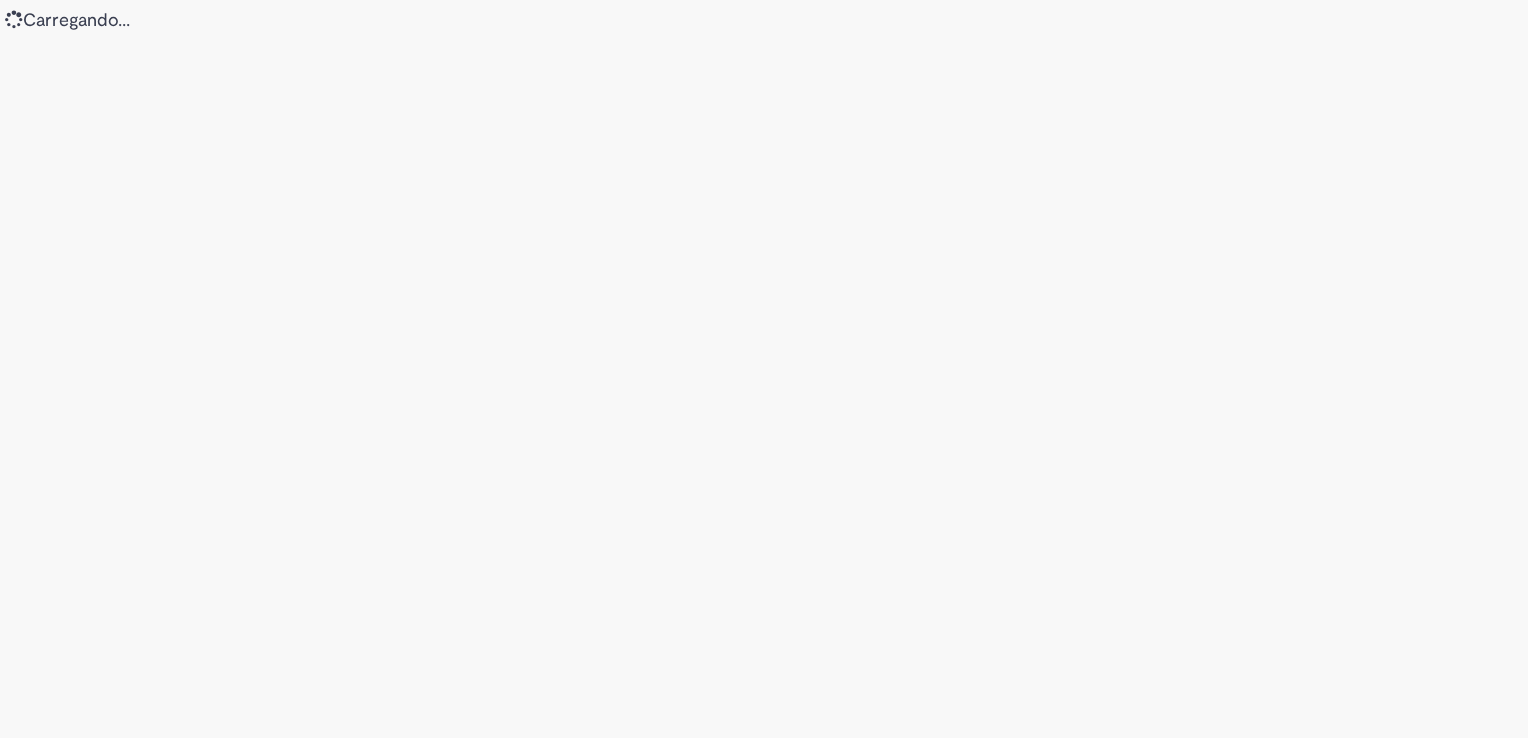 scroll, scrollTop: 0, scrollLeft: 0, axis: both 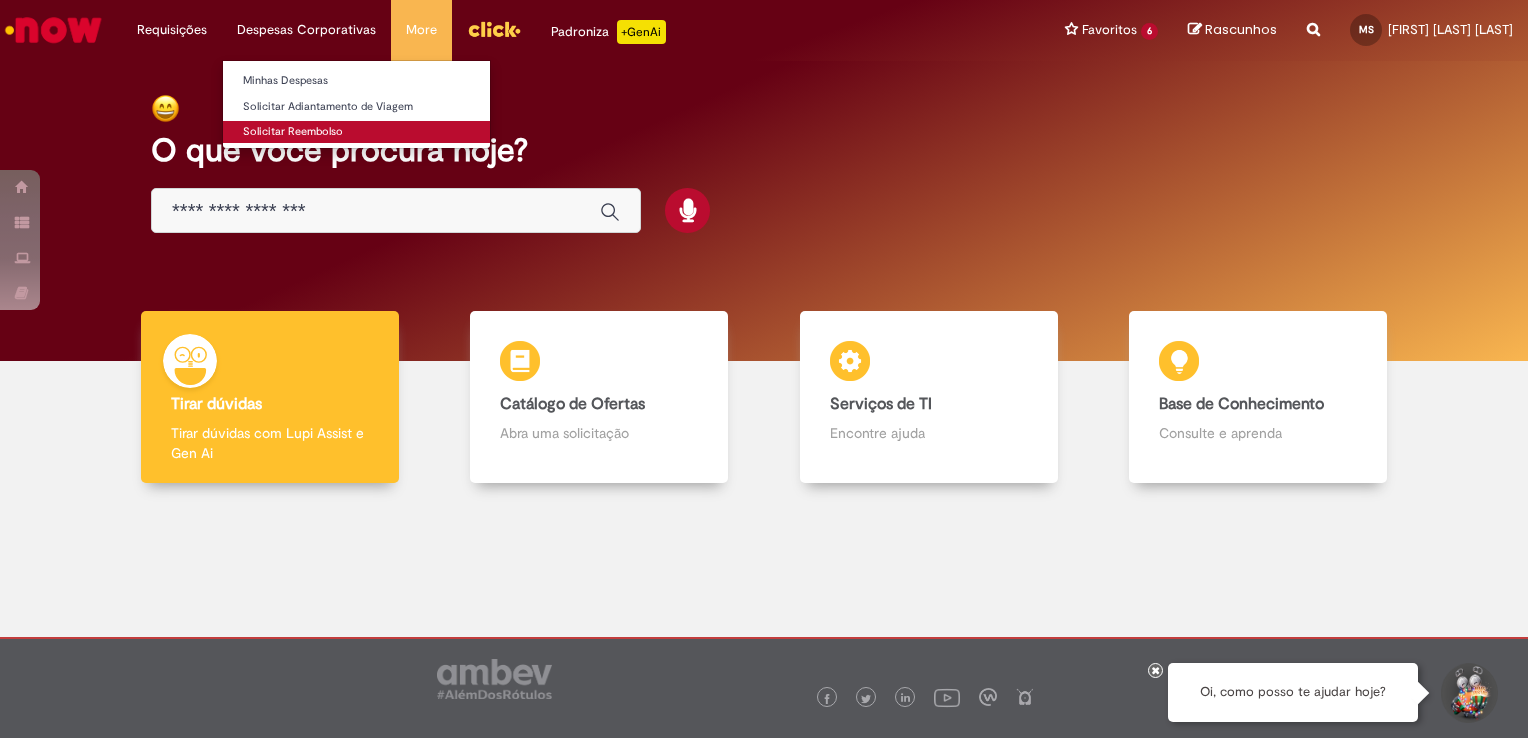 click on "Solicitar Reembolso" at bounding box center (356, 132) 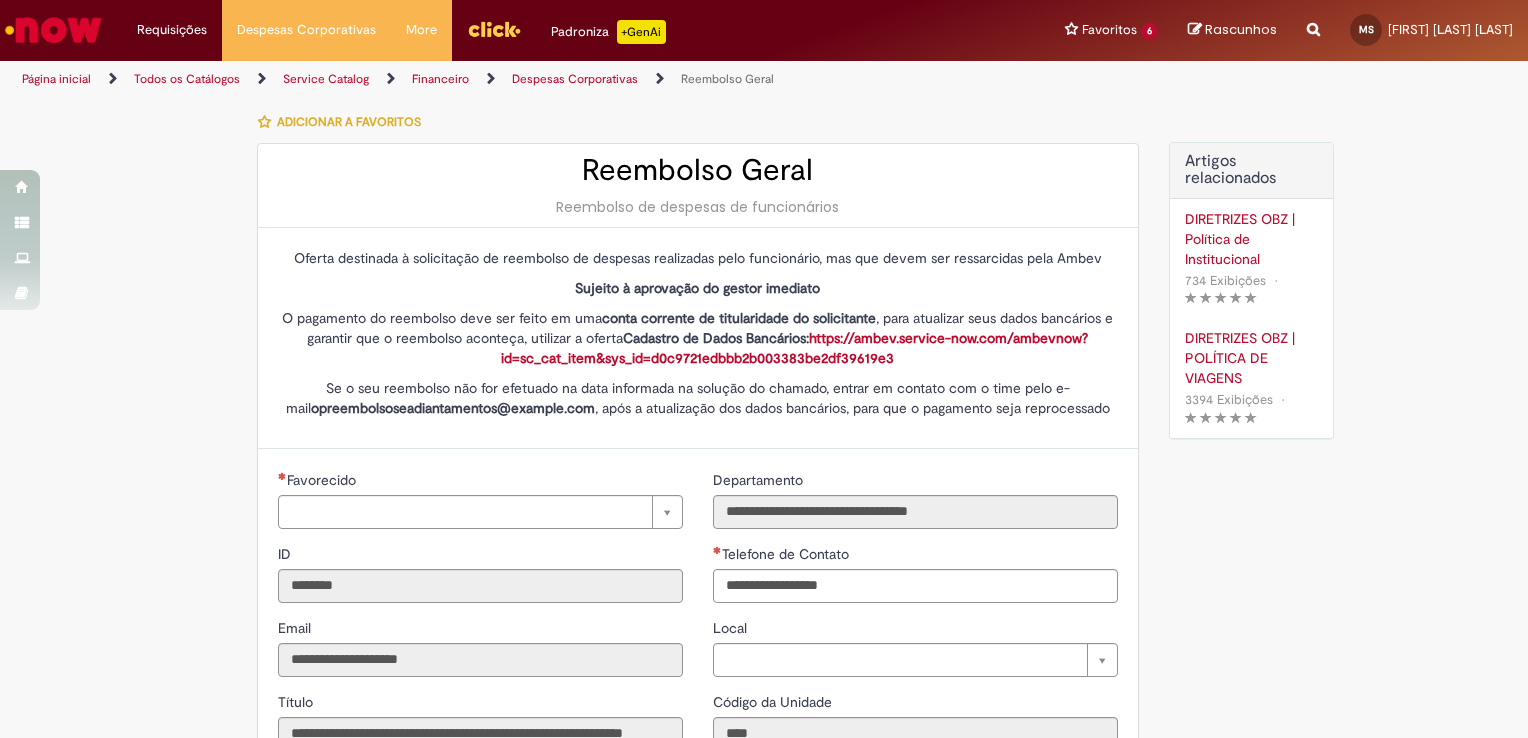 type on "**********" 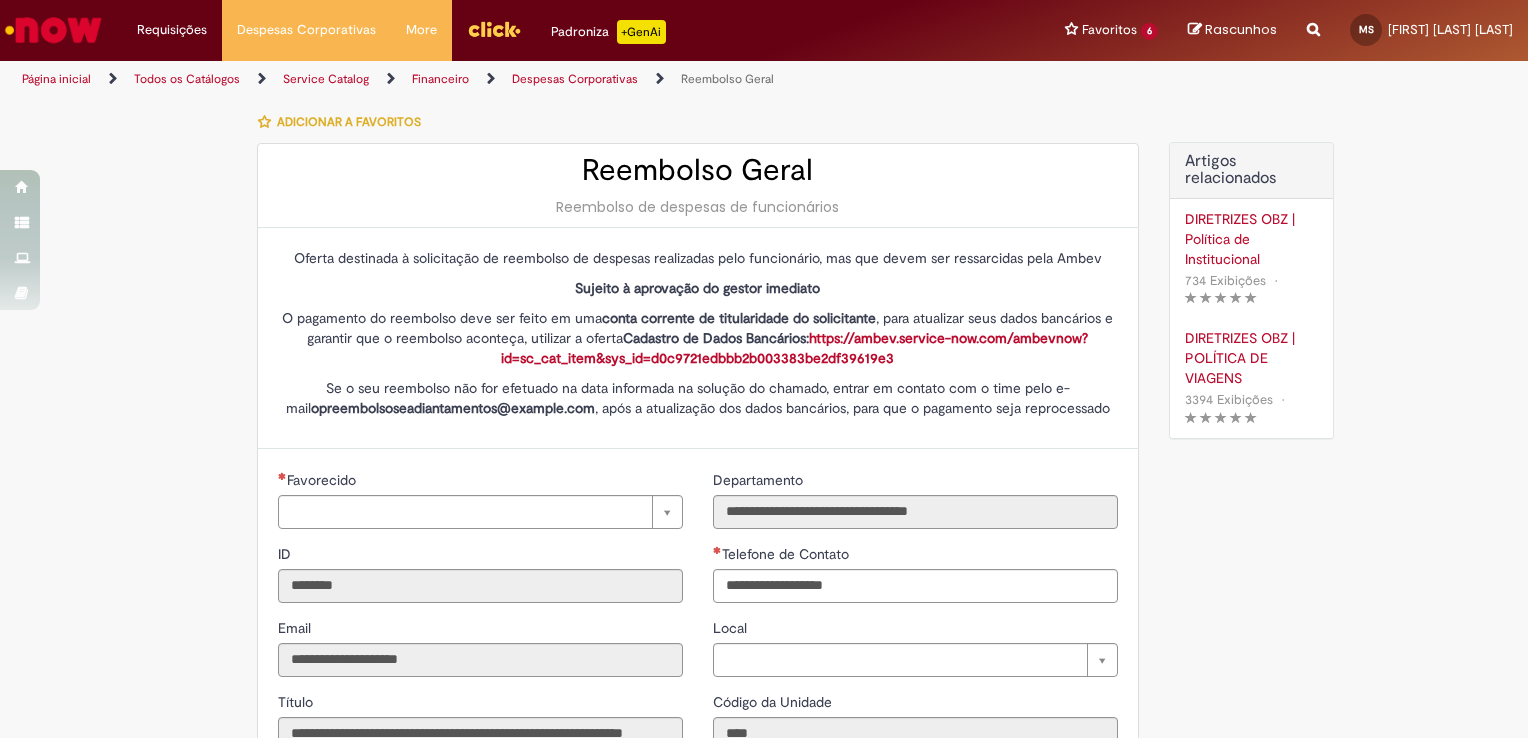 type on "**********" 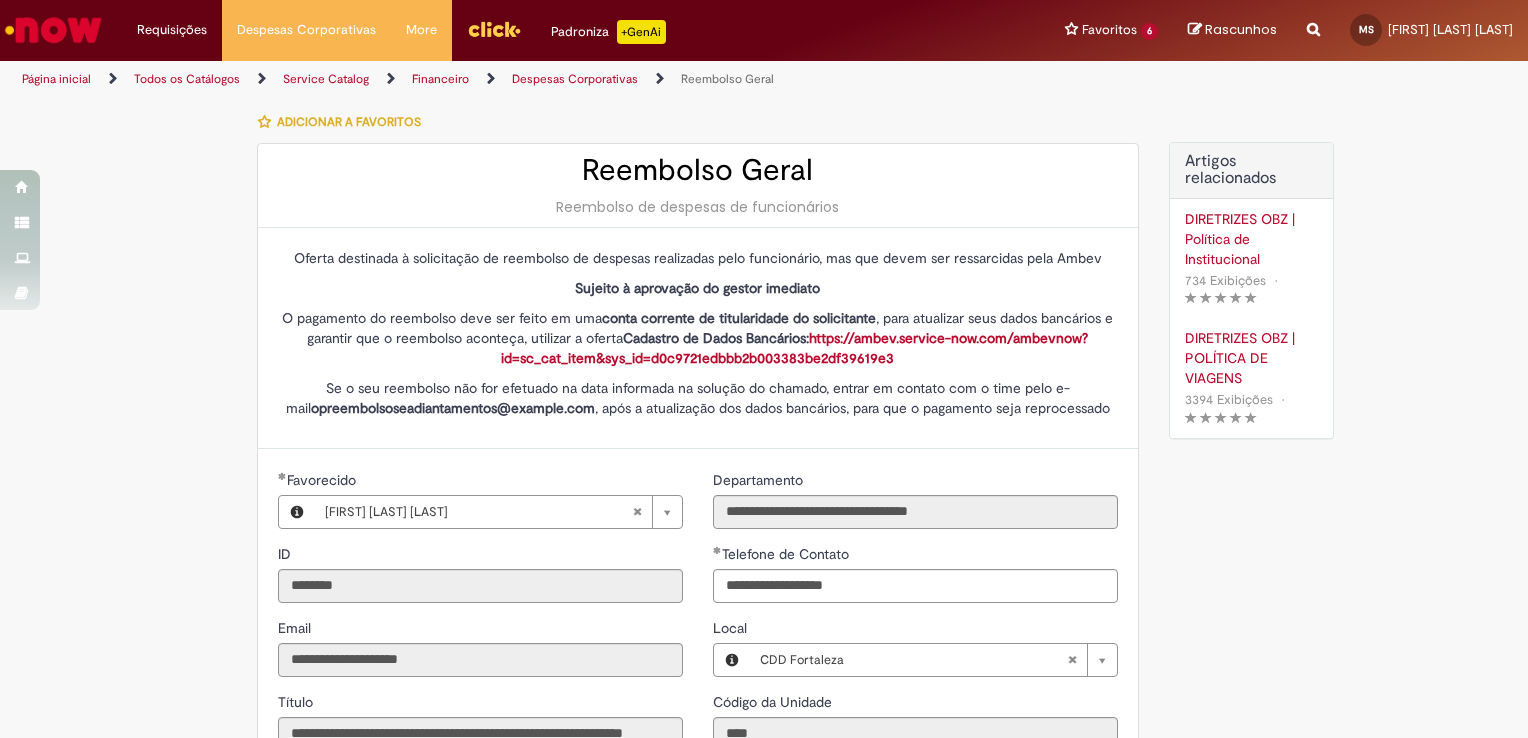 type on "**********" 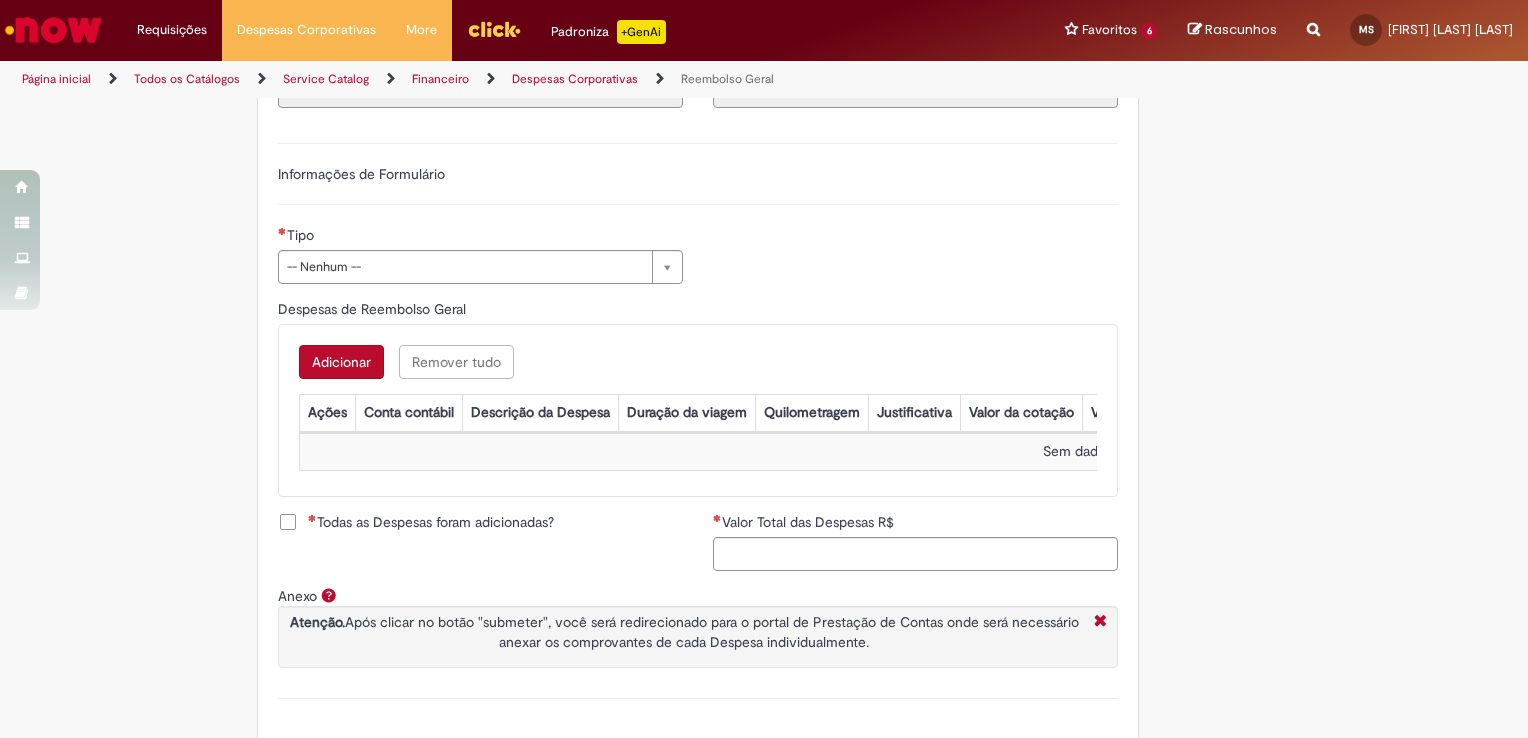 scroll, scrollTop: 752, scrollLeft: 0, axis: vertical 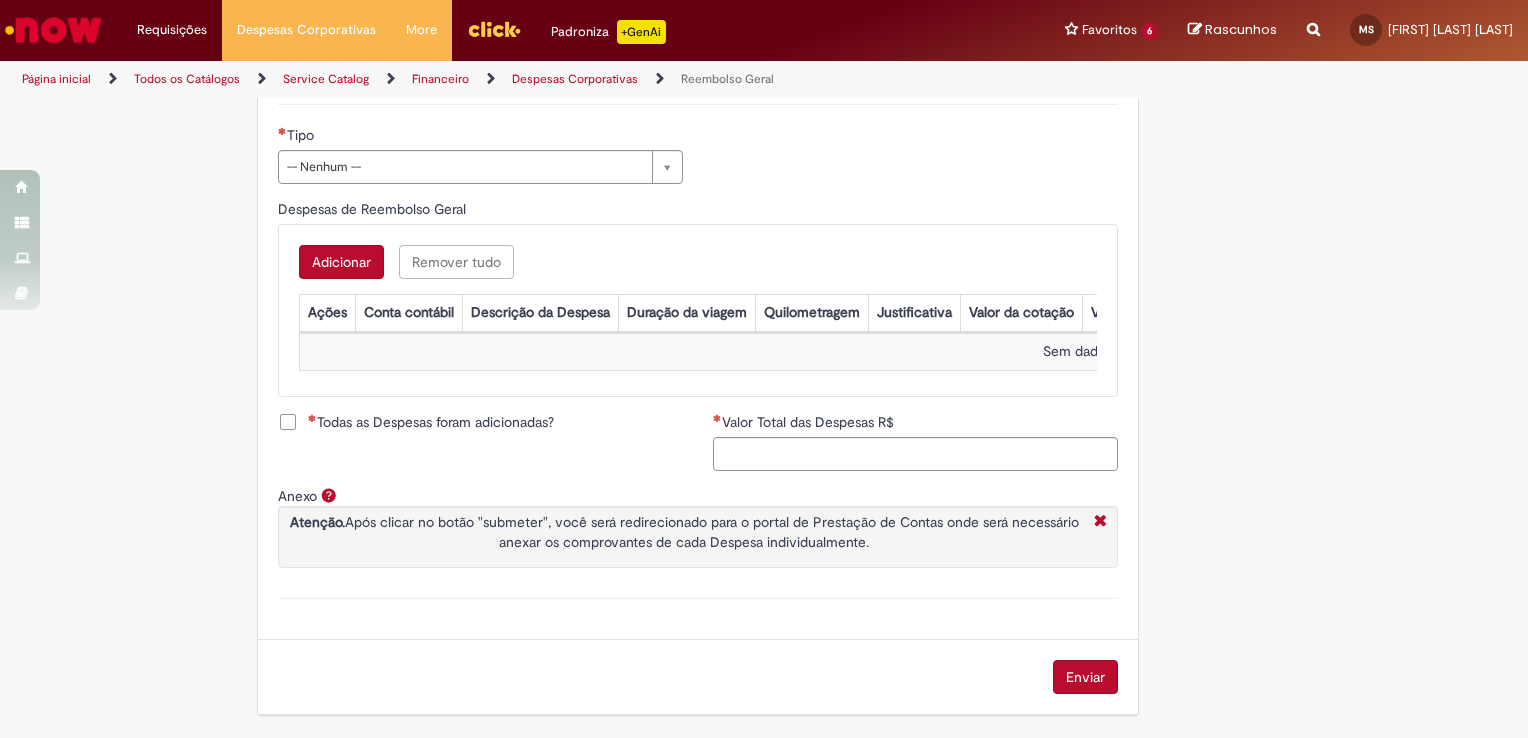 click on "Adicionar a Favoritos
Reembolso Geral
Reembolso de despesas de funcionários
Oferta destinada à solicitação de reembolso de despesas realizadas pelo funcionário, mas que devem ser ressarcidas pela Ambev
Sujeito à aprovação do gestor imediato
O pagamento do reembolso deve ser feito em uma  conta corrente de titularidade do solicitante , para atualizar seus dados bancários e garantir que o reembolso aconteça, utilizar a oferta  Cadastro de Dados Bancários:  https://ambev.service-now.com/ambevnow?id=sc_cat_item&sys_id=d0c9721edbbb2b003383be2df39619e3
Se o seu reembolso não for efetuado na data informada na solução do chamado, entrar em contato com o time pelo e-mail  opreembolsoseadiantamentos@ambev.com.br , após a atualização dos dados bancários, para que o pagamento seja reprocessado
sap a integrar ** Country Code **" at bounding box center [764, 47] 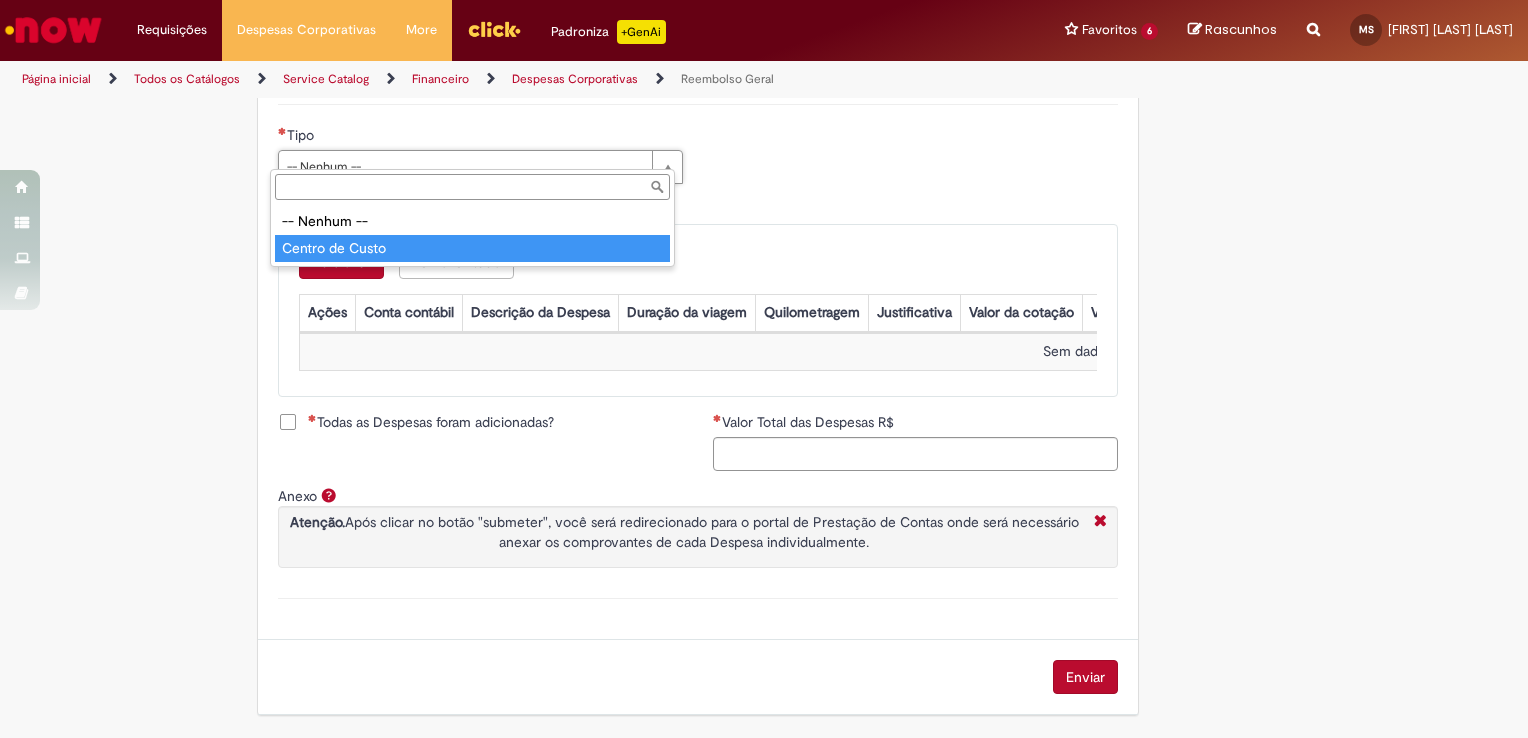 type on "**********" 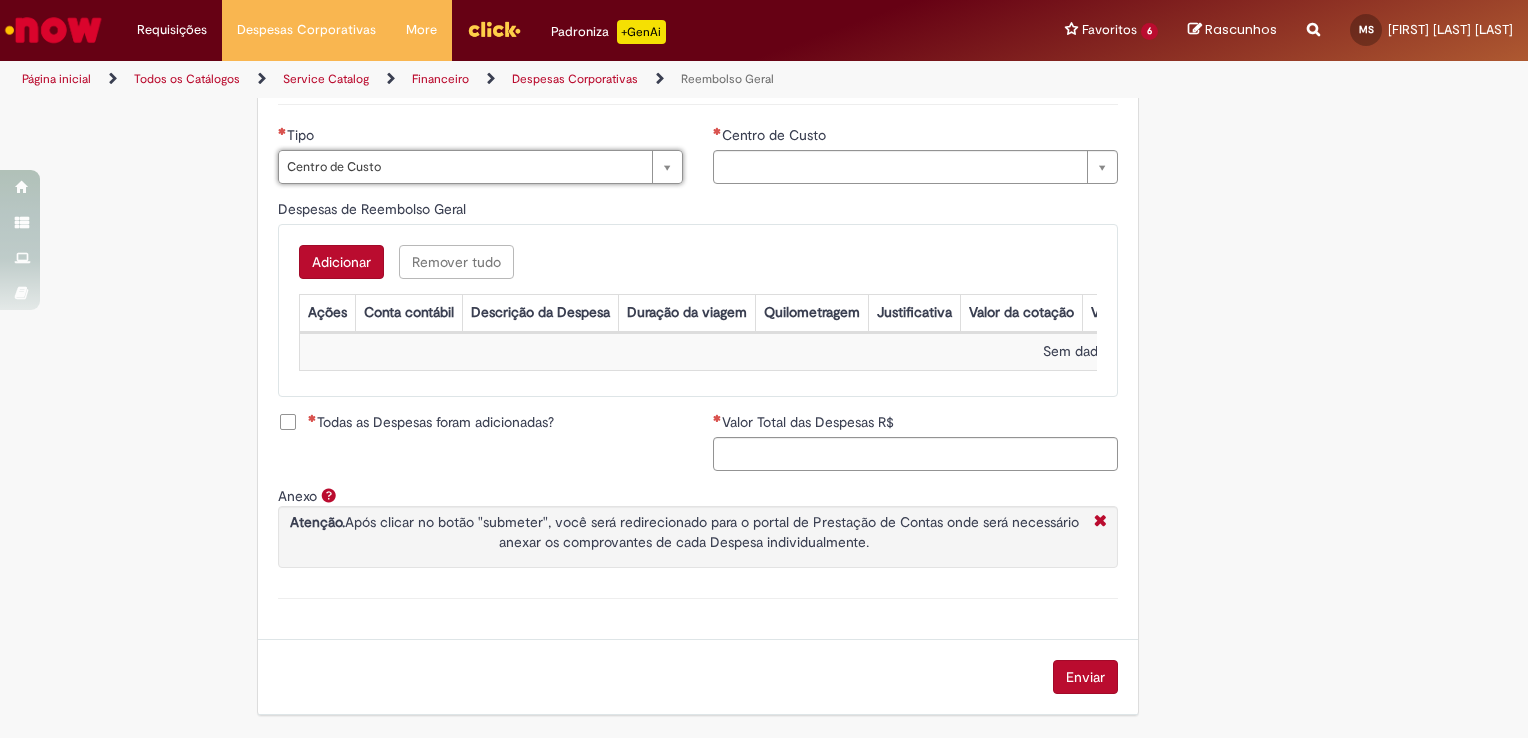 type on "**********" 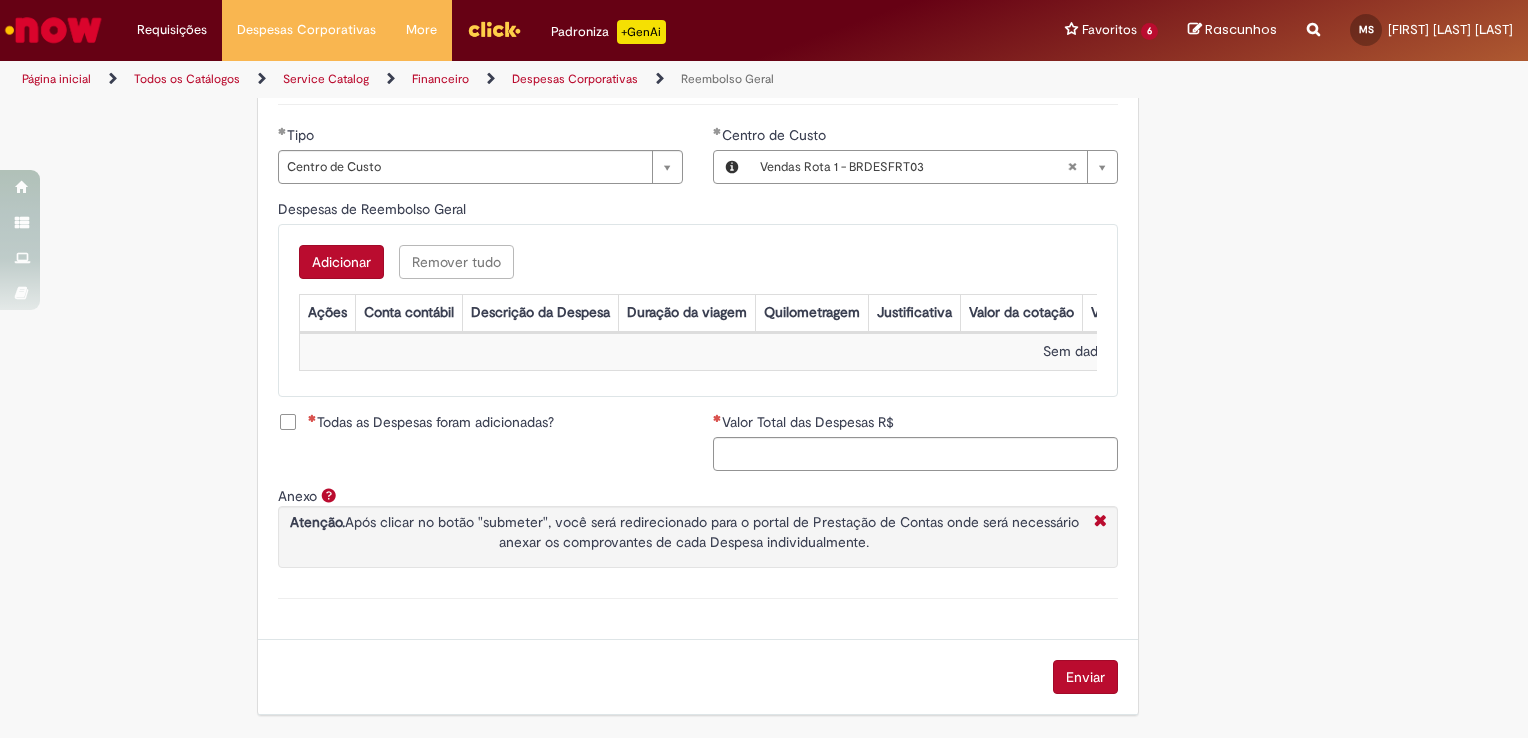 click on "Adicionar" at bounding box center (341, 262) 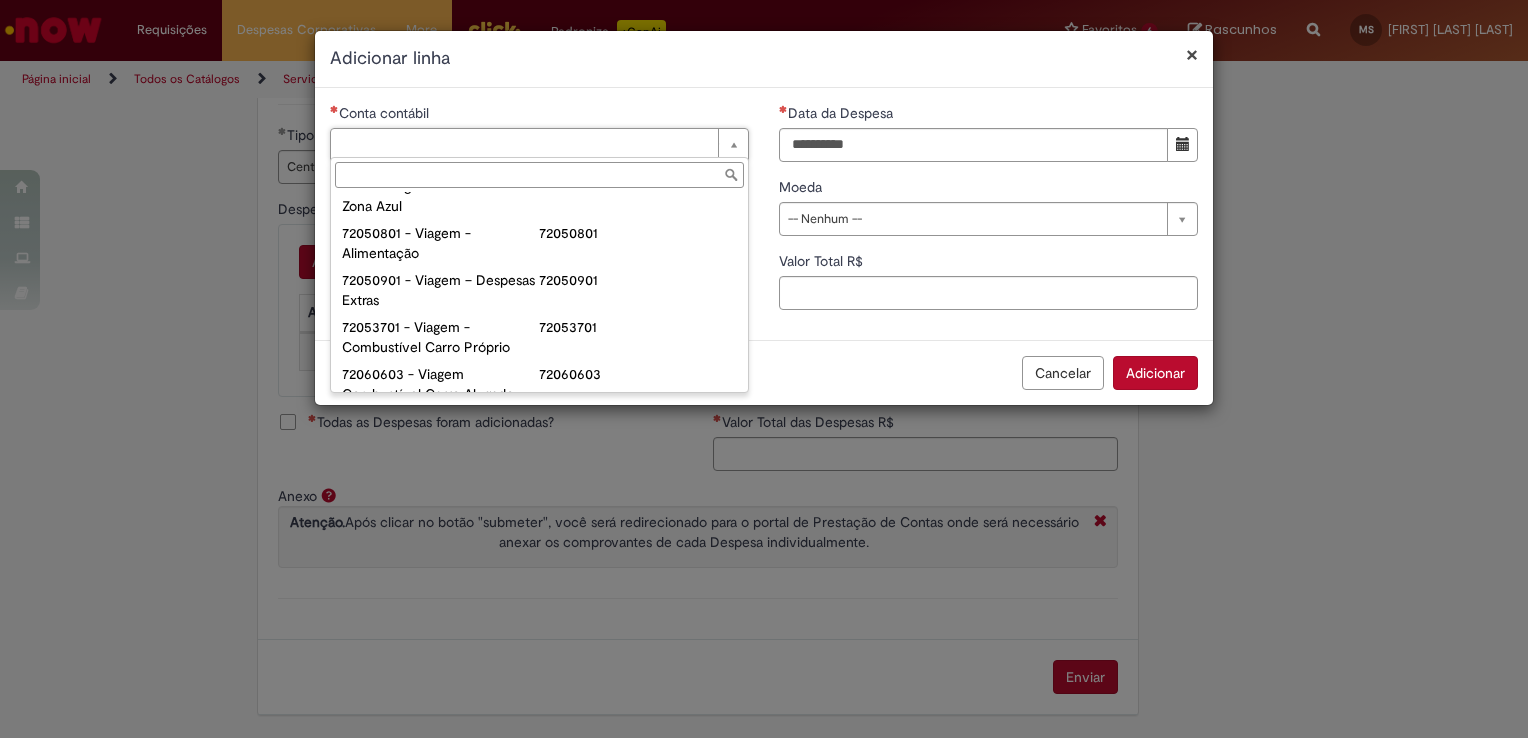 scroll, scrollTop: 1222, scrollLeft: 0, axis: vertical 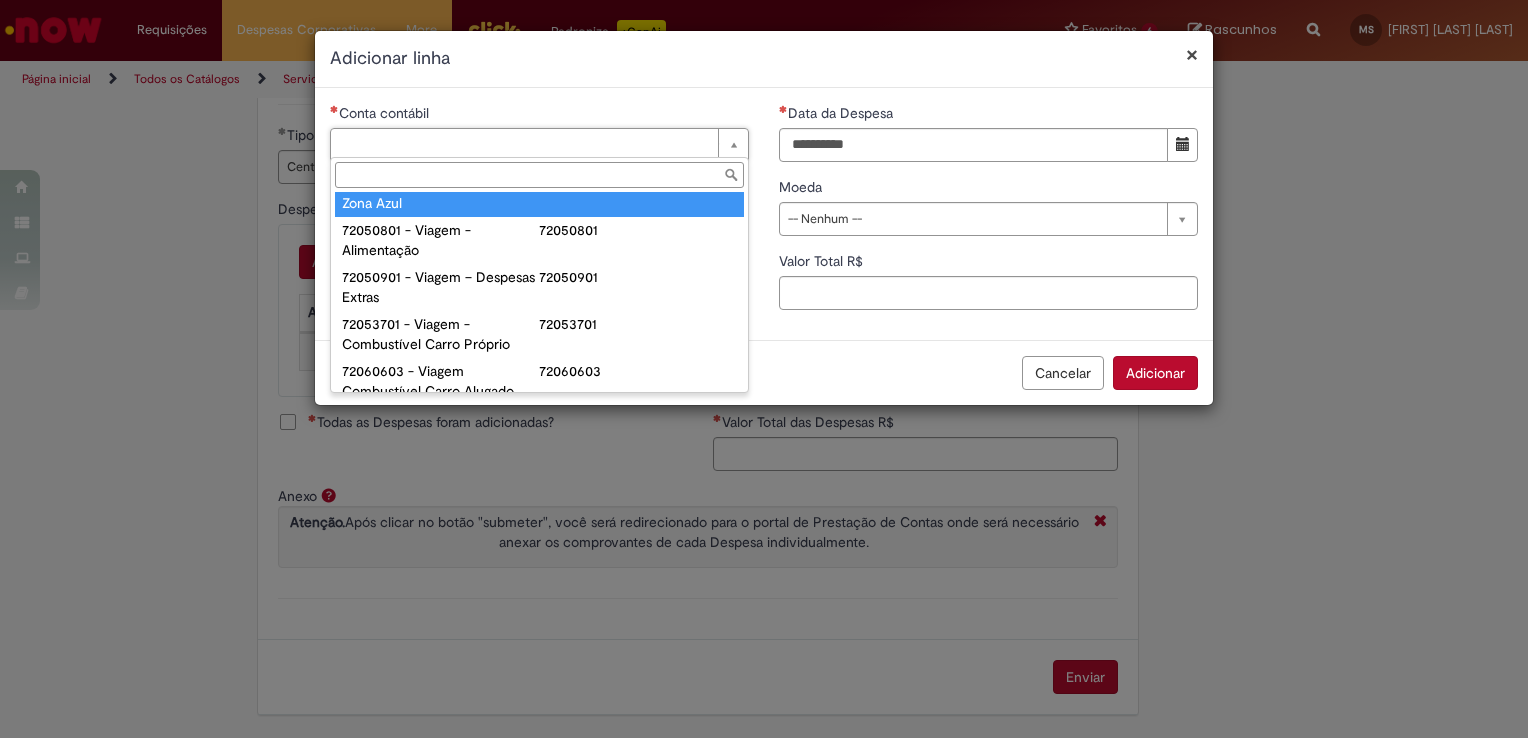 type on "**********" 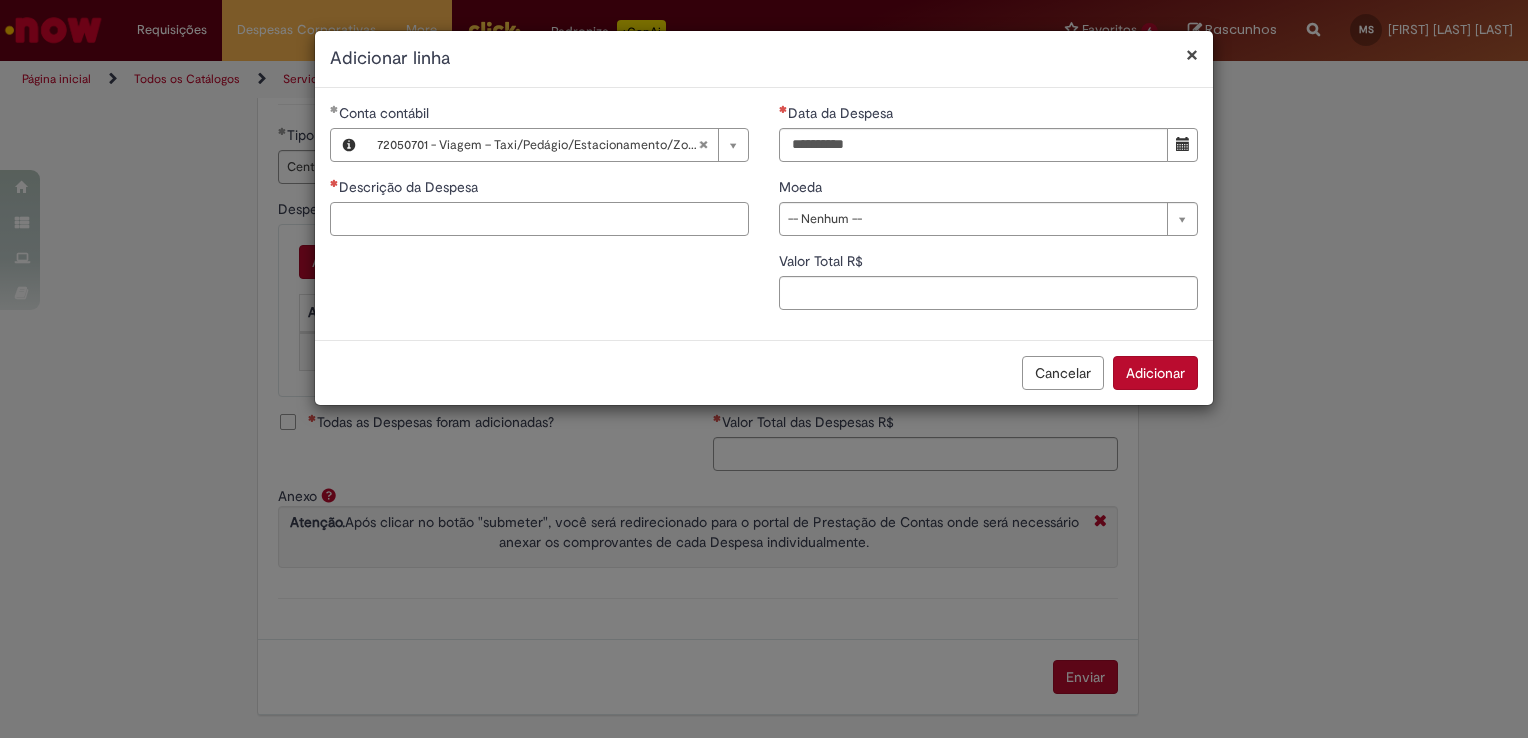click on "Descrição da Despesa" at bounding box center (539, 219) 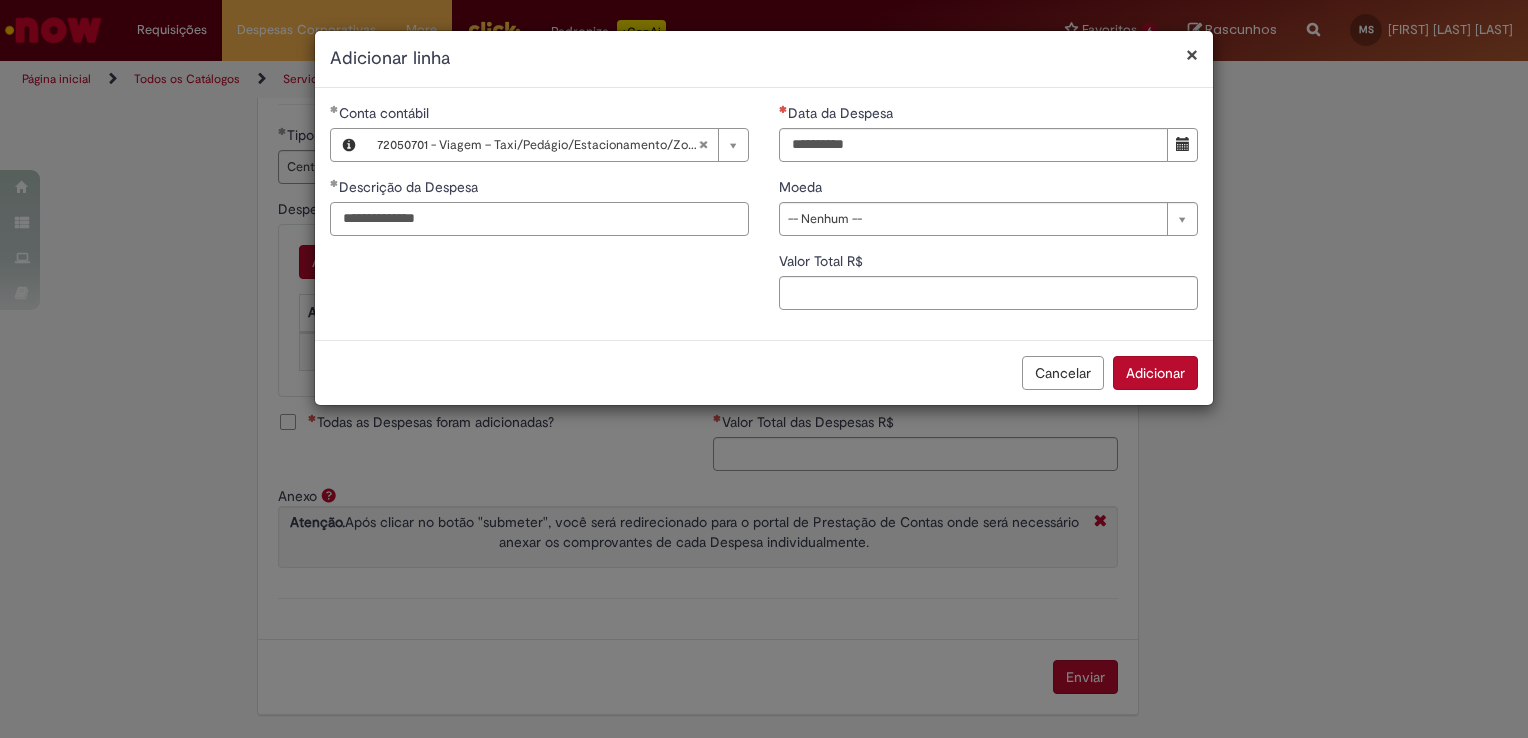 type on "**********" 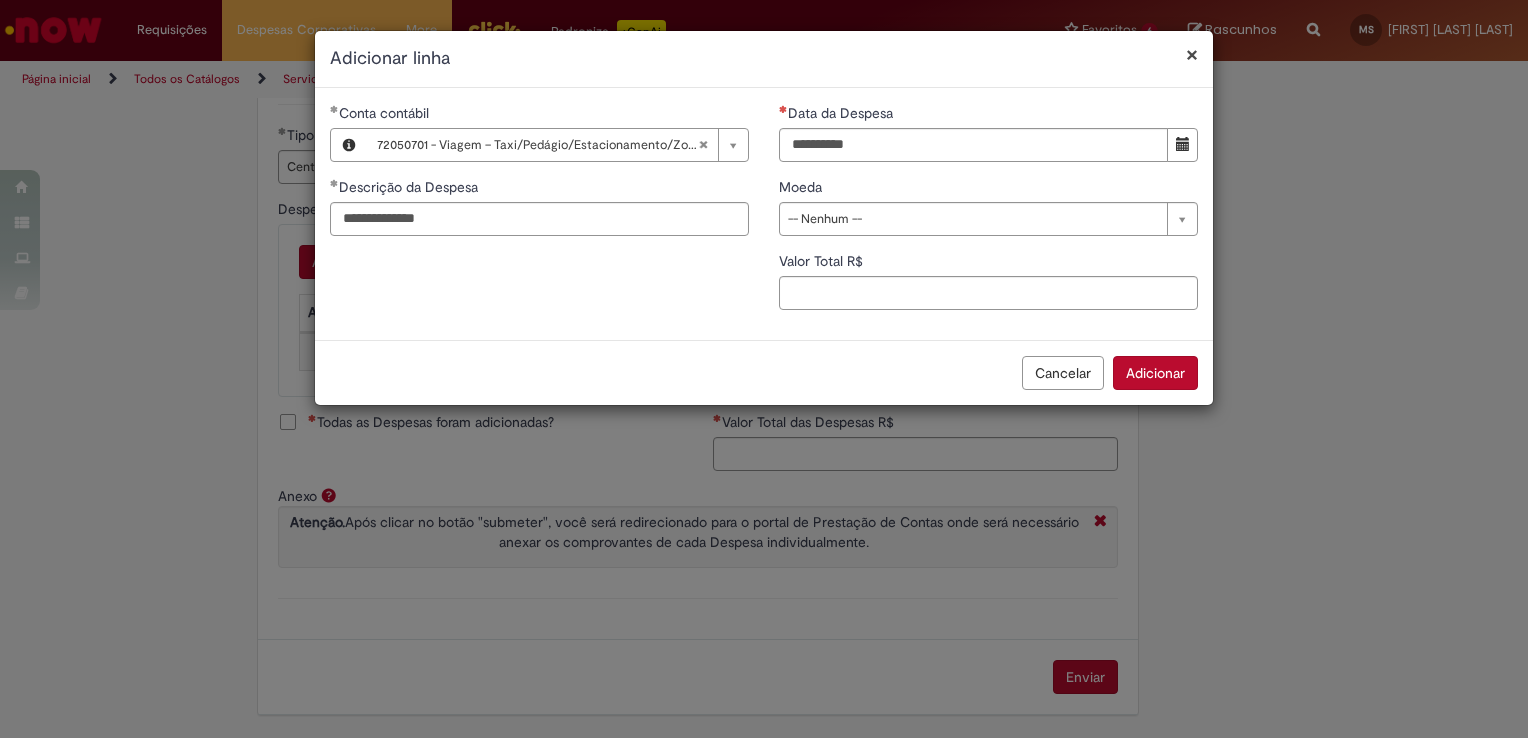 click on "**********" at bounding box center (764, 214) 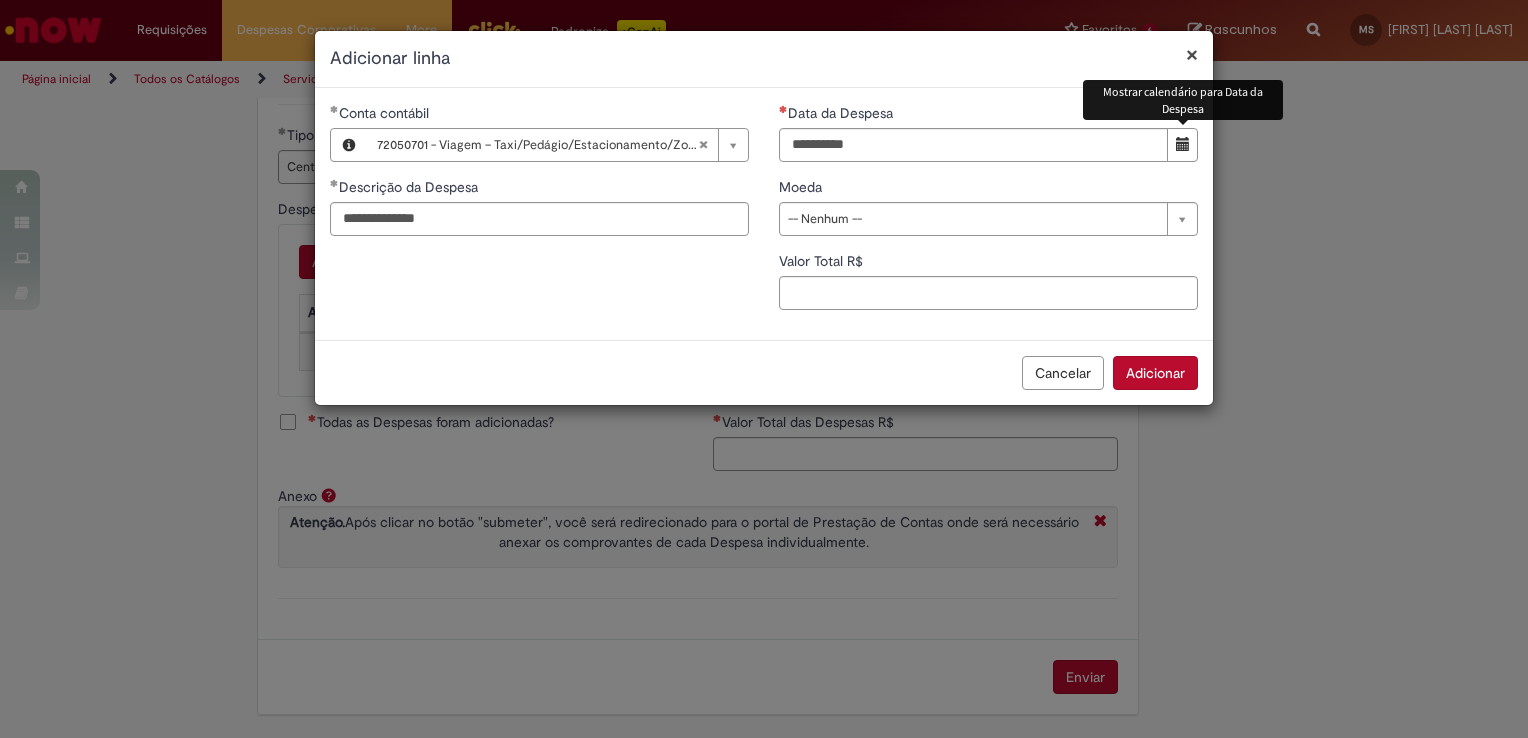 click at bounding box center [1183, 144] 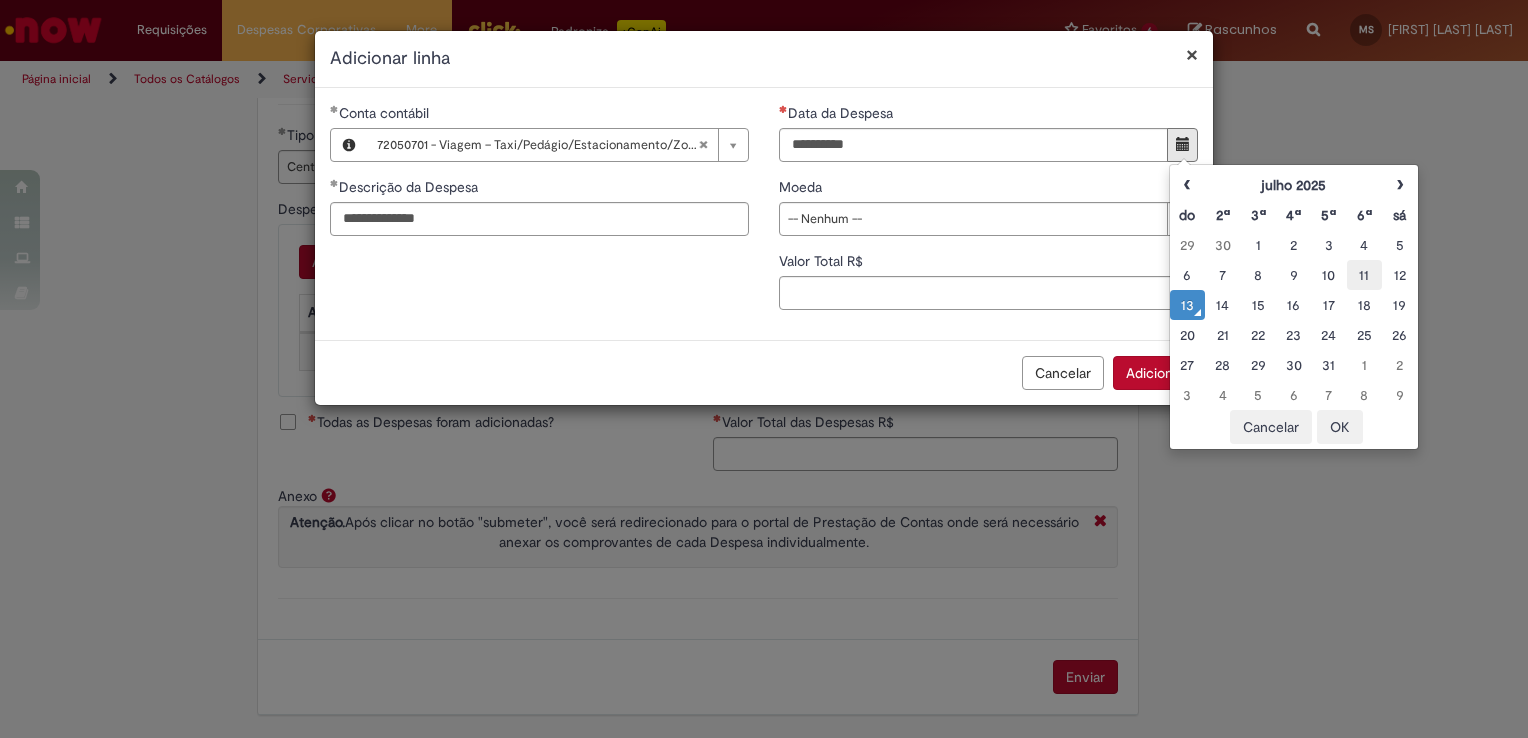 click on "11" at bounding box center (1364, 275) 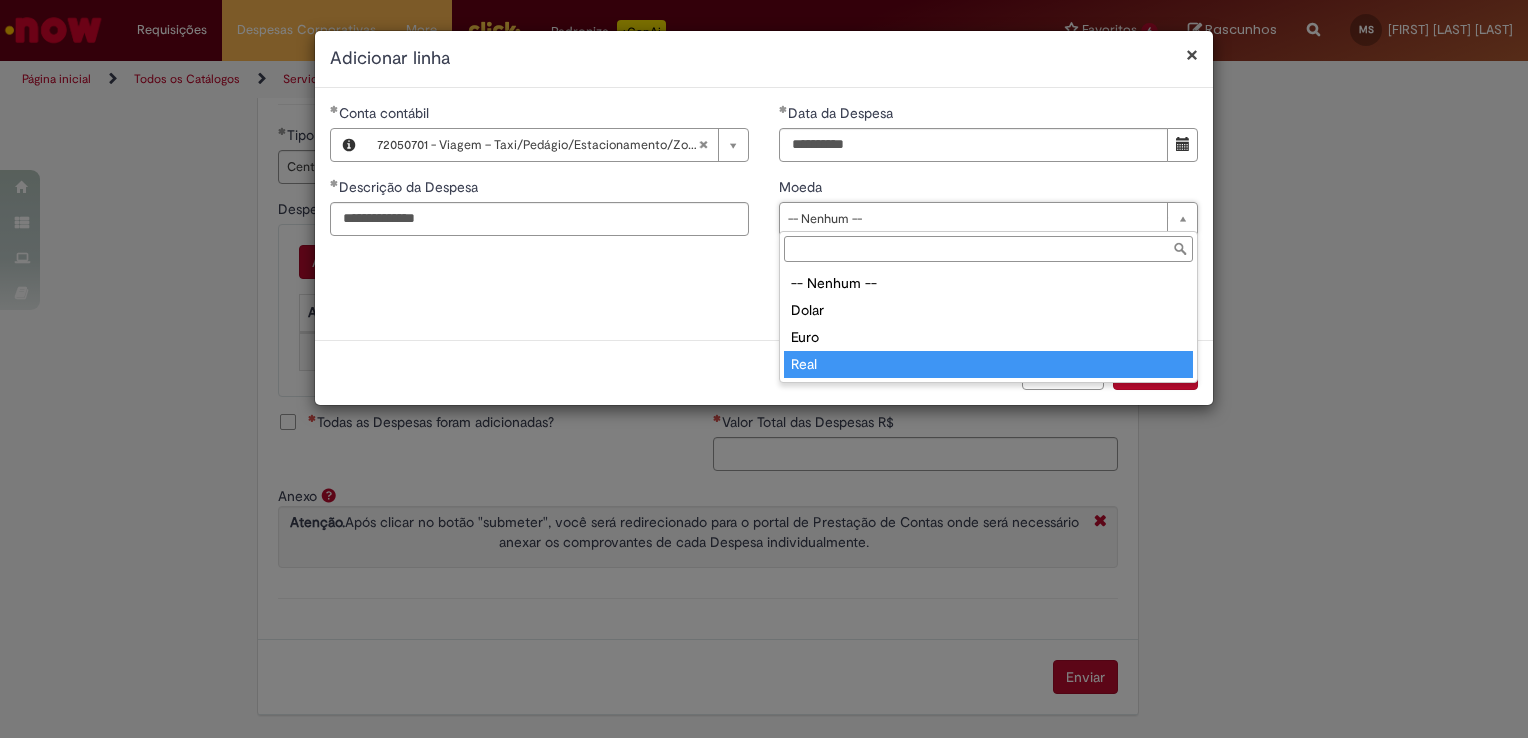 type on "****" 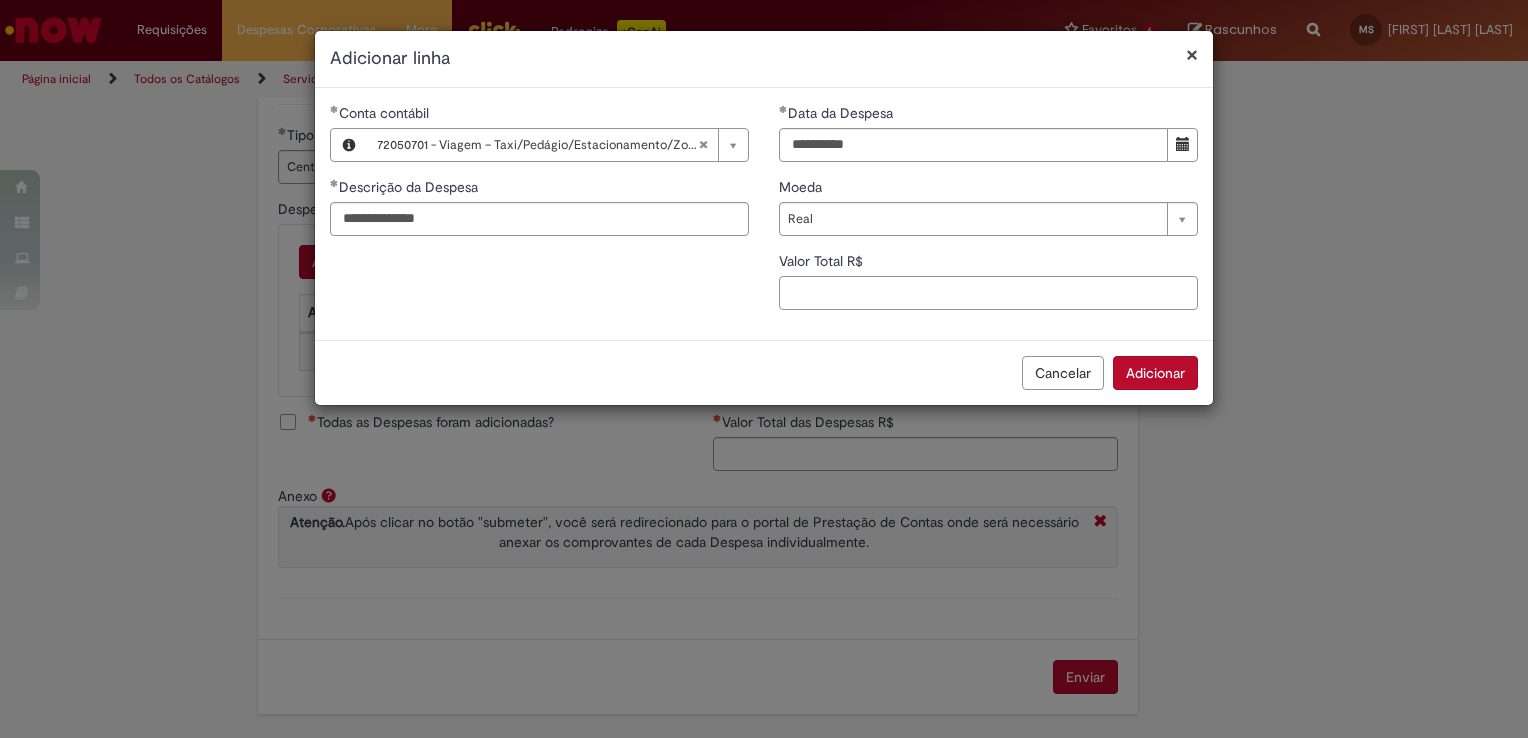 click on "Valor Total R$" at bounding box center [988, 293] 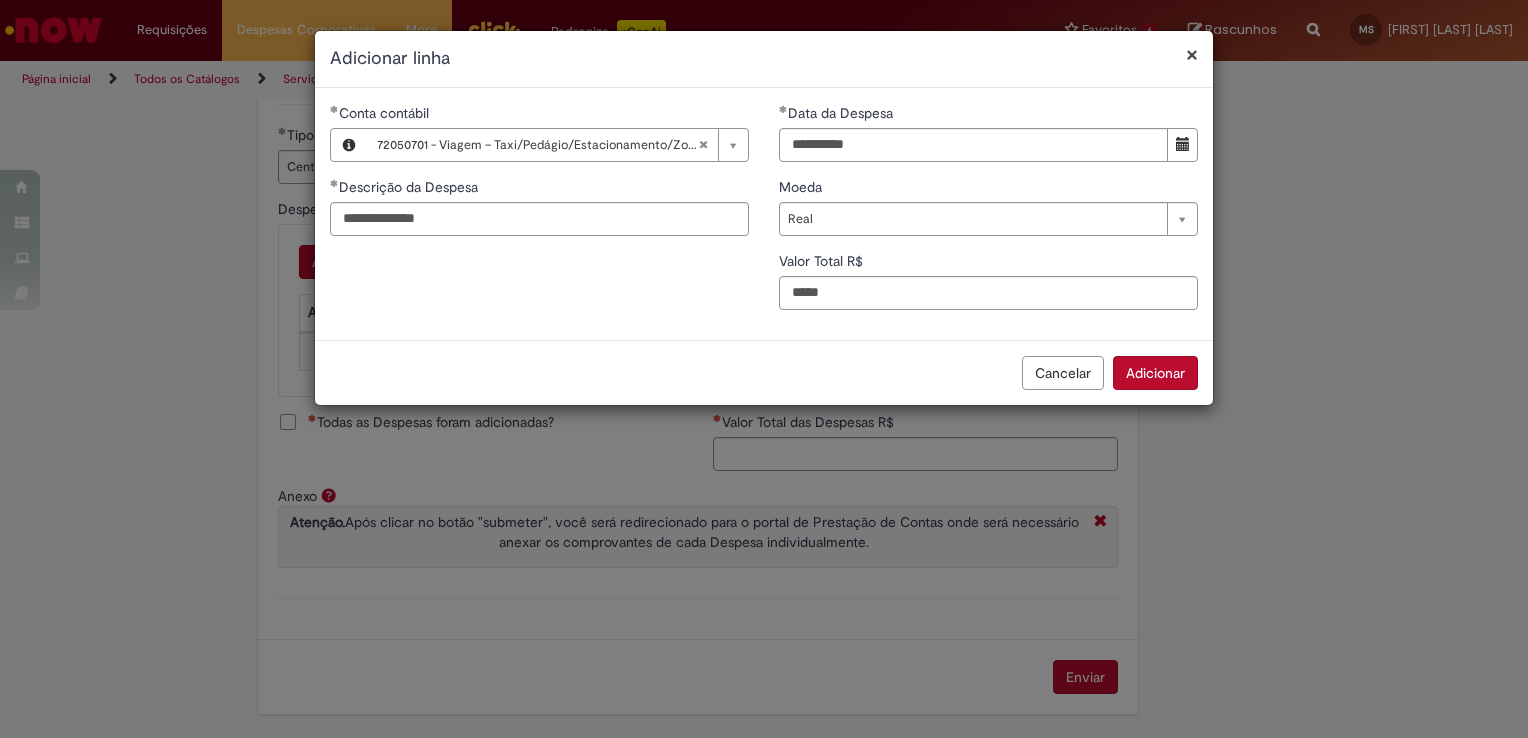 type on "**" 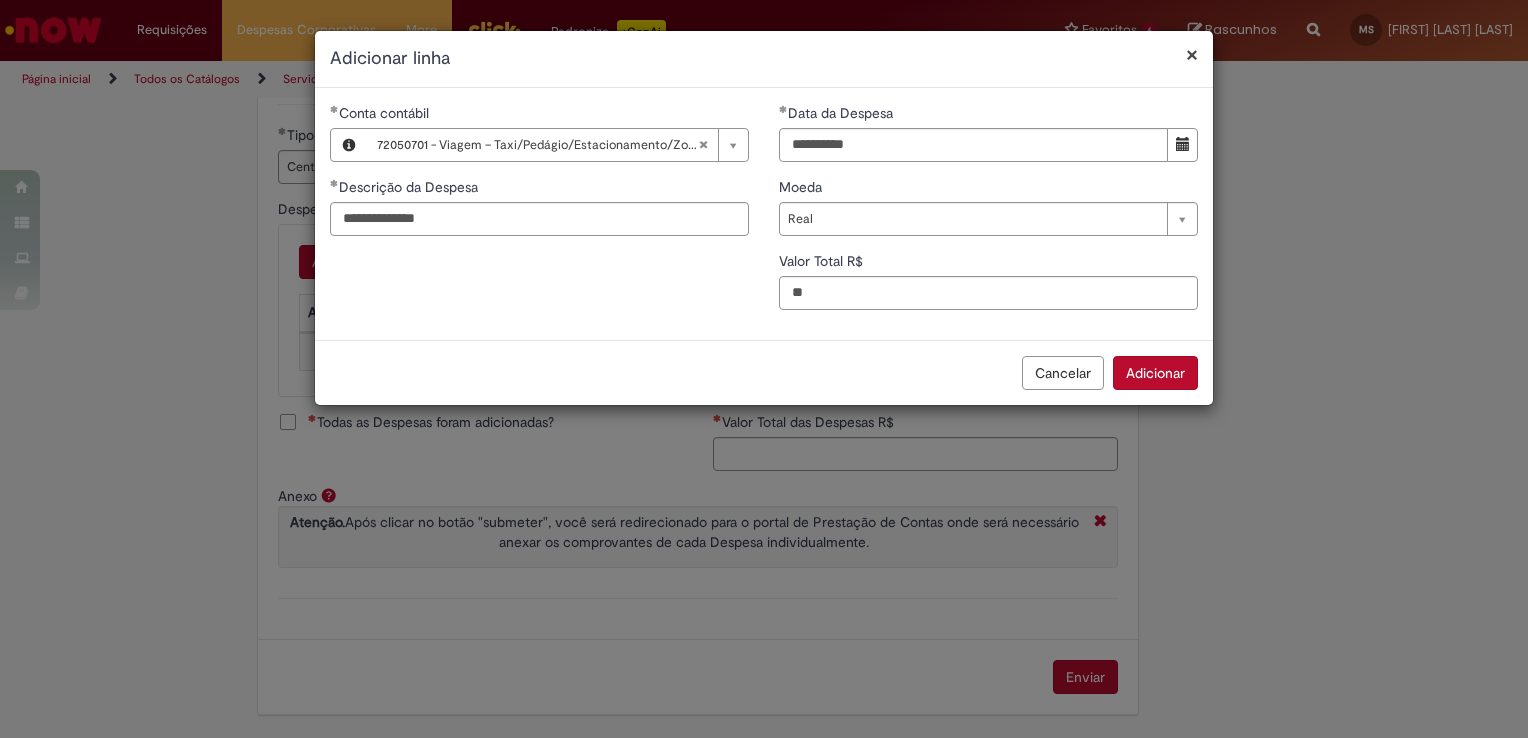 click on "Adicionar" at bounding box center (1155, 373) 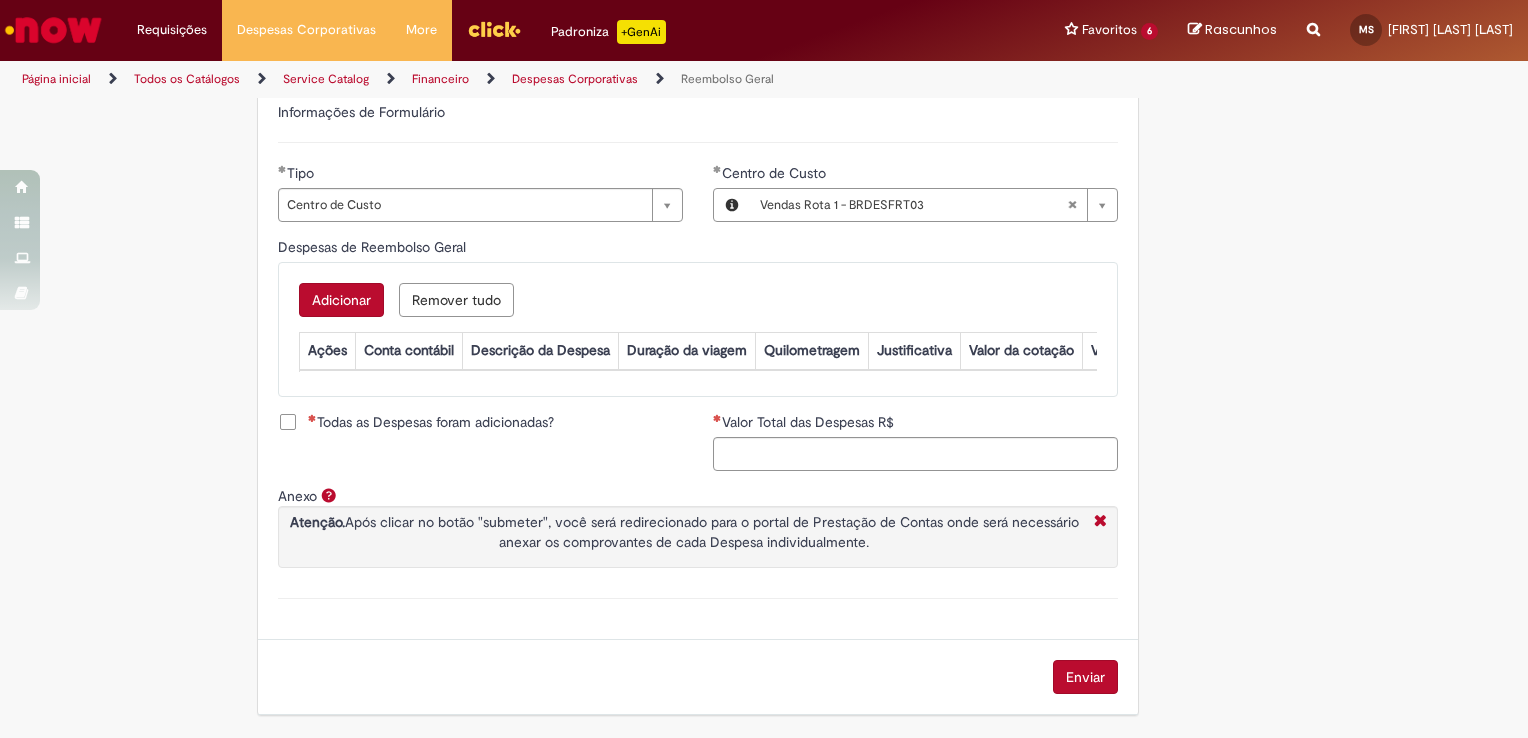 scroll, scrollTop: 752, scrollLeft: 0, axis: vertical 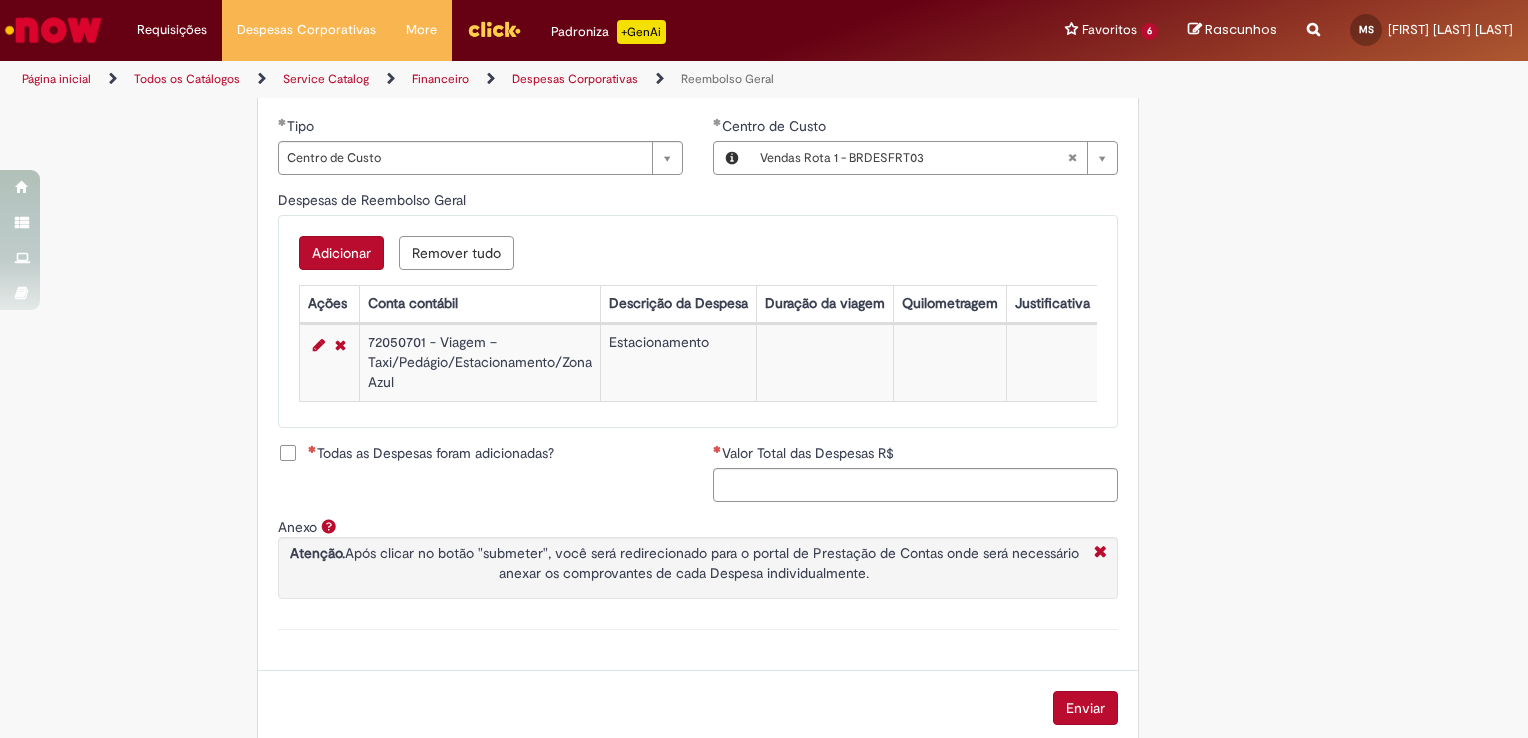 click on "Adicionar" at bounding box center [341, 253] 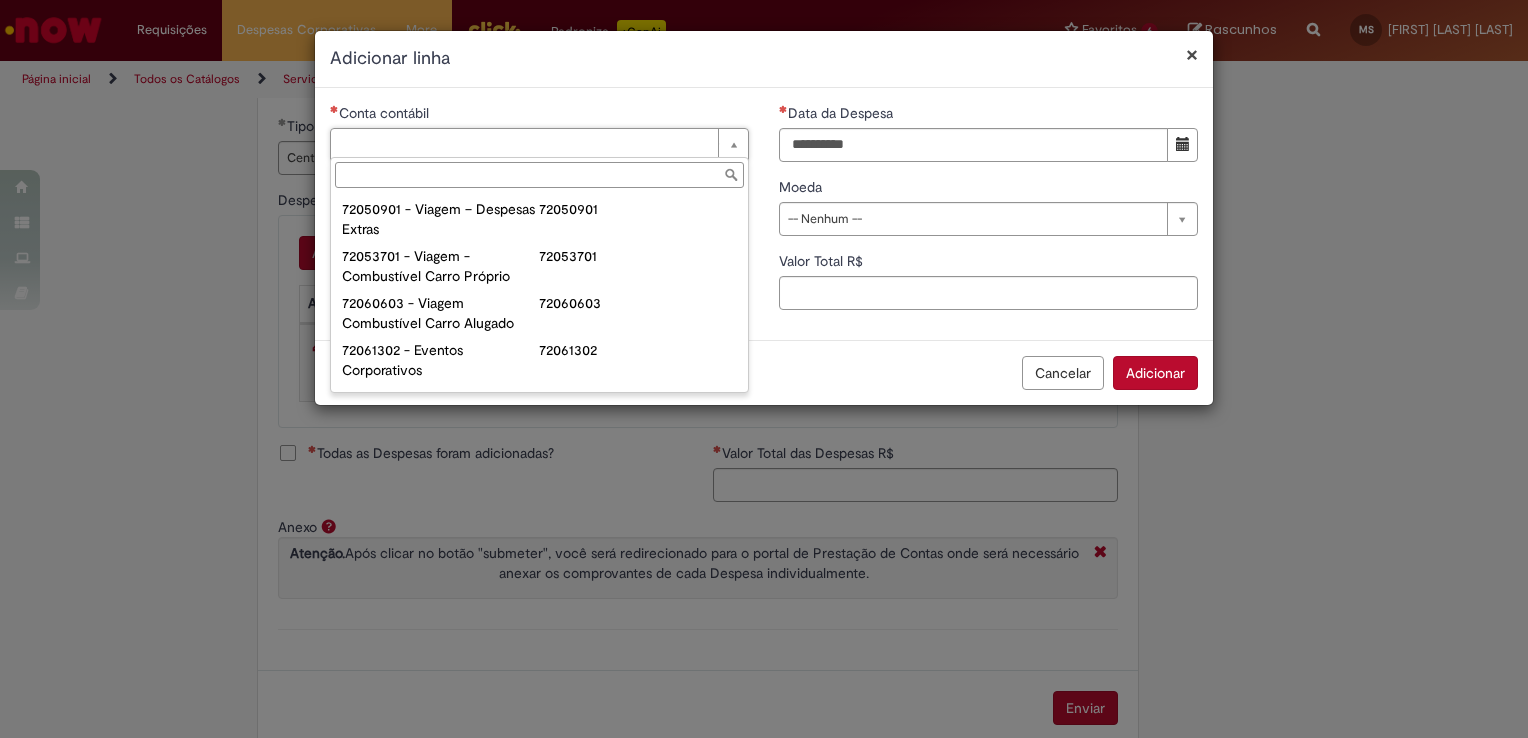 scroll, scrollTop: 1224, scrollLeft: 0, axis: vertical 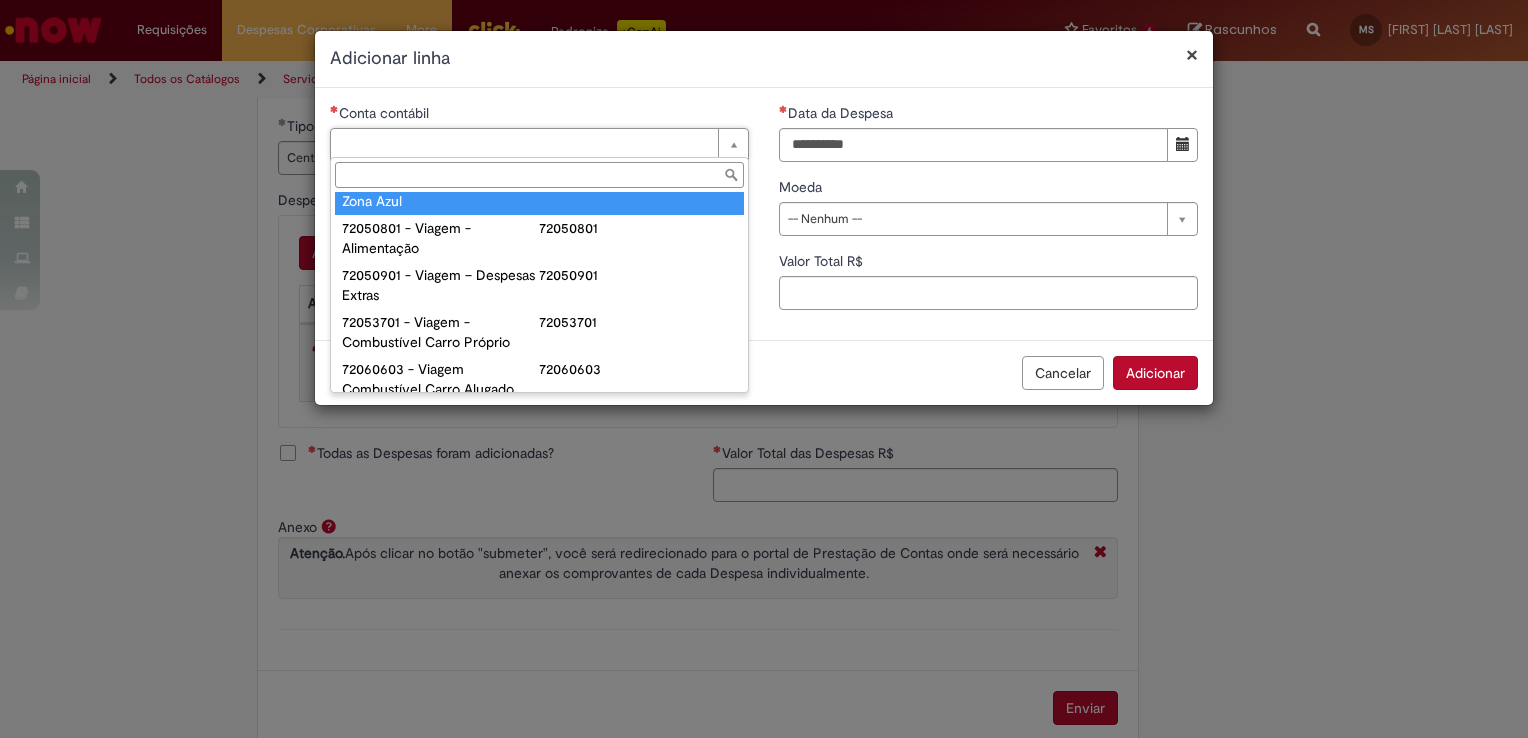 type on "**********" 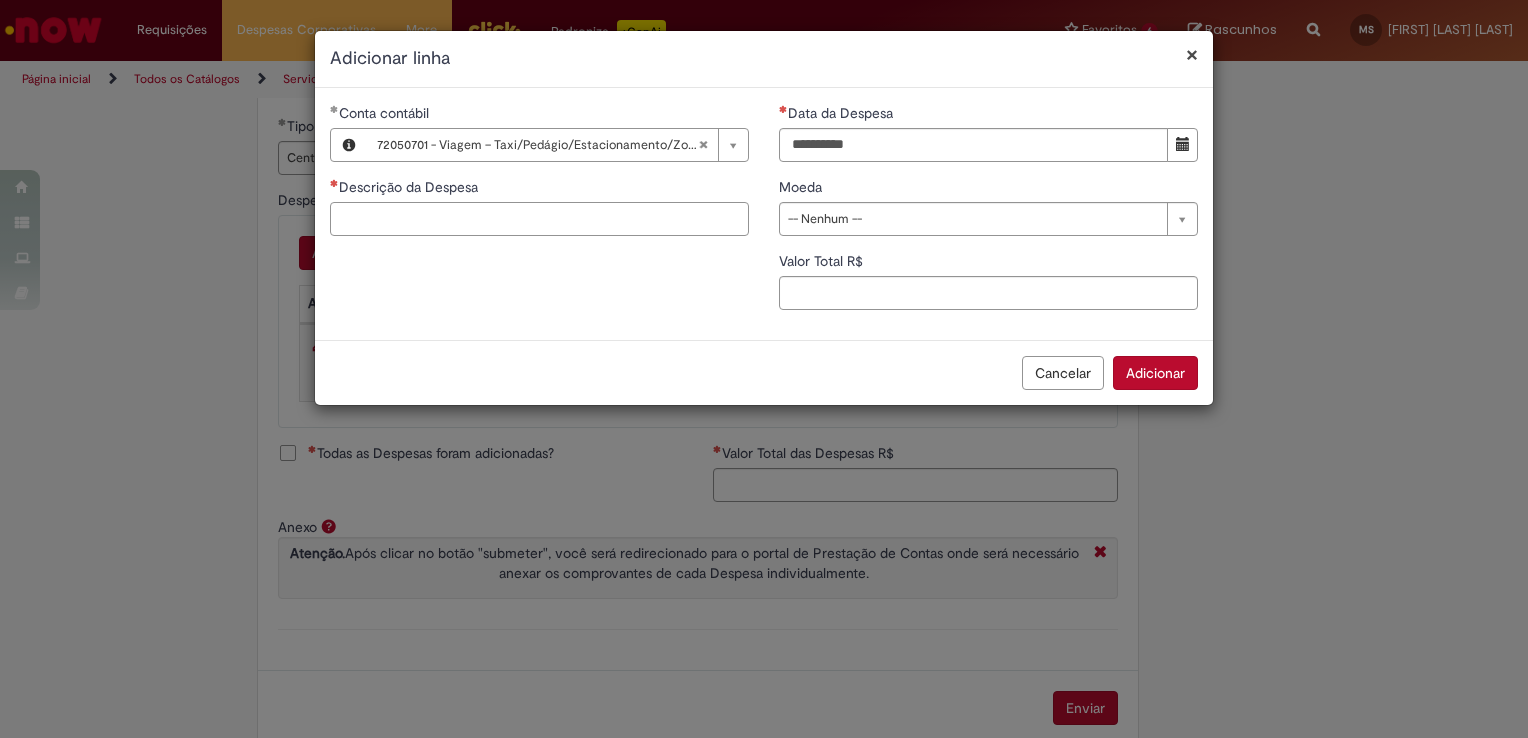 click on "Descrição da Despesa" at bounding box center (539, 219) 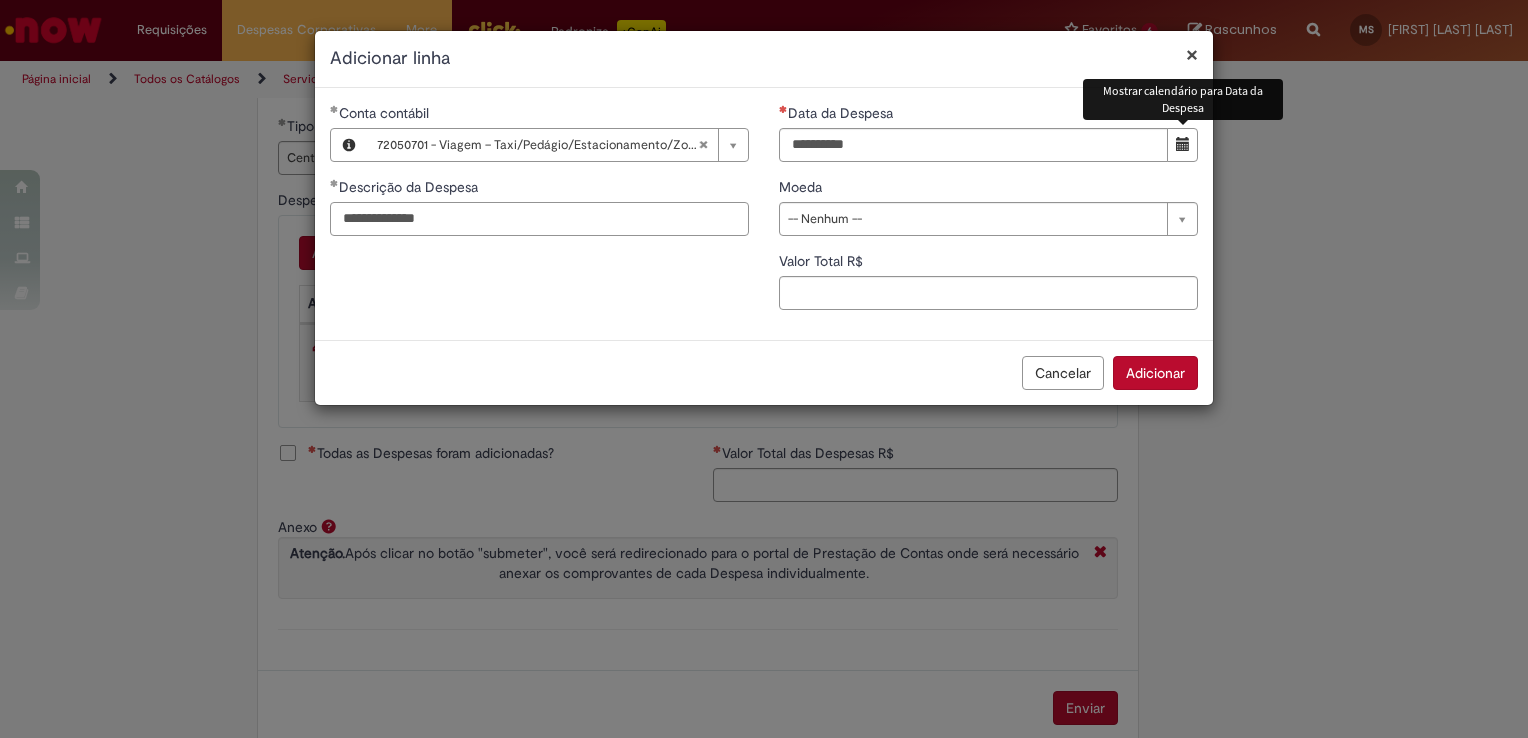 type on "**********" 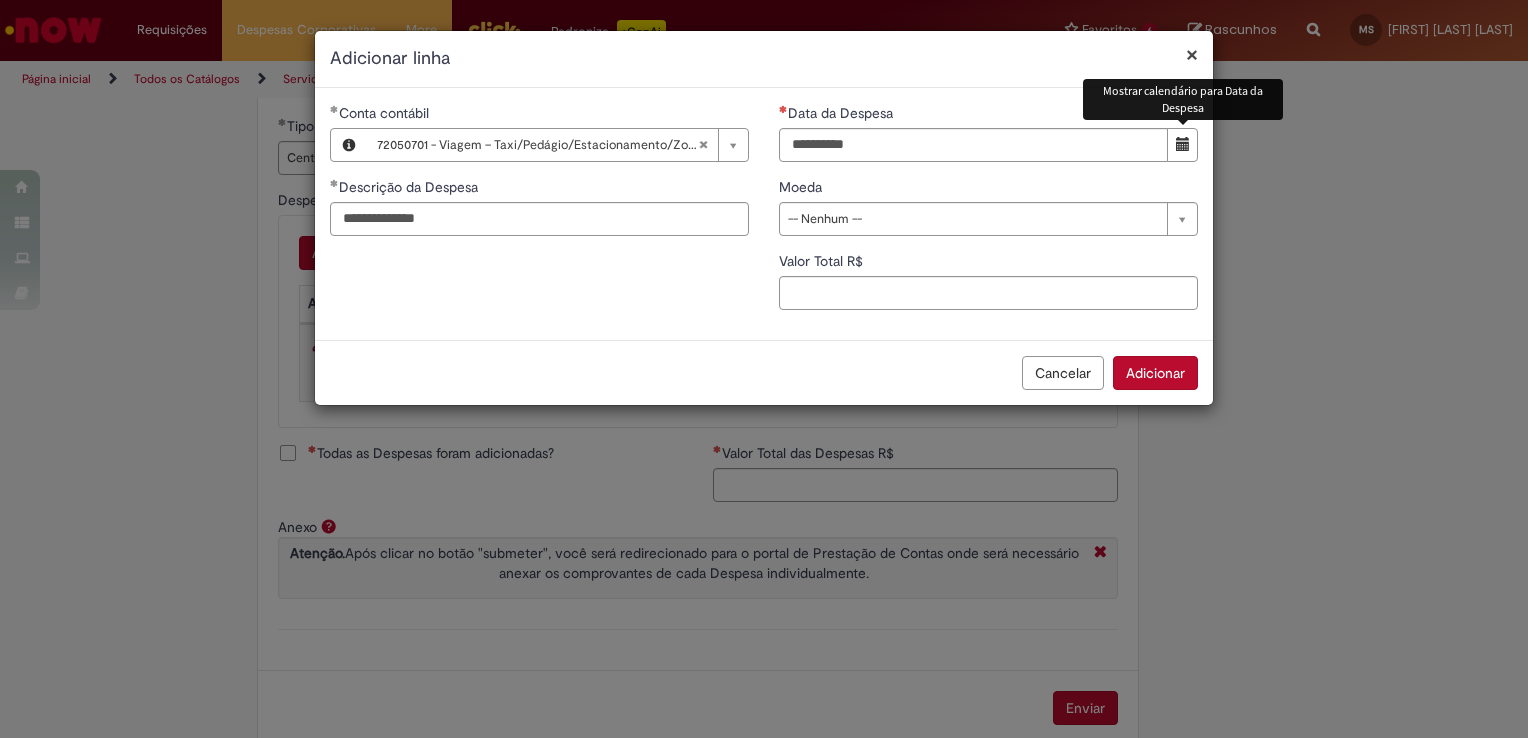 click at bounding box center [1182, 145] 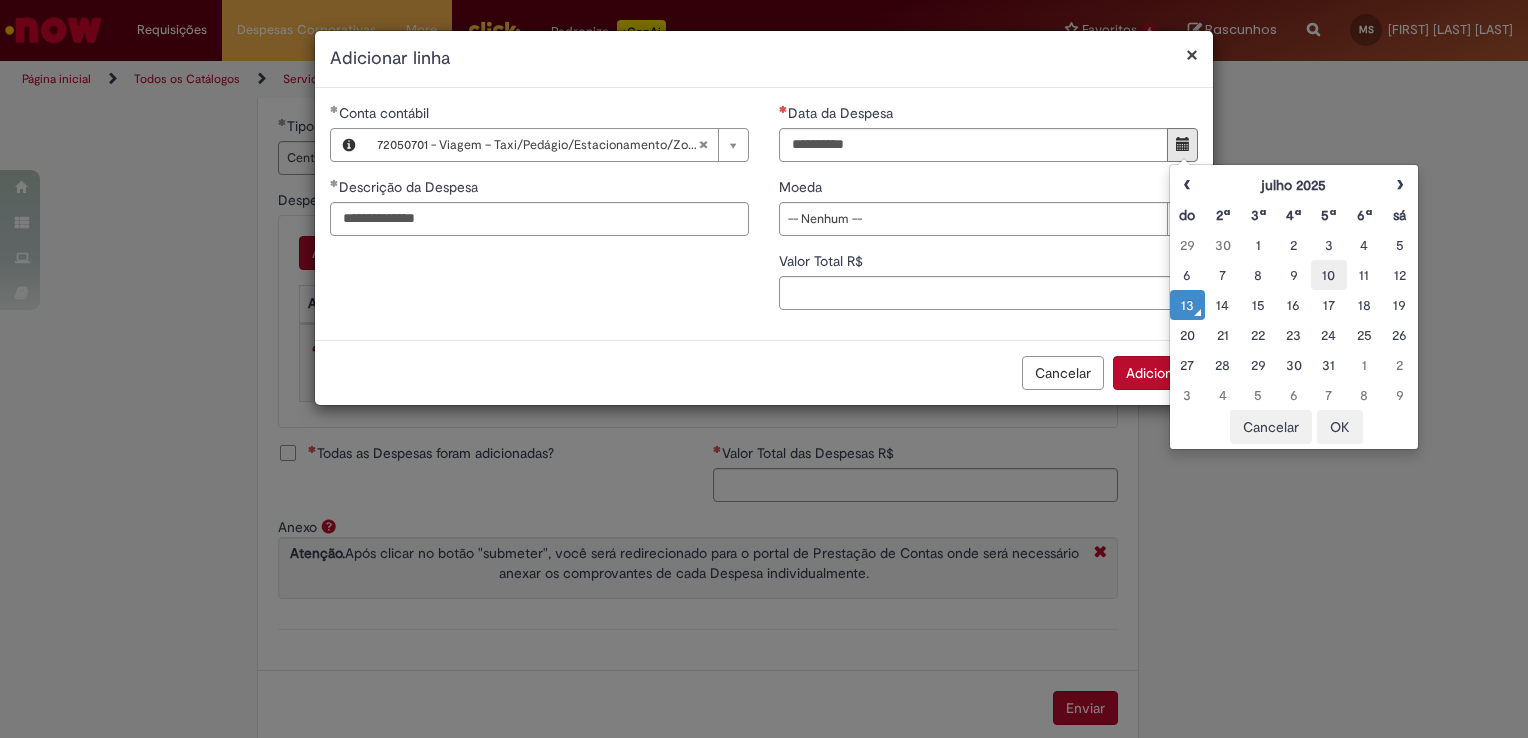 click on "10" at bounding box center [1328, 275] 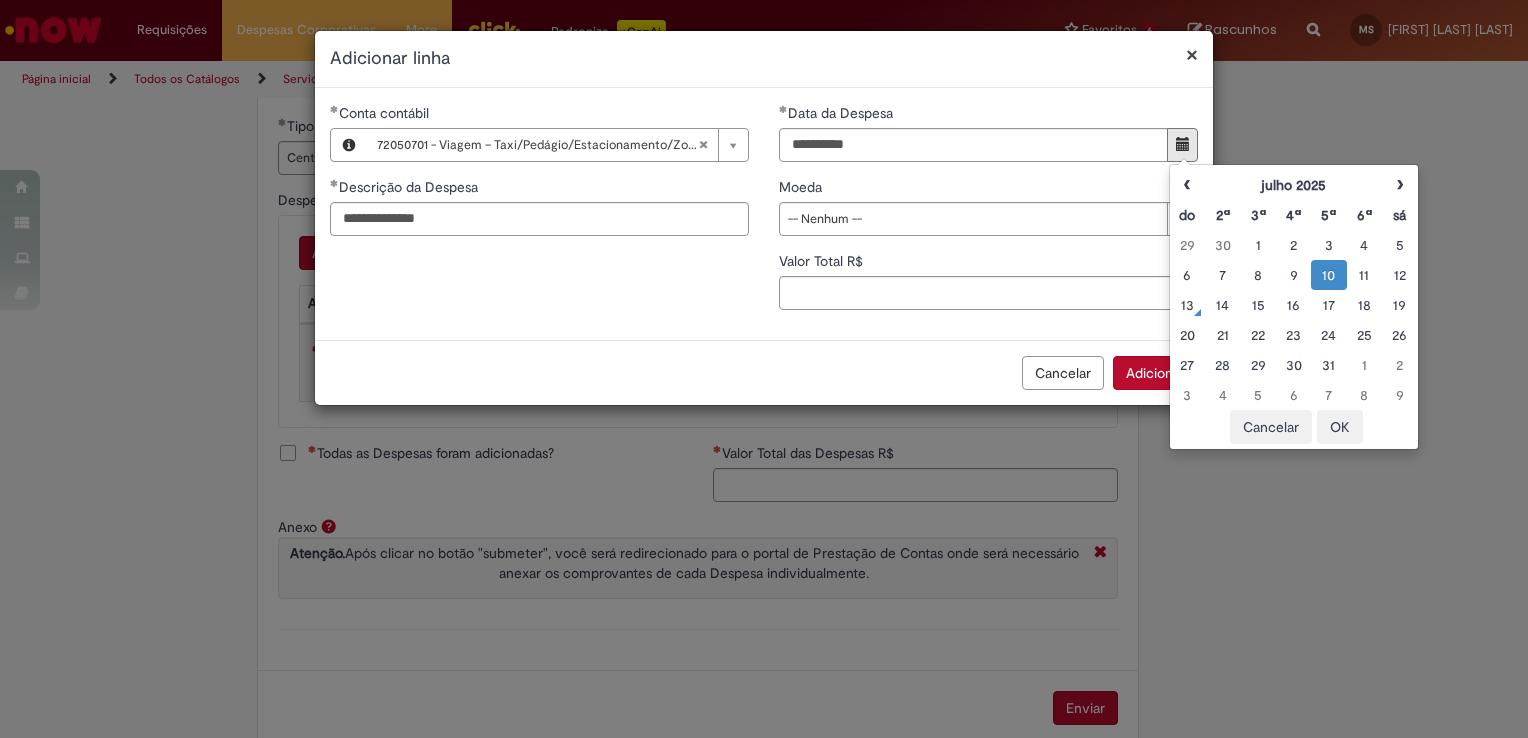 click on "OK" at bounding box center (1340, 427) 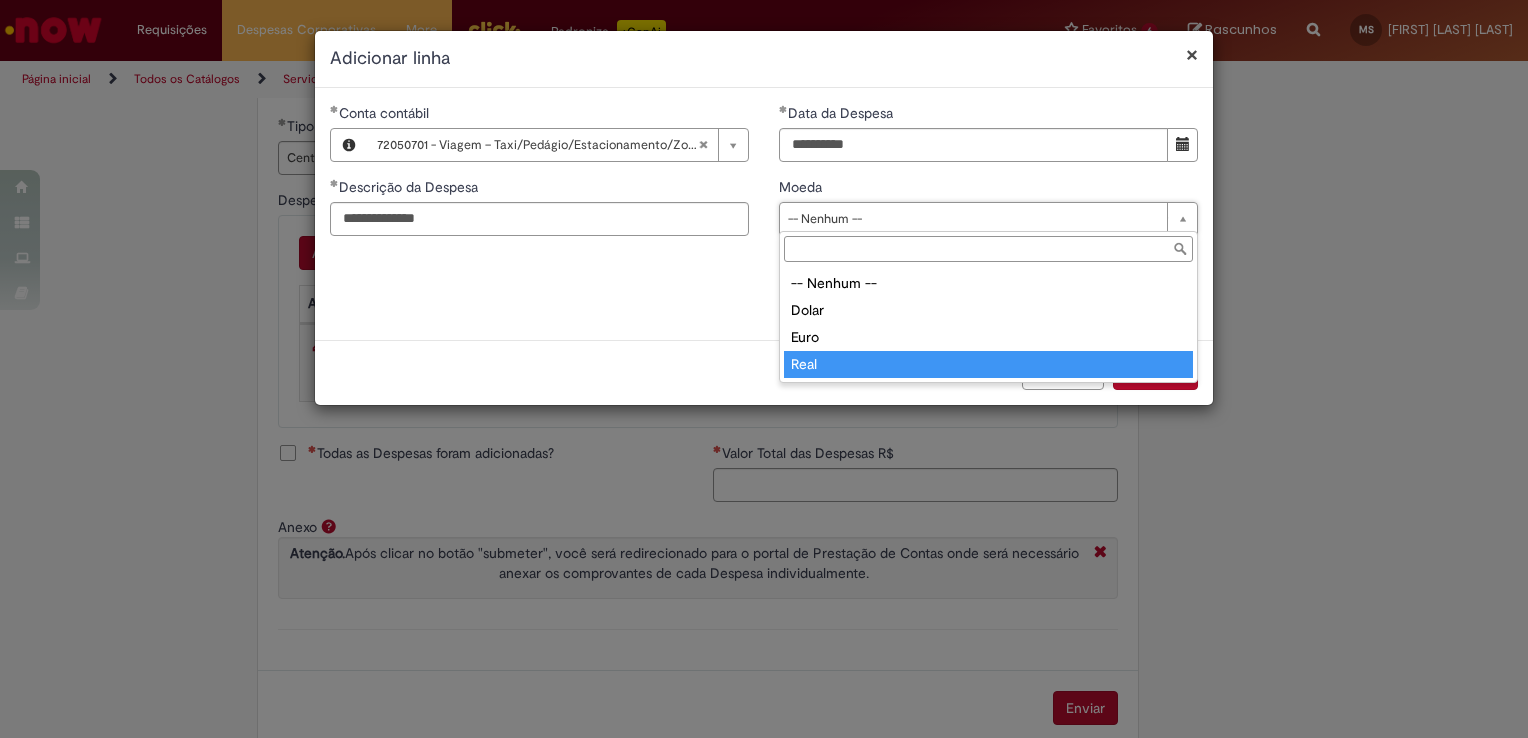 type on "****" 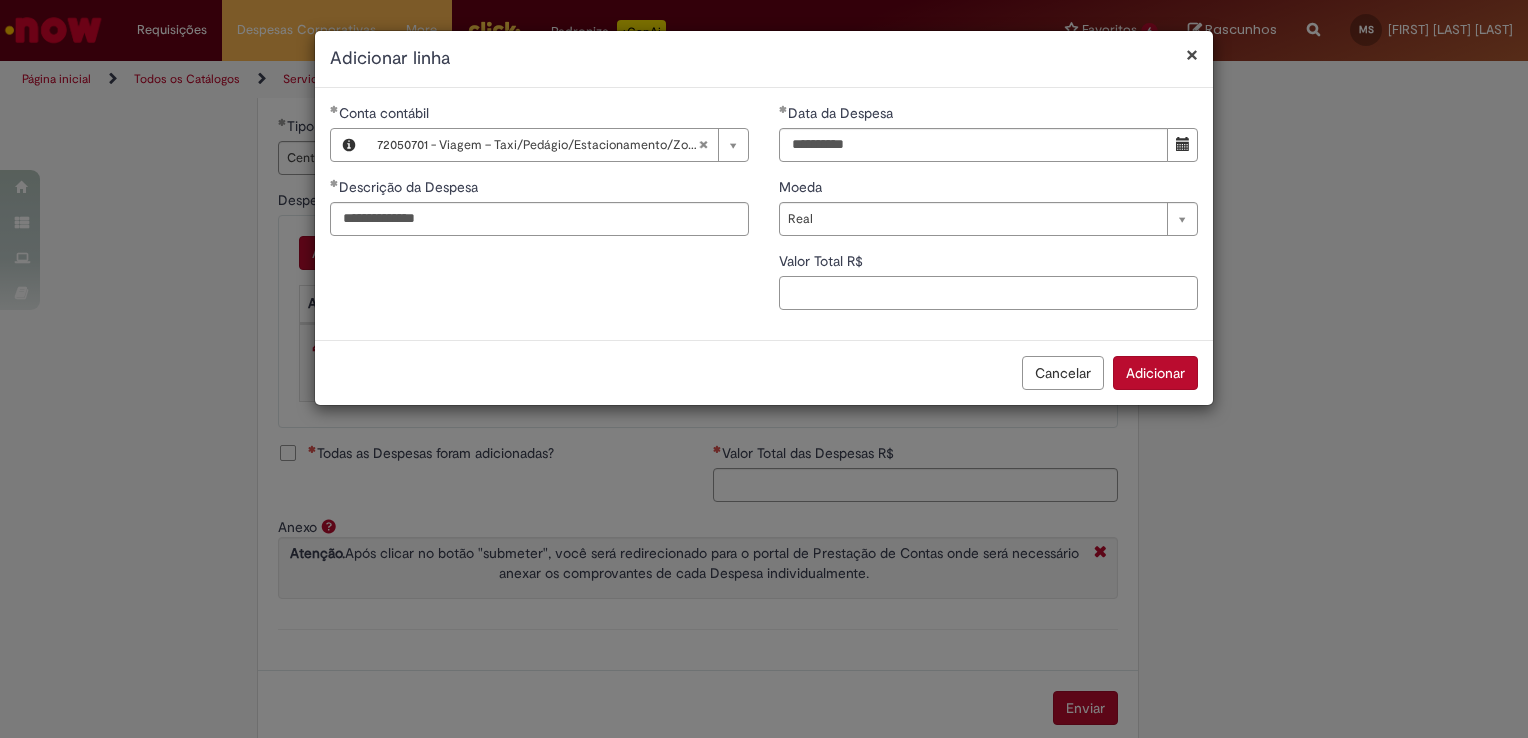 click on "Valor Total R$" at bounding box center [988, 293] 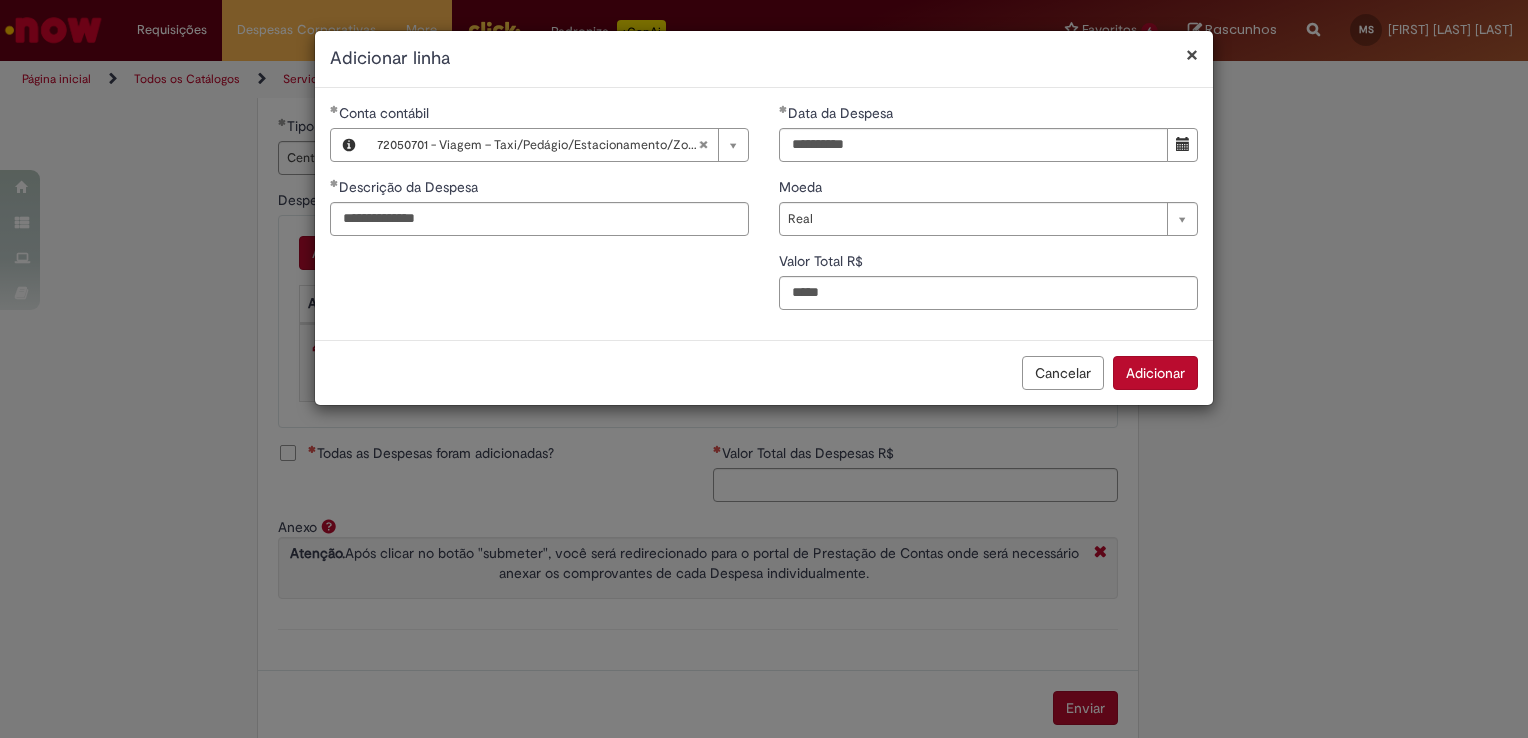 type on "**" 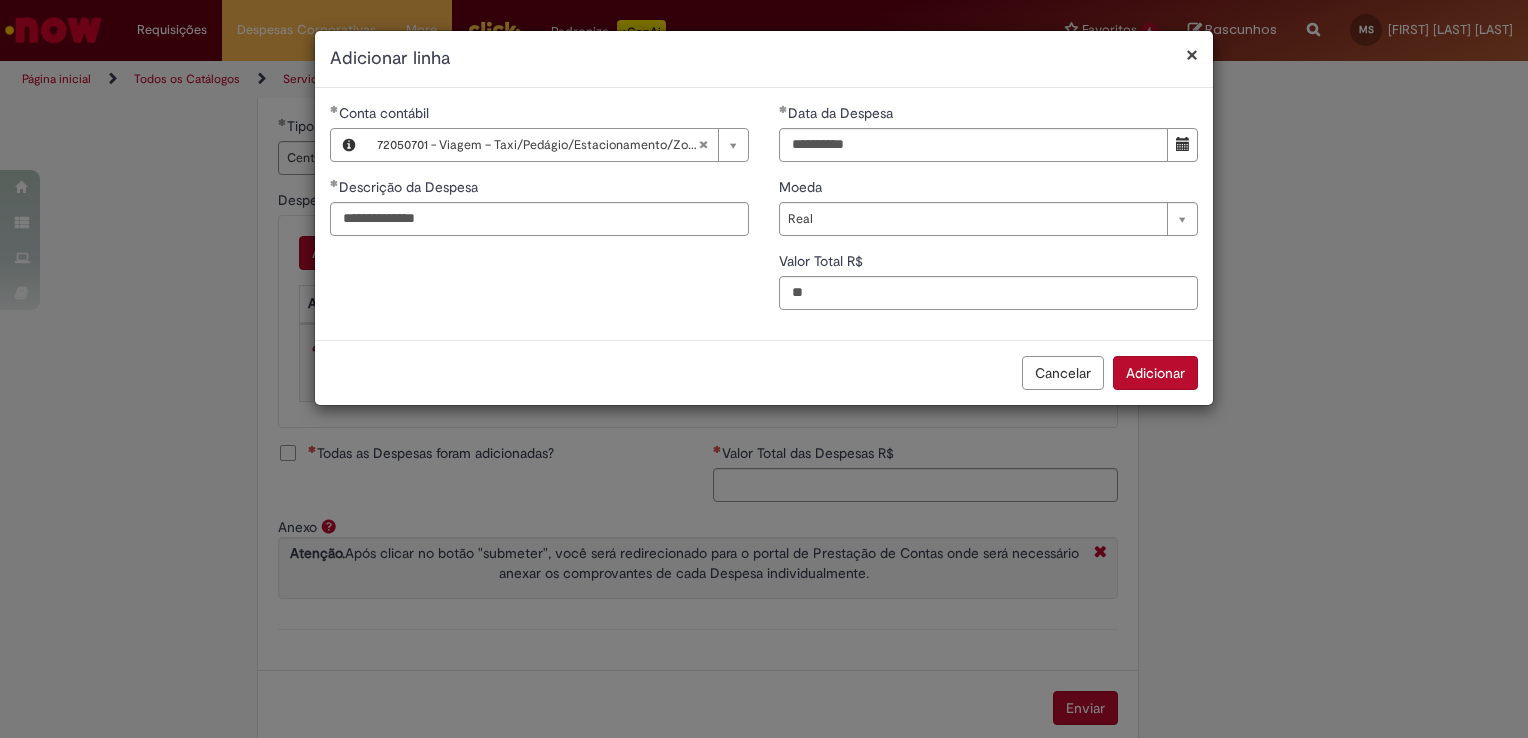 click on "Adicionar" at bounding box center (1155, 373) 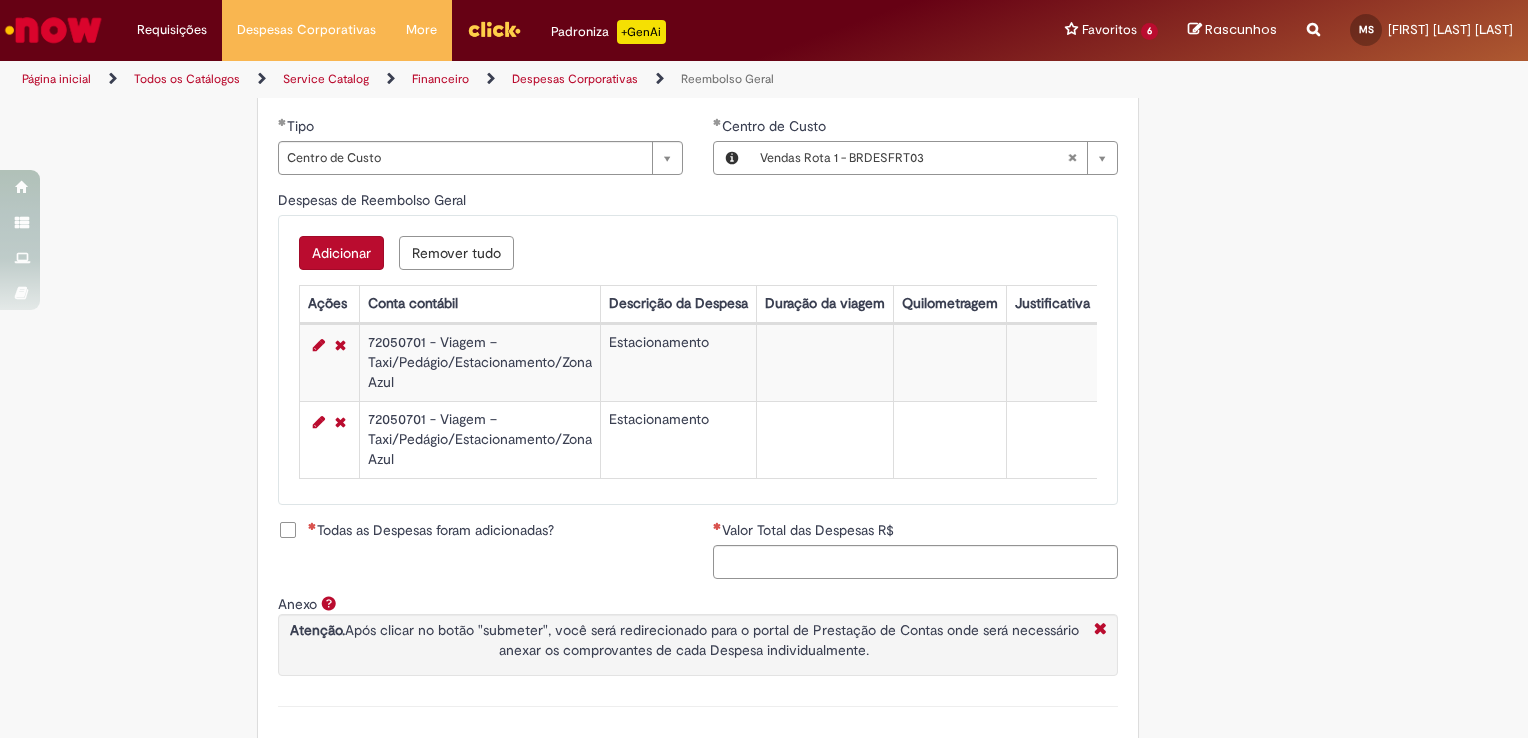 click on "Adicionar" at bounding box center (341, 253) 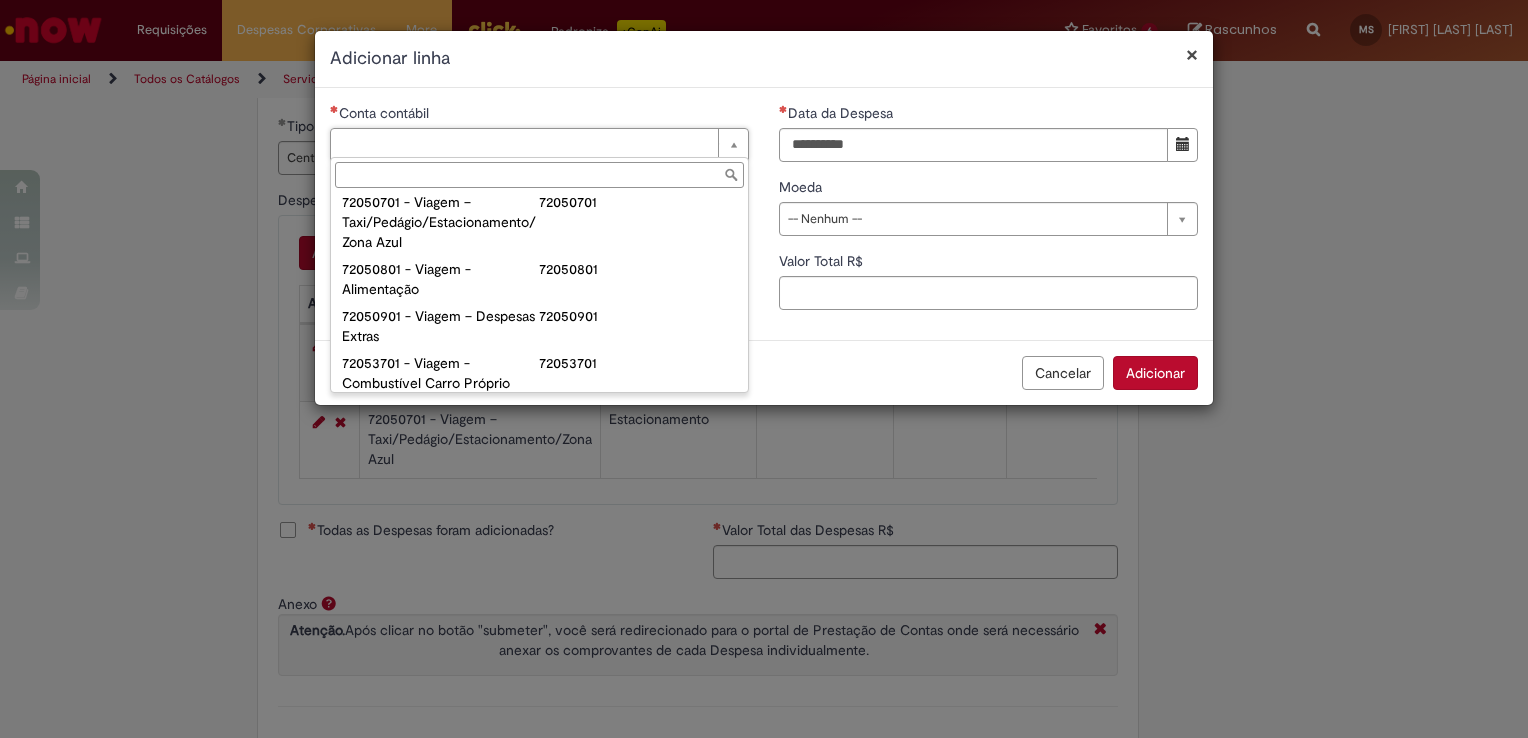 scroll, scrollTop: 1191, scrollLeft: 0, axis: vertical 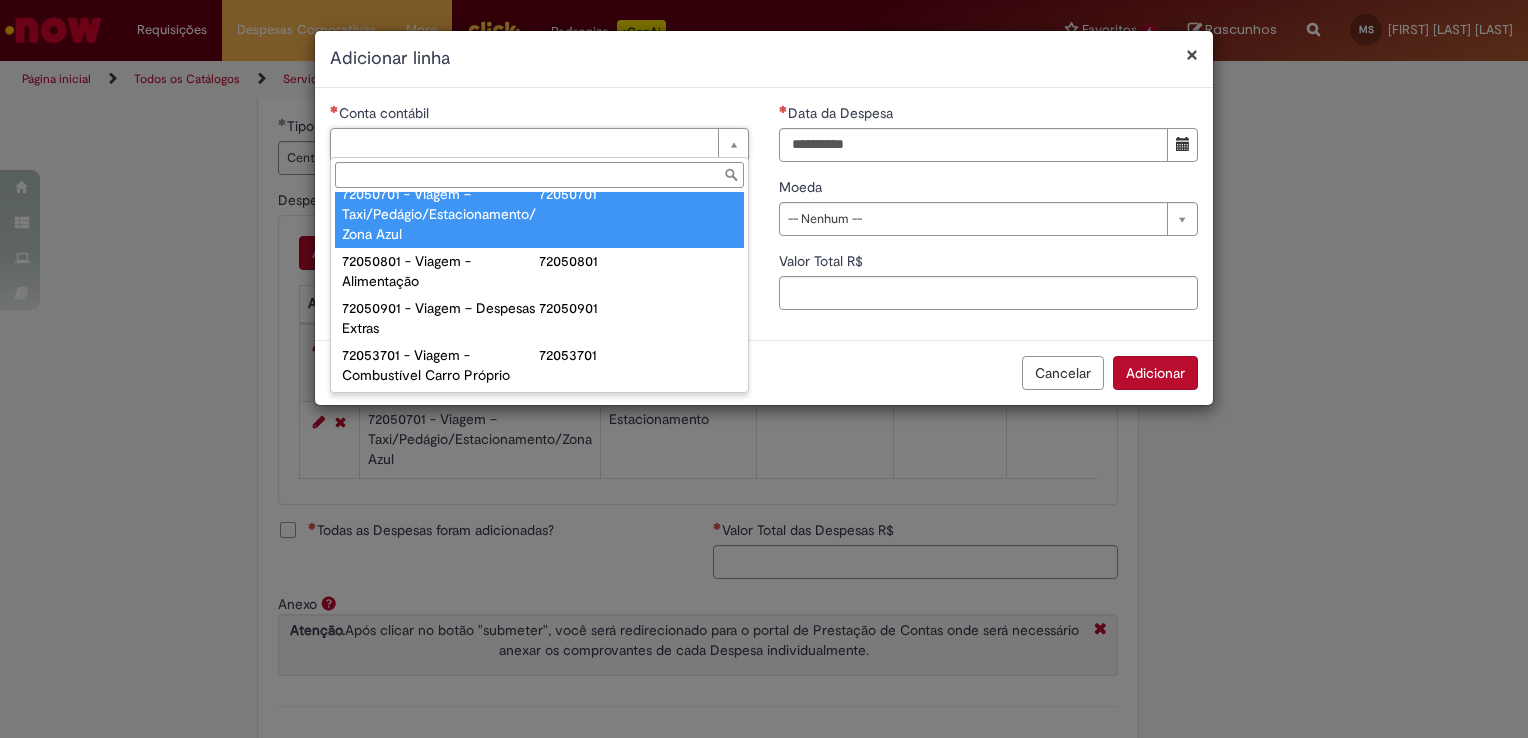 type on "**********" 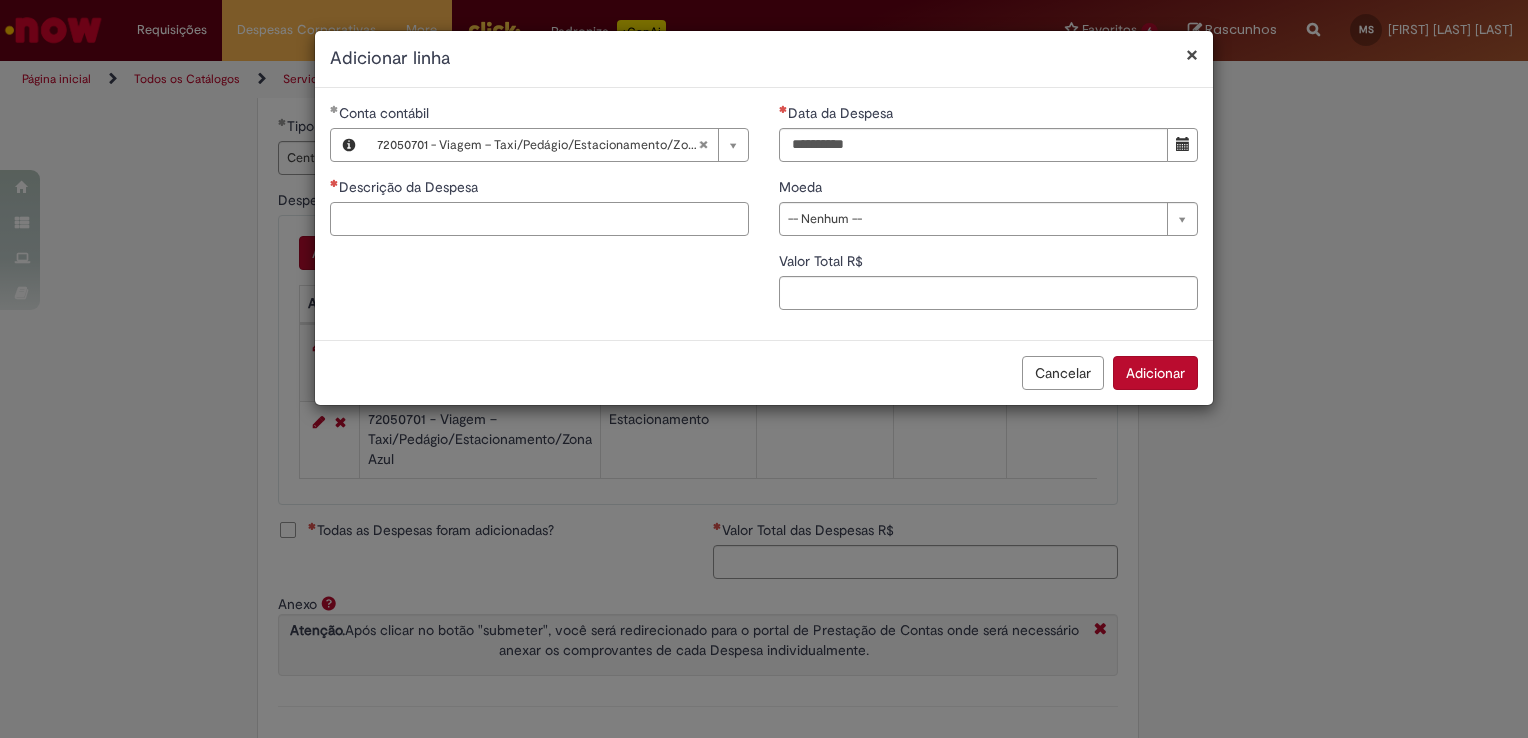 click on "Descrição da Despesa" at bounding box center [539, 219] 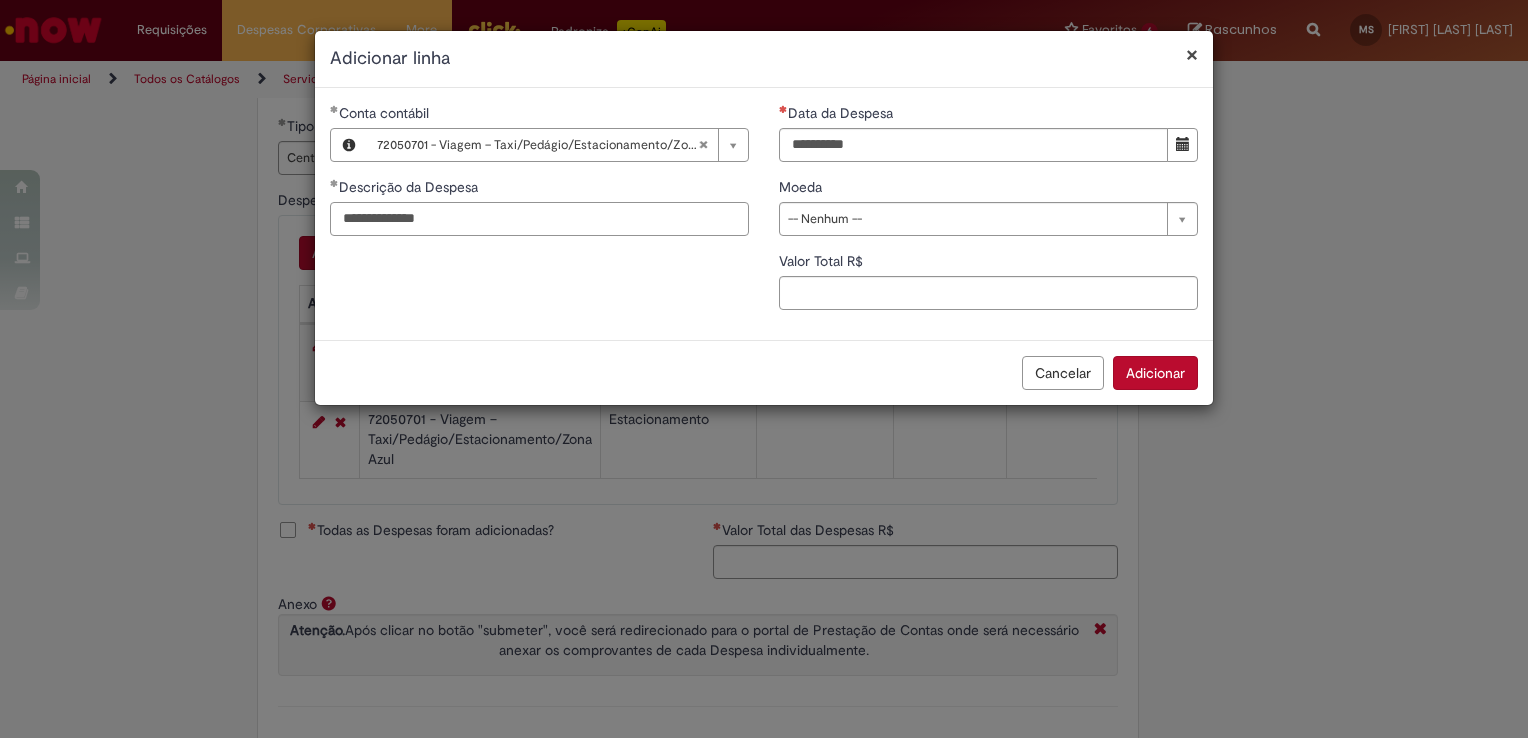 type on "**********" 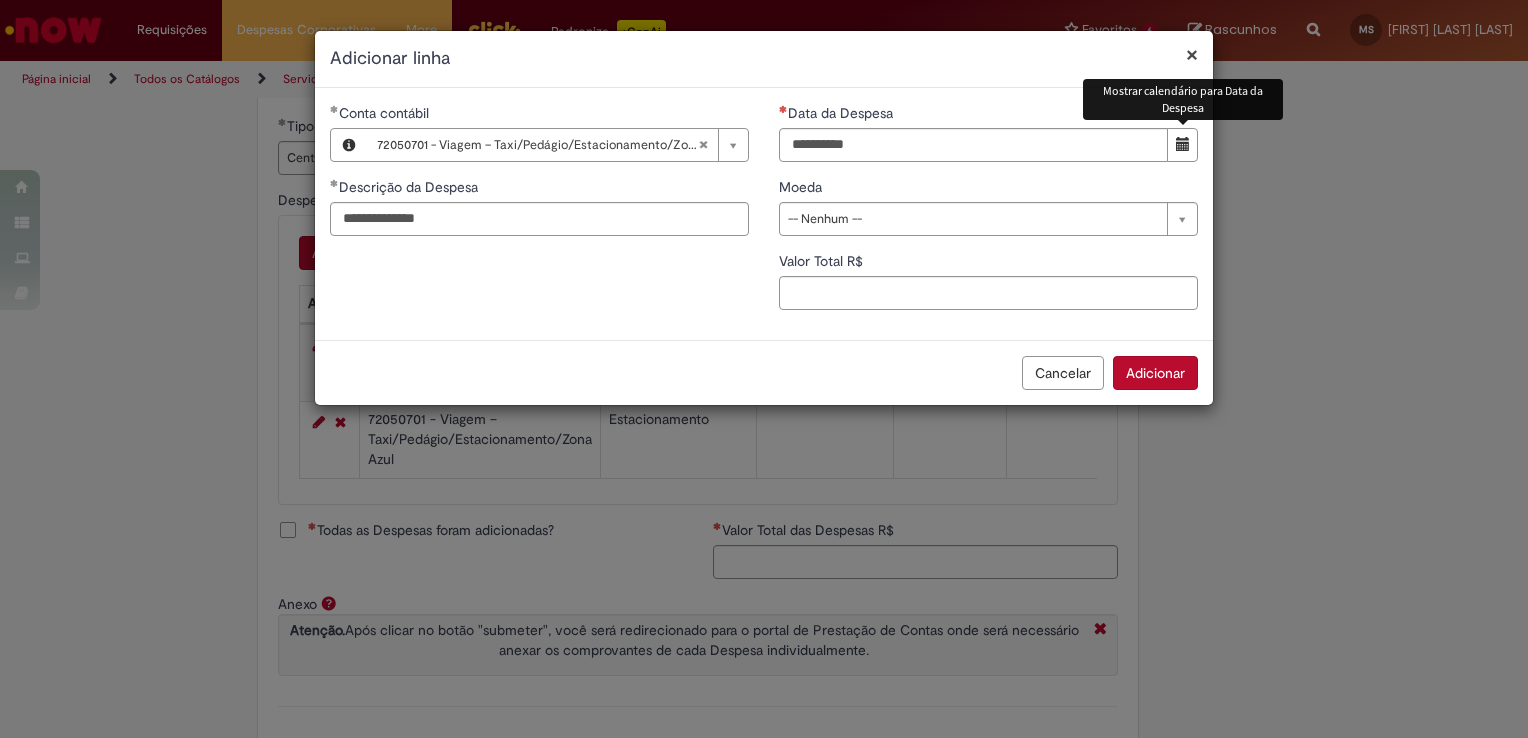 click at bounding box center [1183, 144] 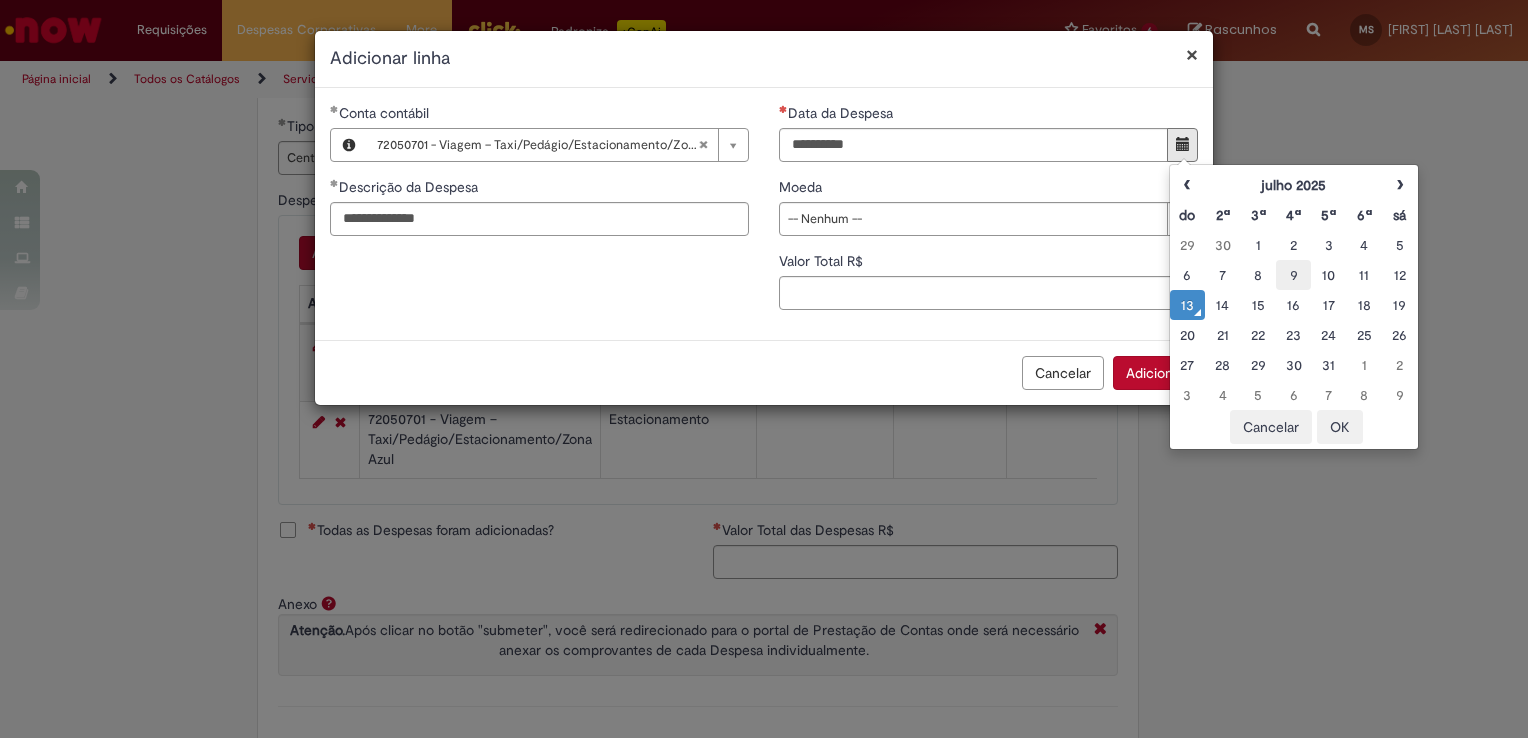 click on "9" at bounding box center [1293, 275] 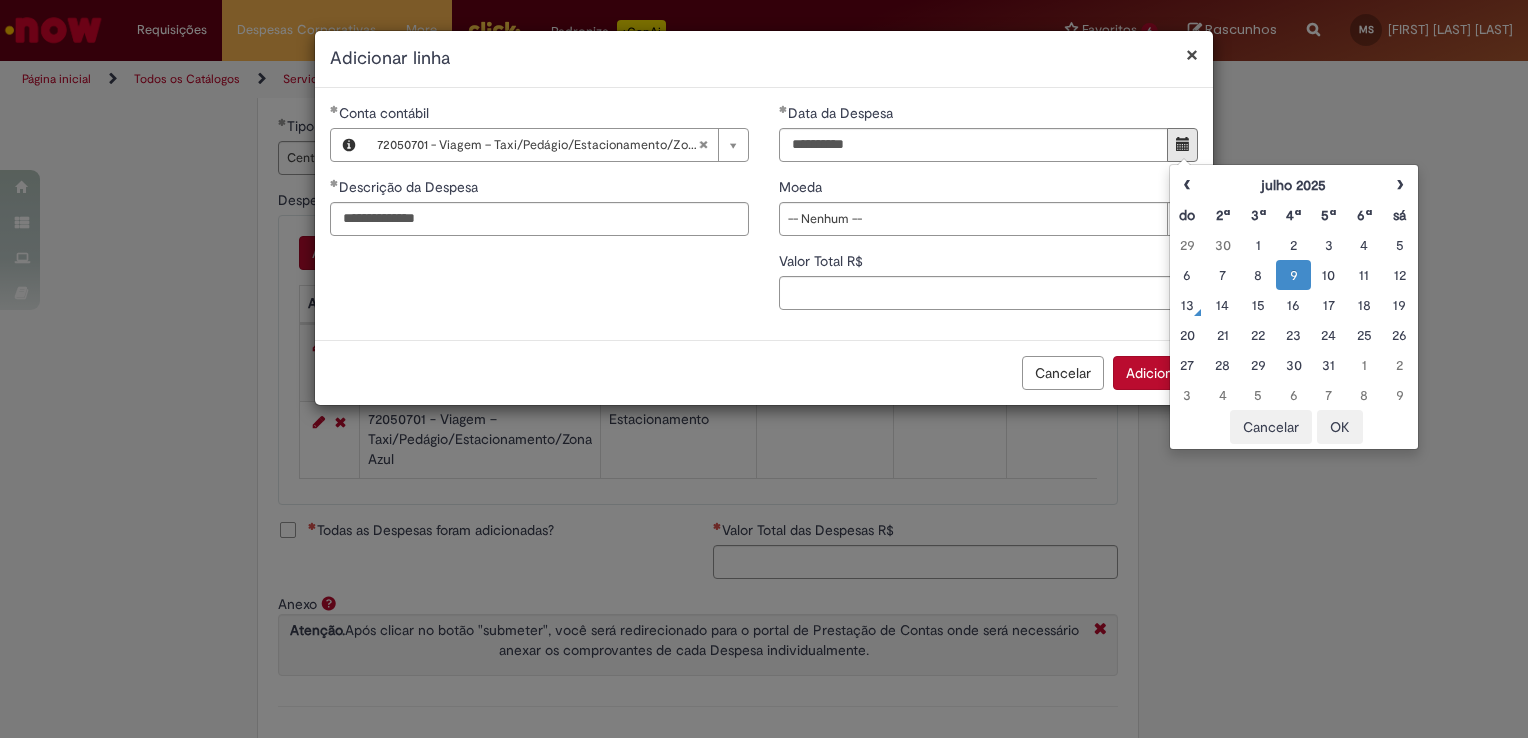 click on "OK" at bounding box center (1340, 427) 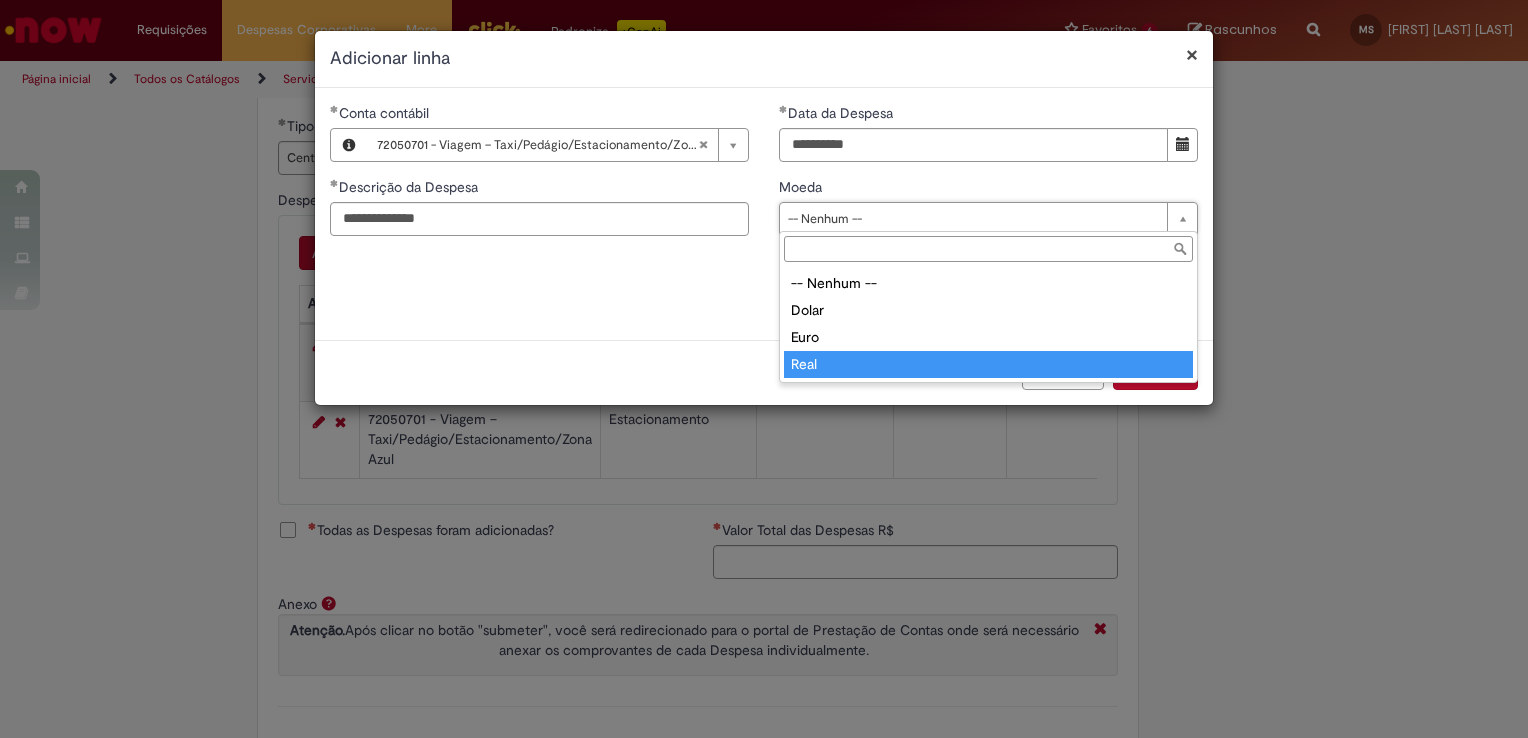 type on "****" 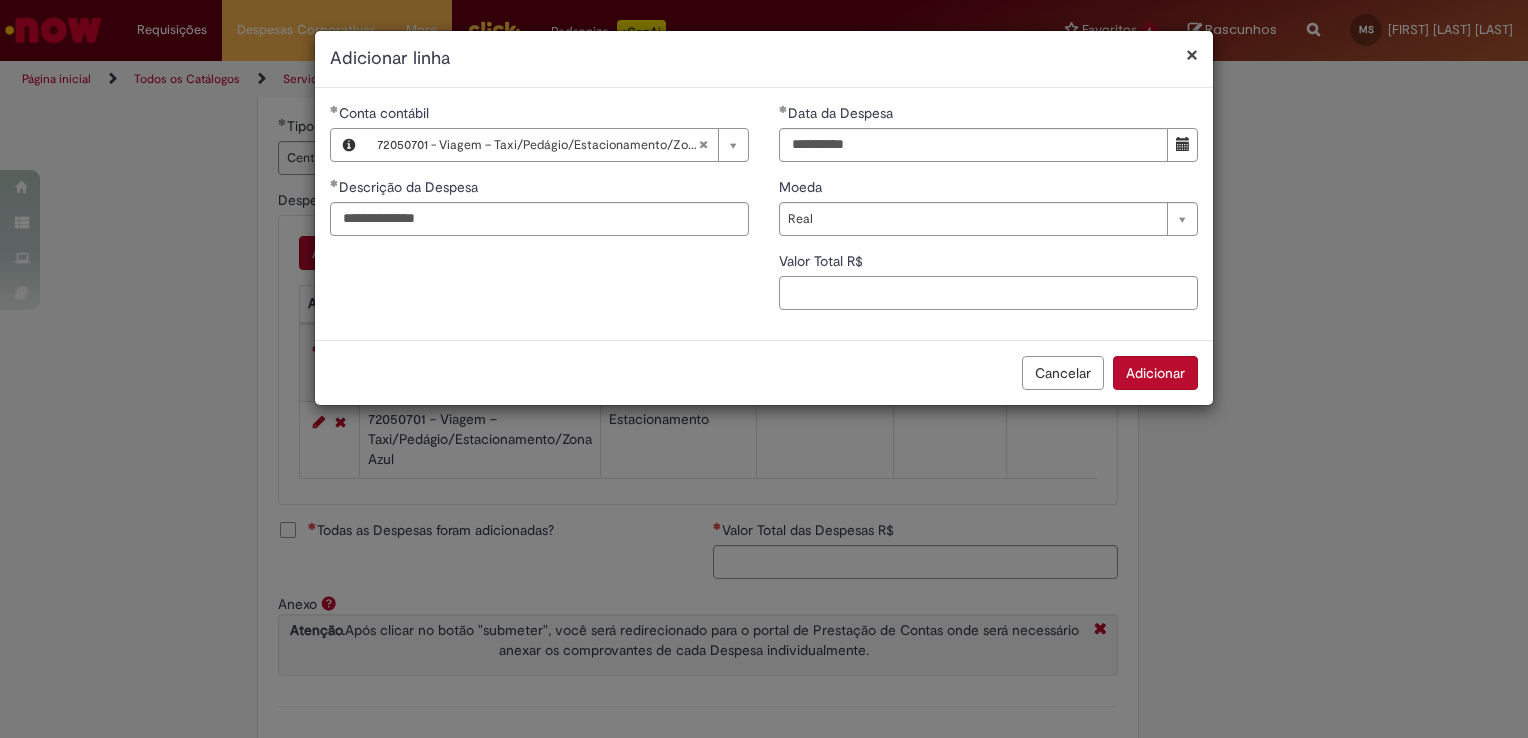 click on "Valor Total R$" at bounding box center [988, 293] 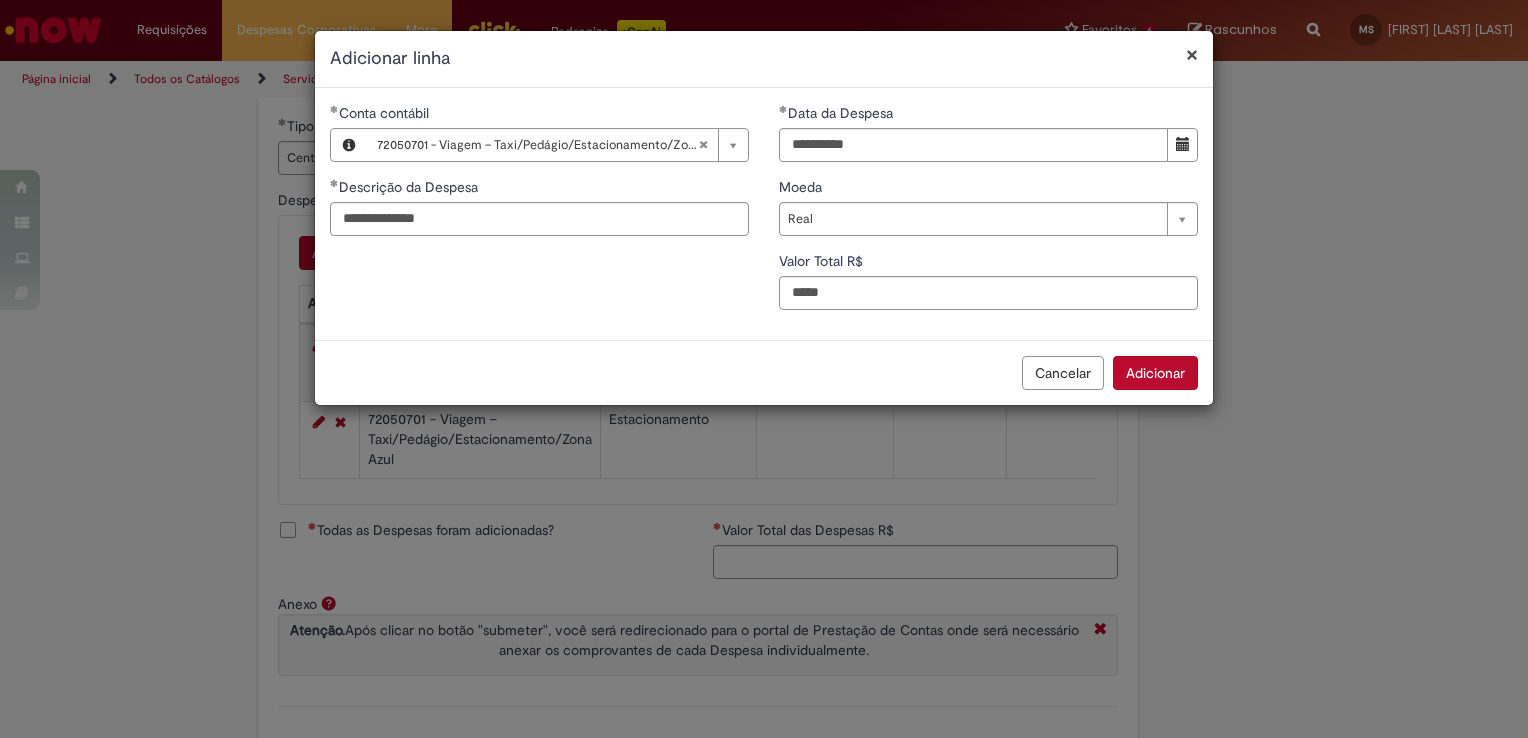 type on "**" 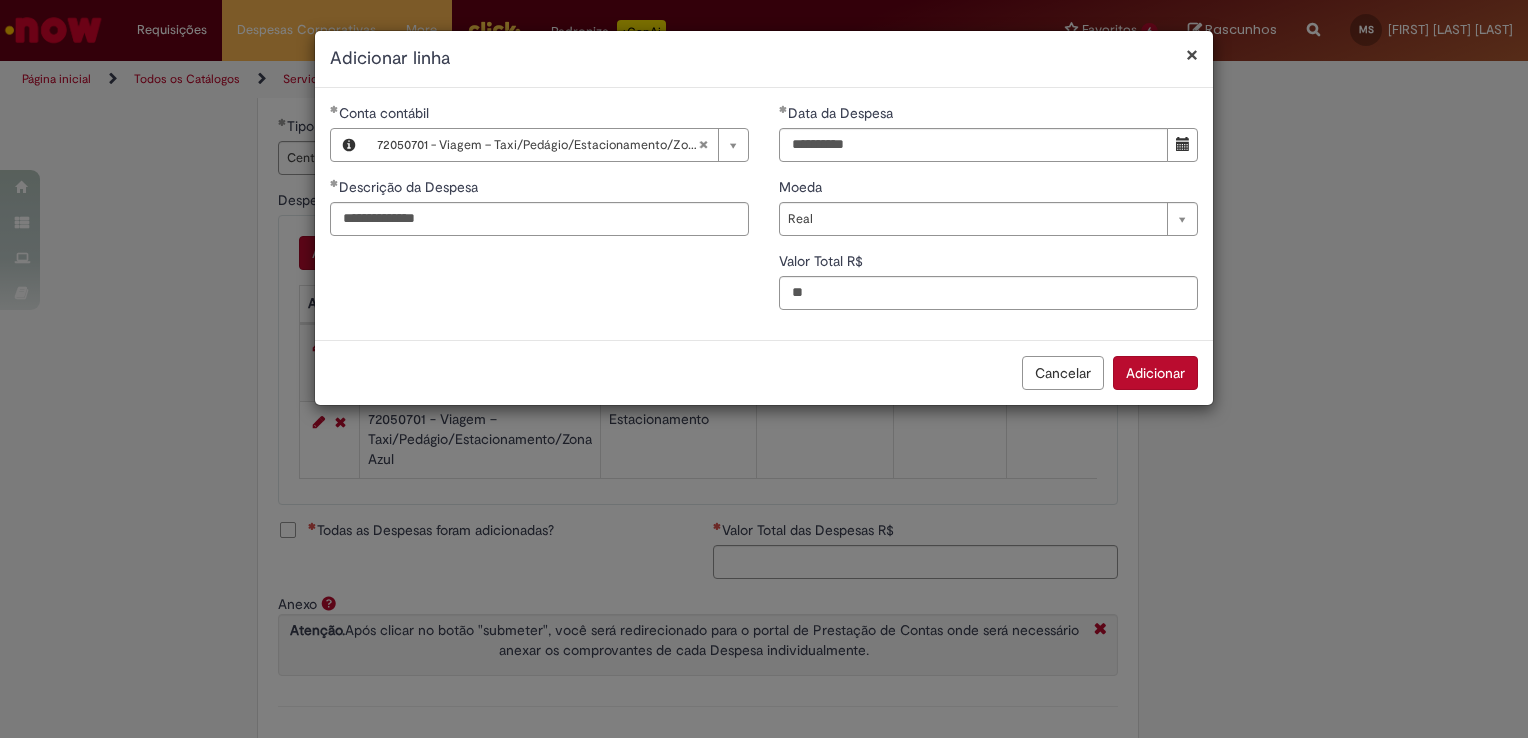 click on "Adicionar" at bounding box center [1155, 373] 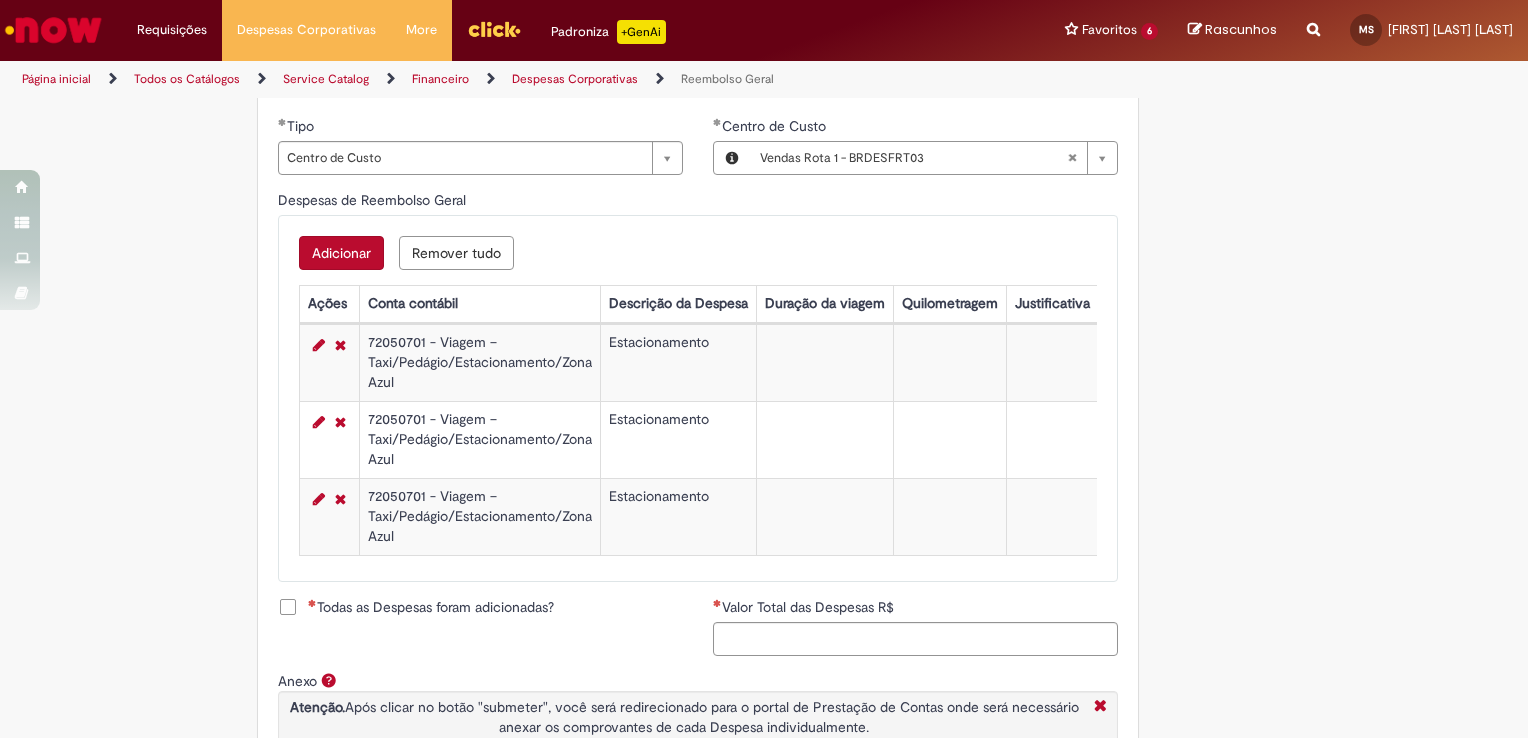 click on "Adicionar" at bounding box center (341, 253) 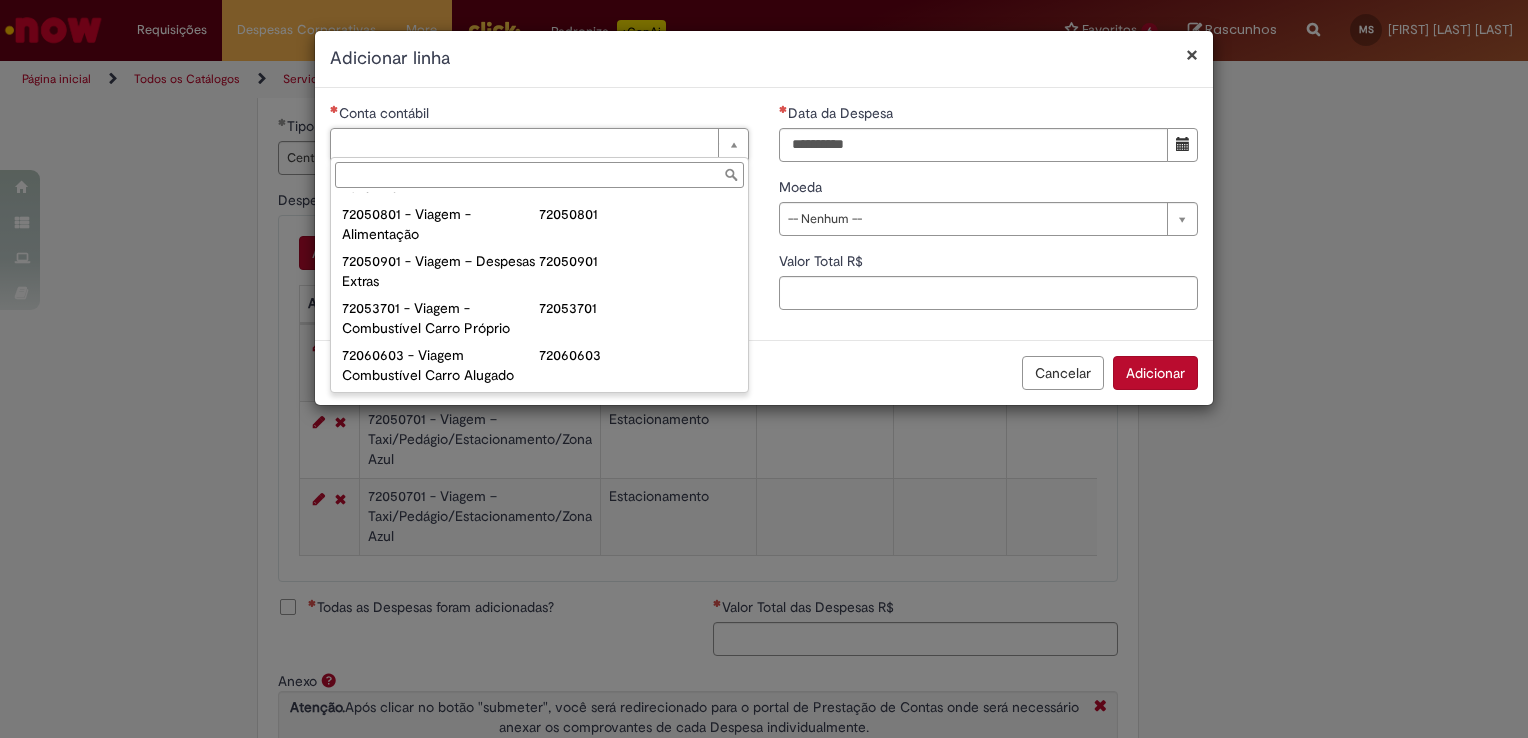 scroll, scrollTop: 1239, scrollLeft: 0, axis: vertical 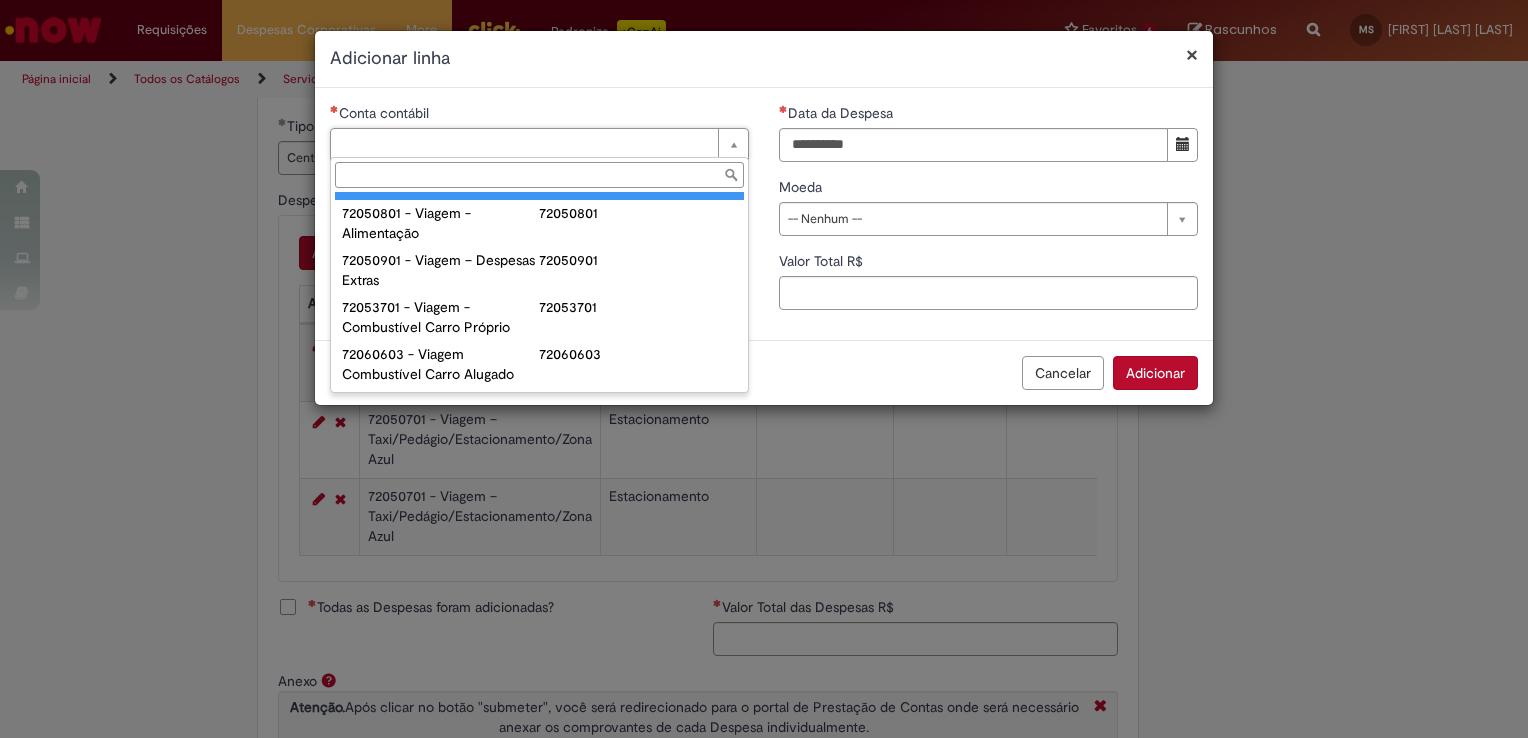 type on "**********" 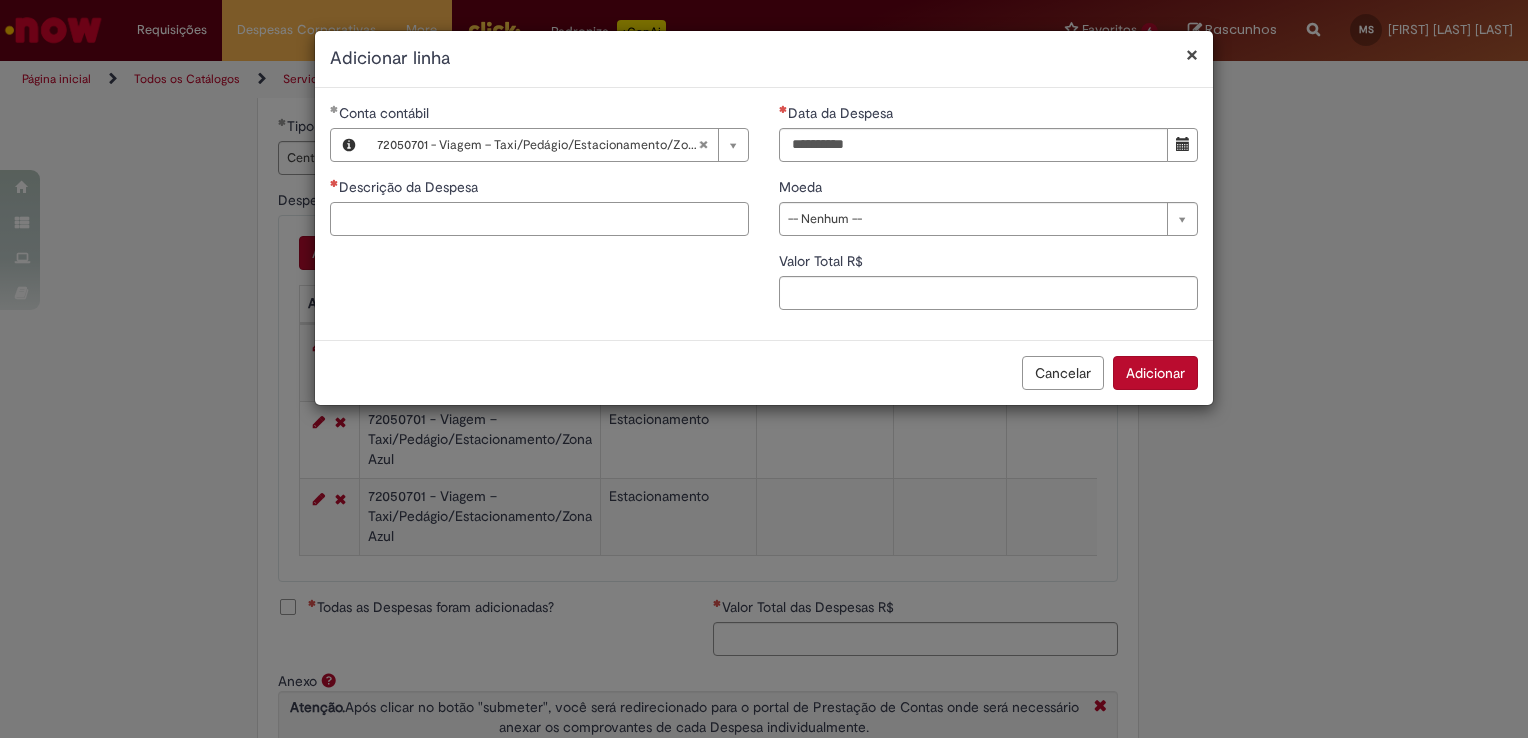 click on "Descrição da Despesa" at bounding box center [539, 219] 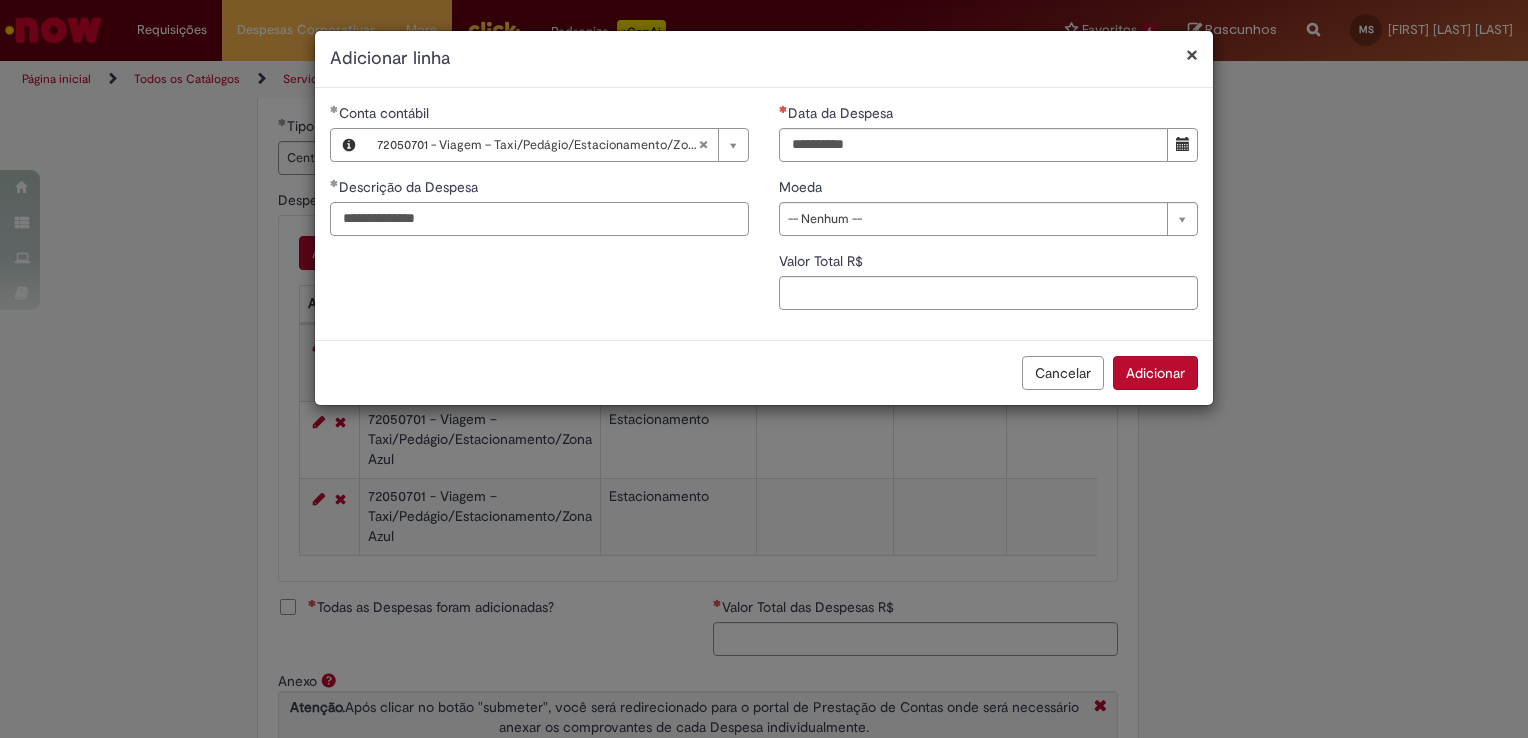 type on "**********" 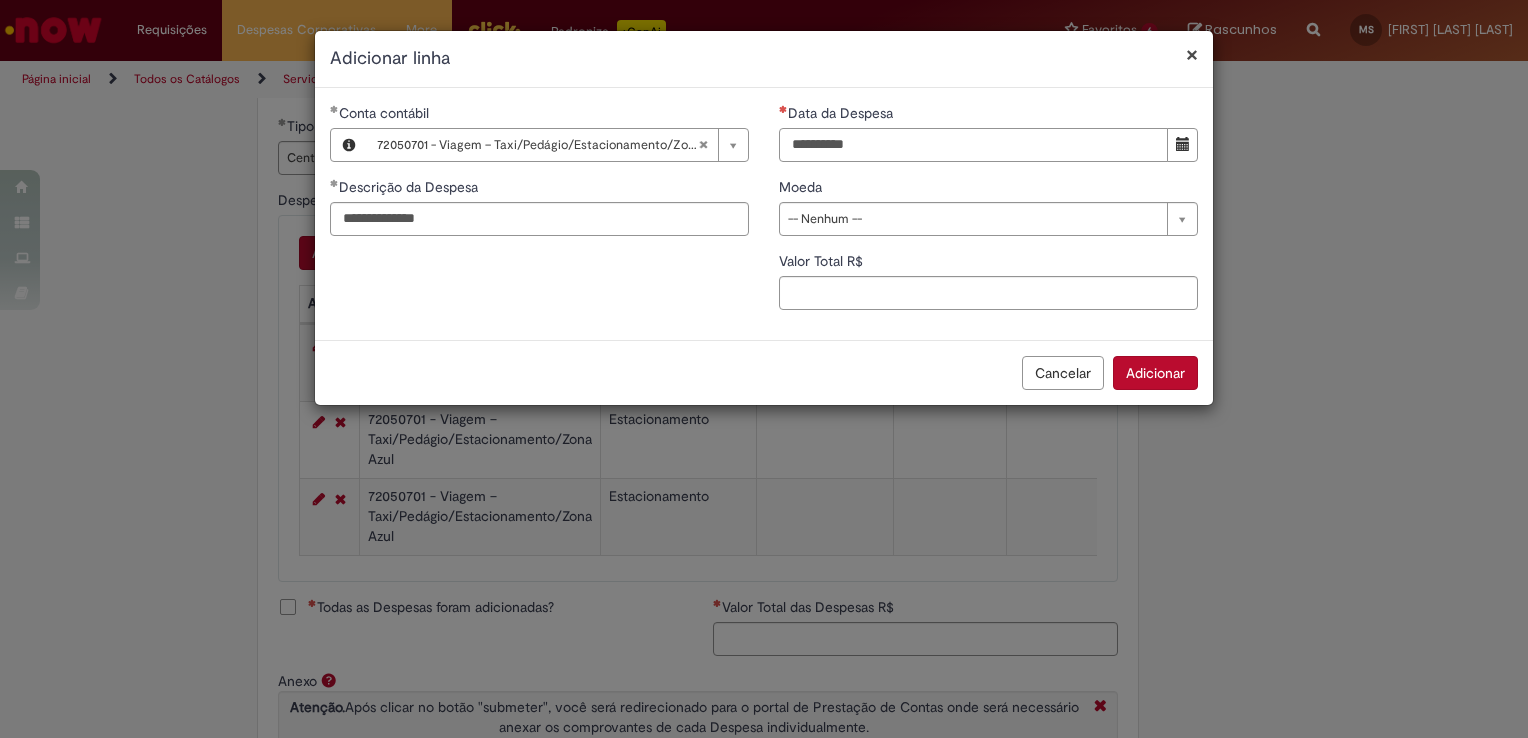 click on "Data da Despesa" at bounding box center (973, 145) 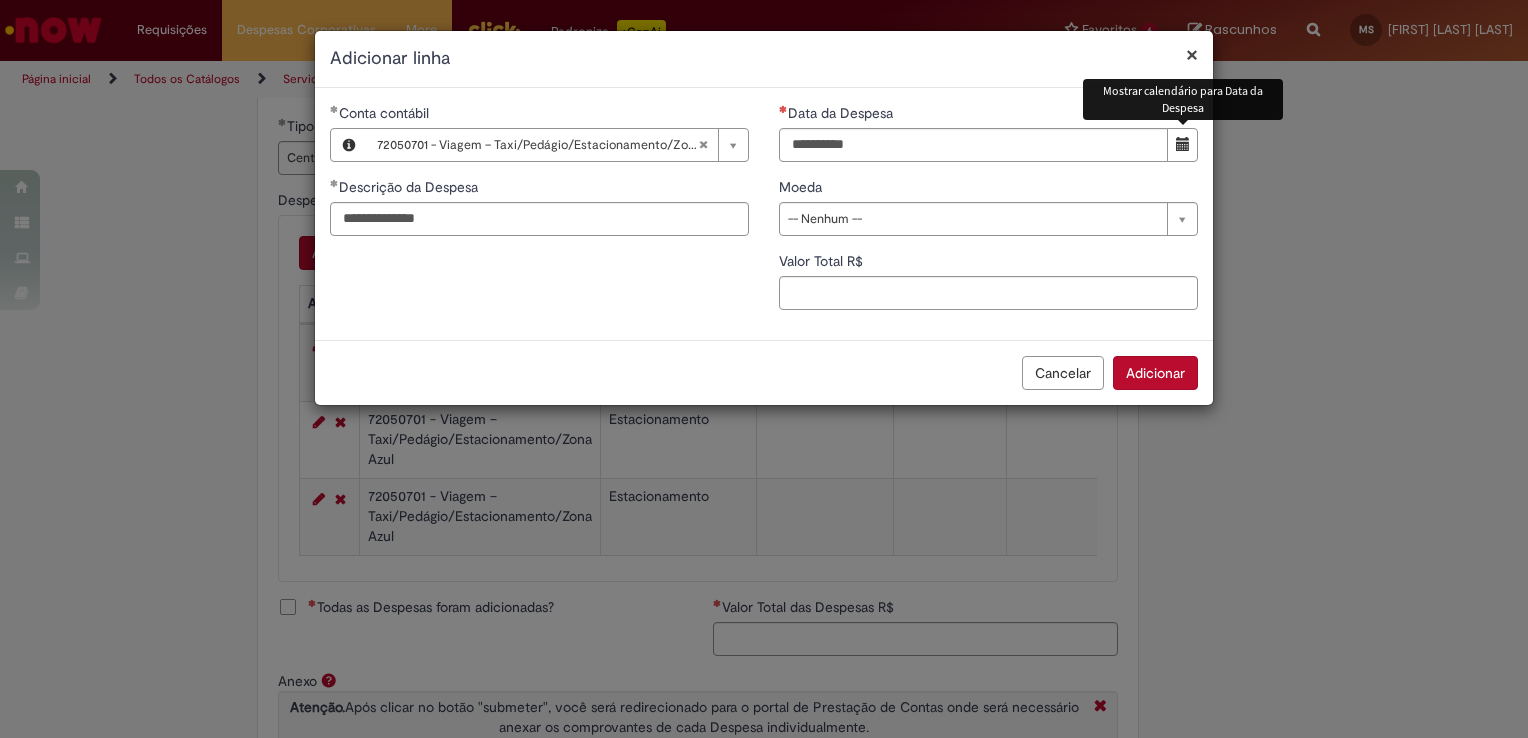 click at bounding box center [1183, 144] 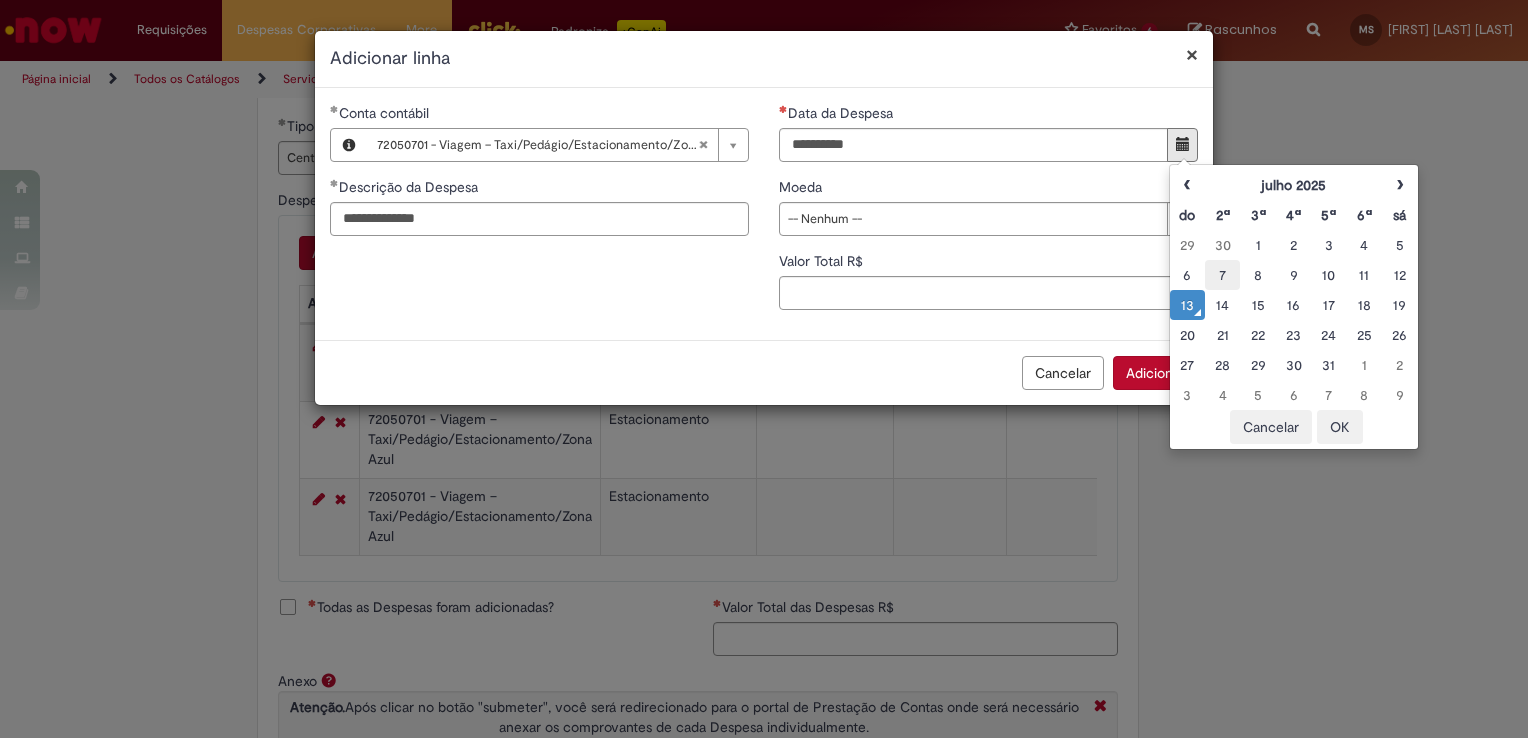 click on "7" at bounding box center (1222, 275) 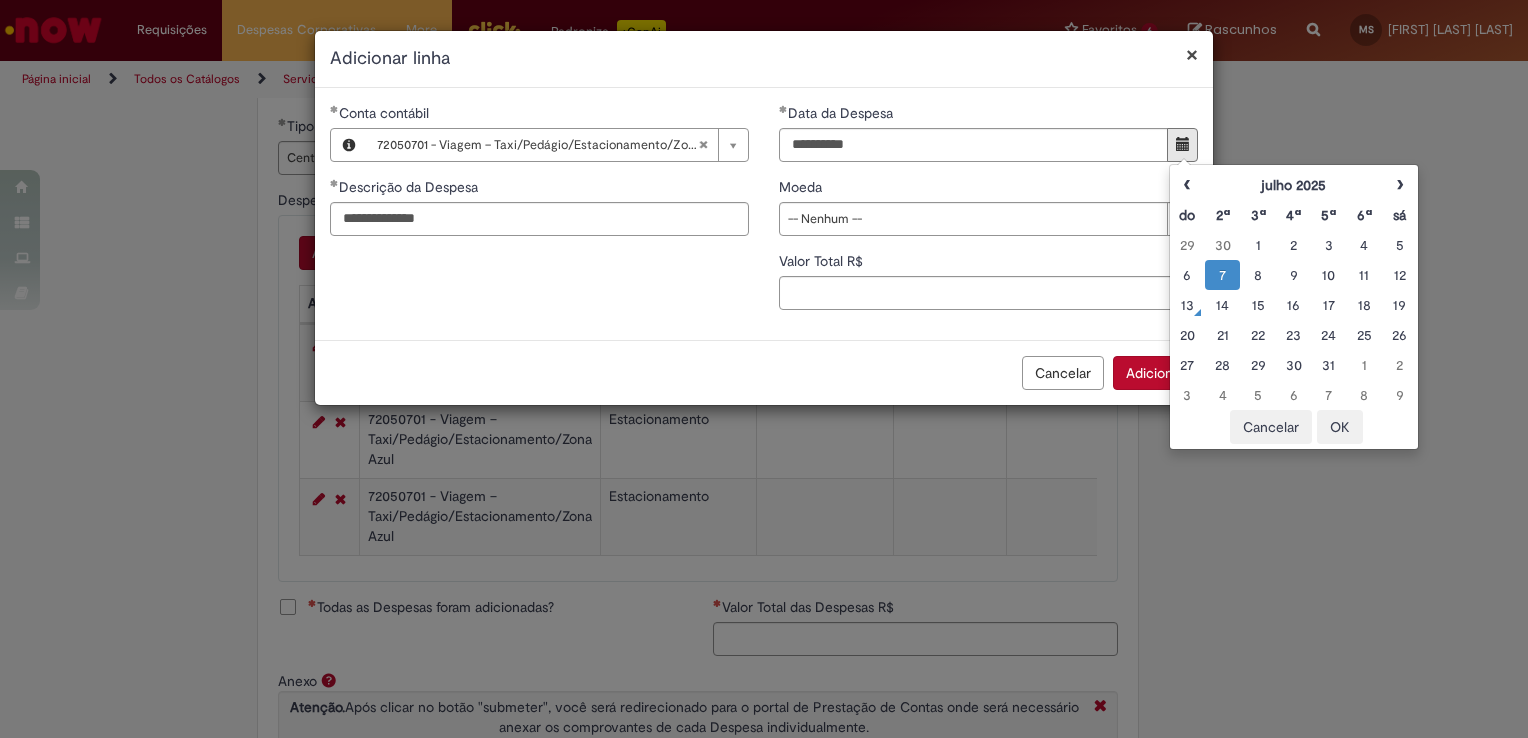 click on "OK" at bounding box center (1340, 427) 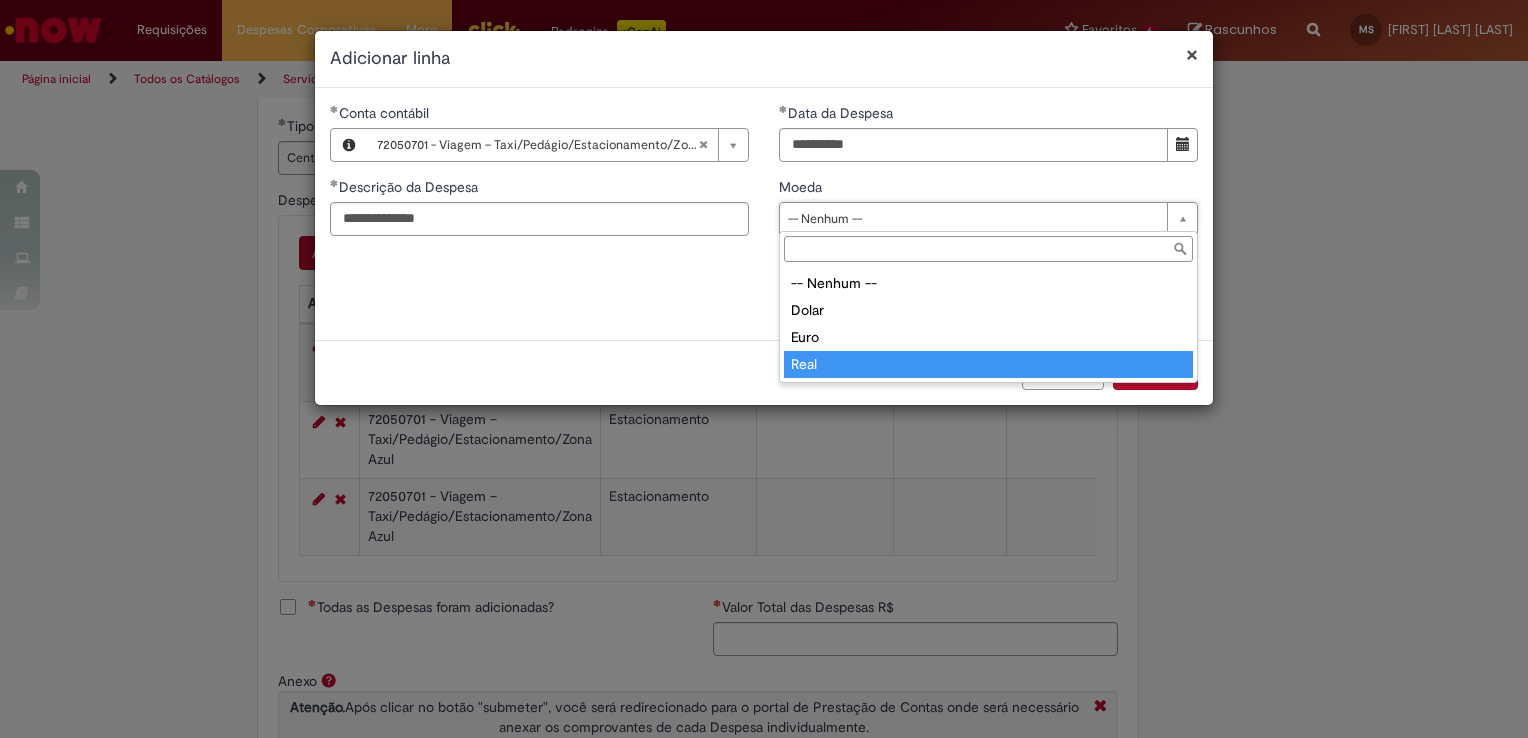 type on "****" 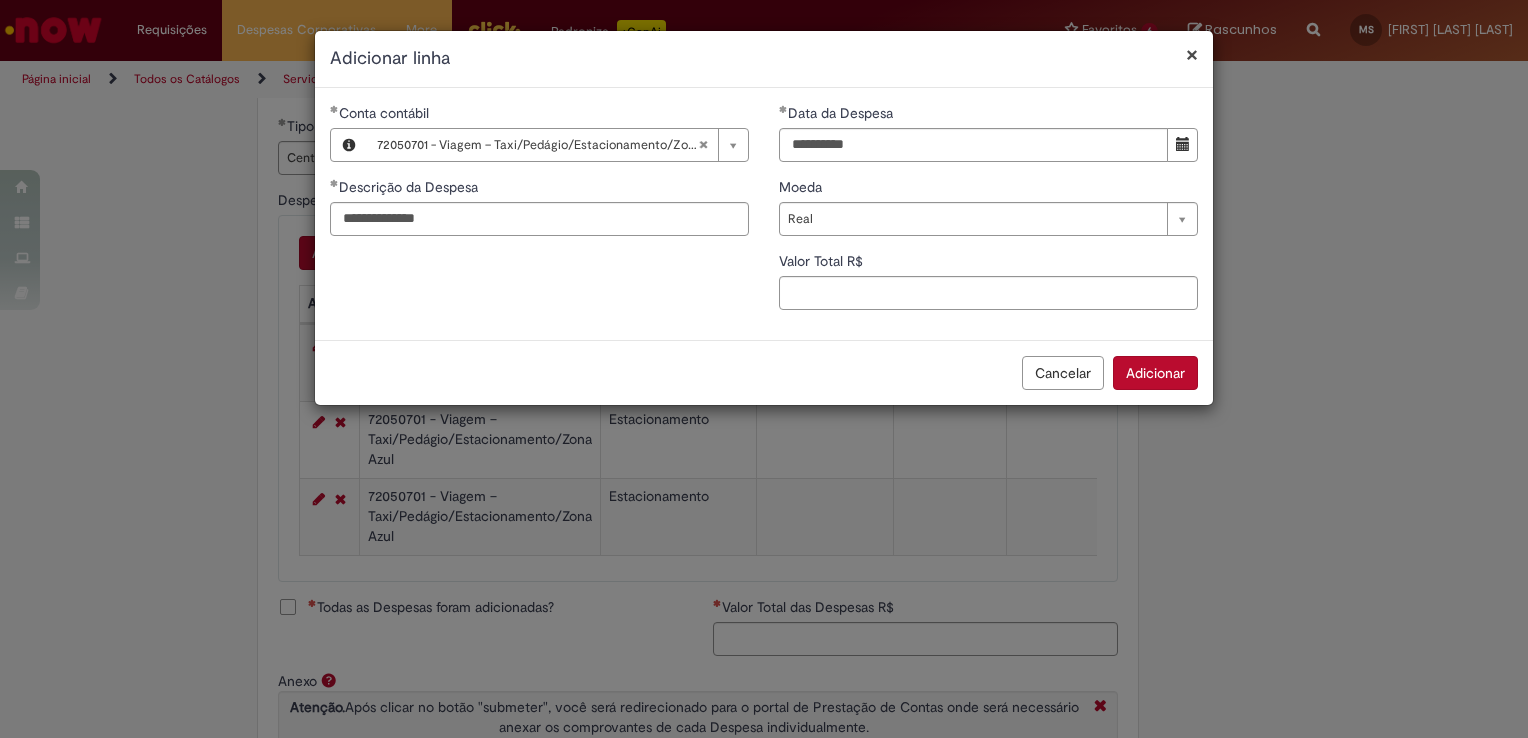 click on "Cancelar   Adicionar" at bounding box center (764, 372) 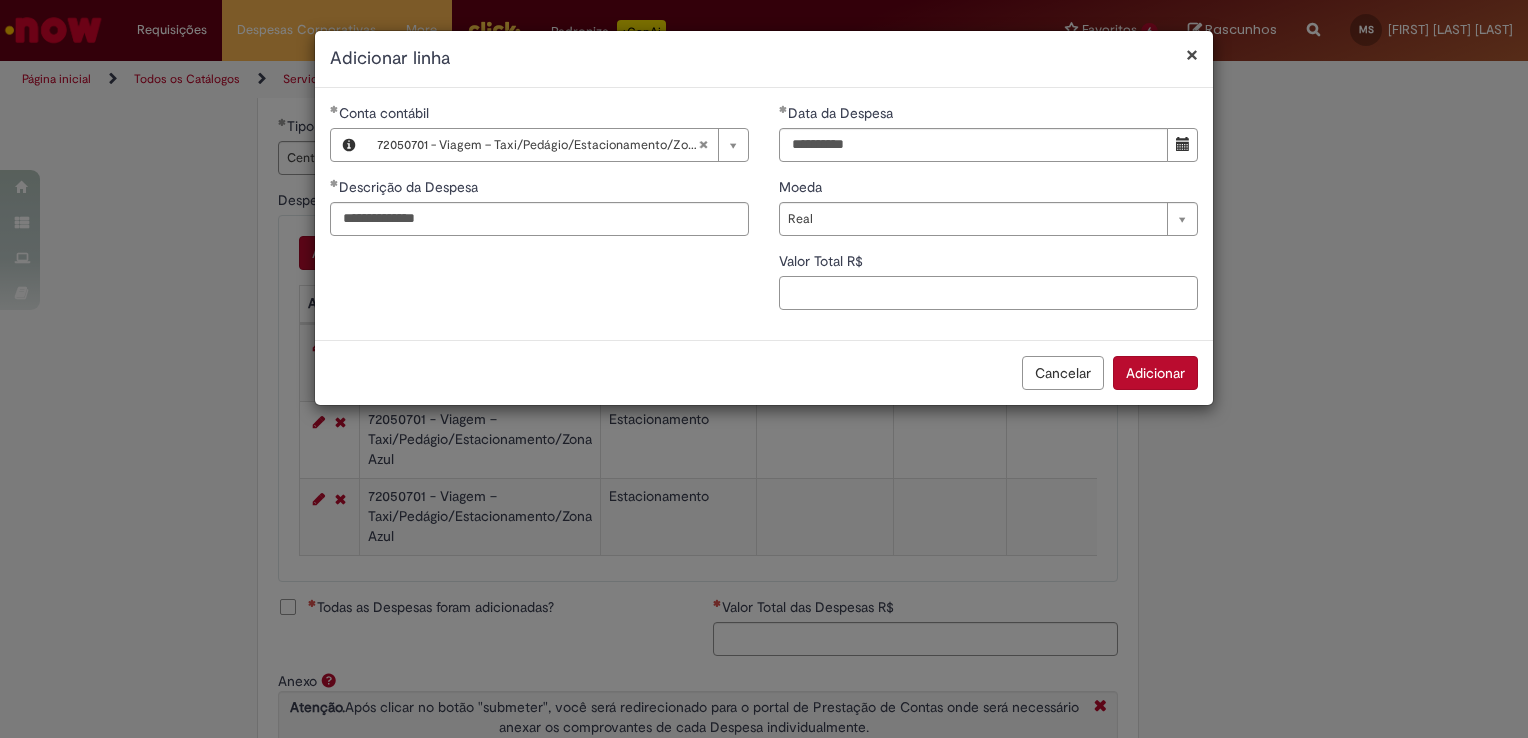 click on "Valor Total R$" at bounding box center [988, 293] 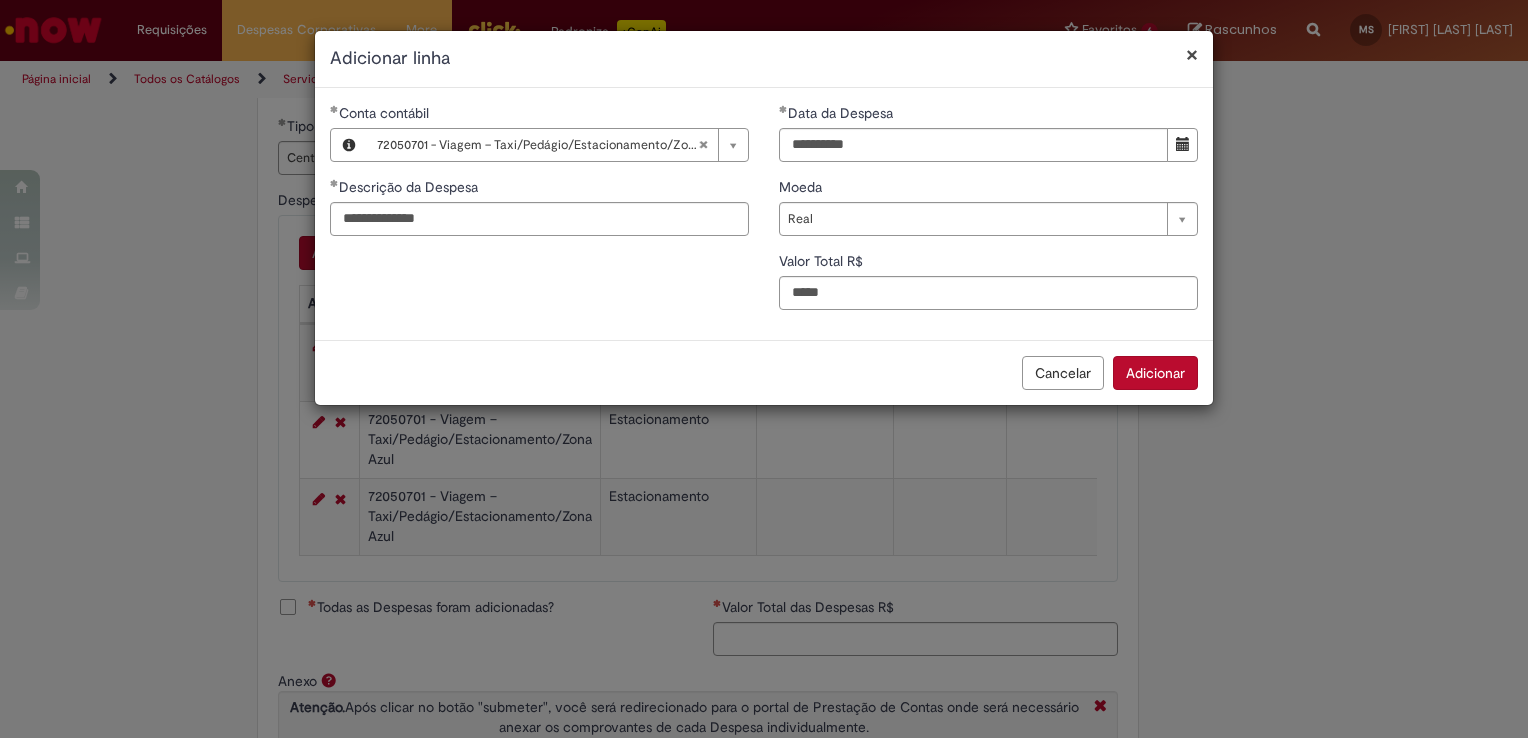 type on "**" 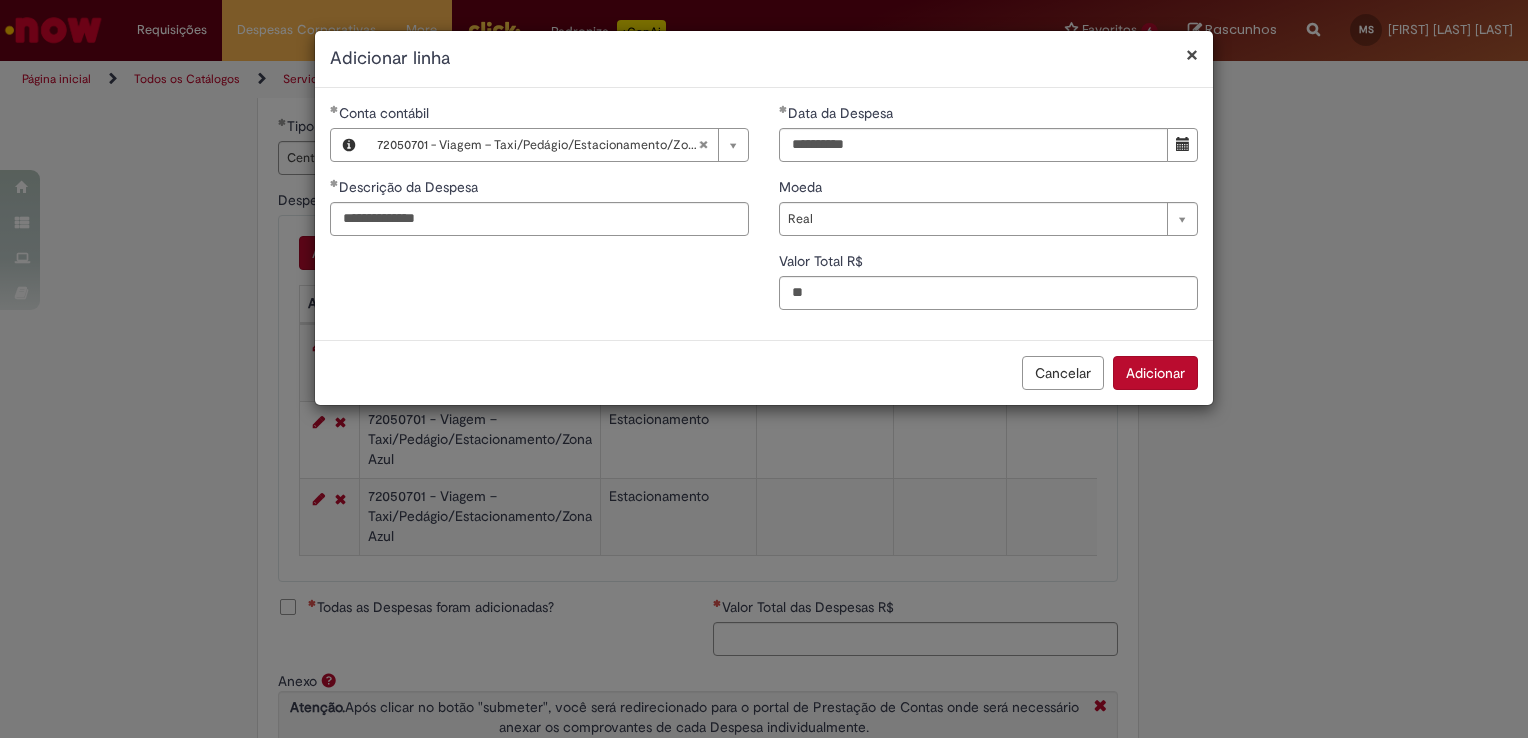 click on "Adicionar" at bounding box center [1155, 373] 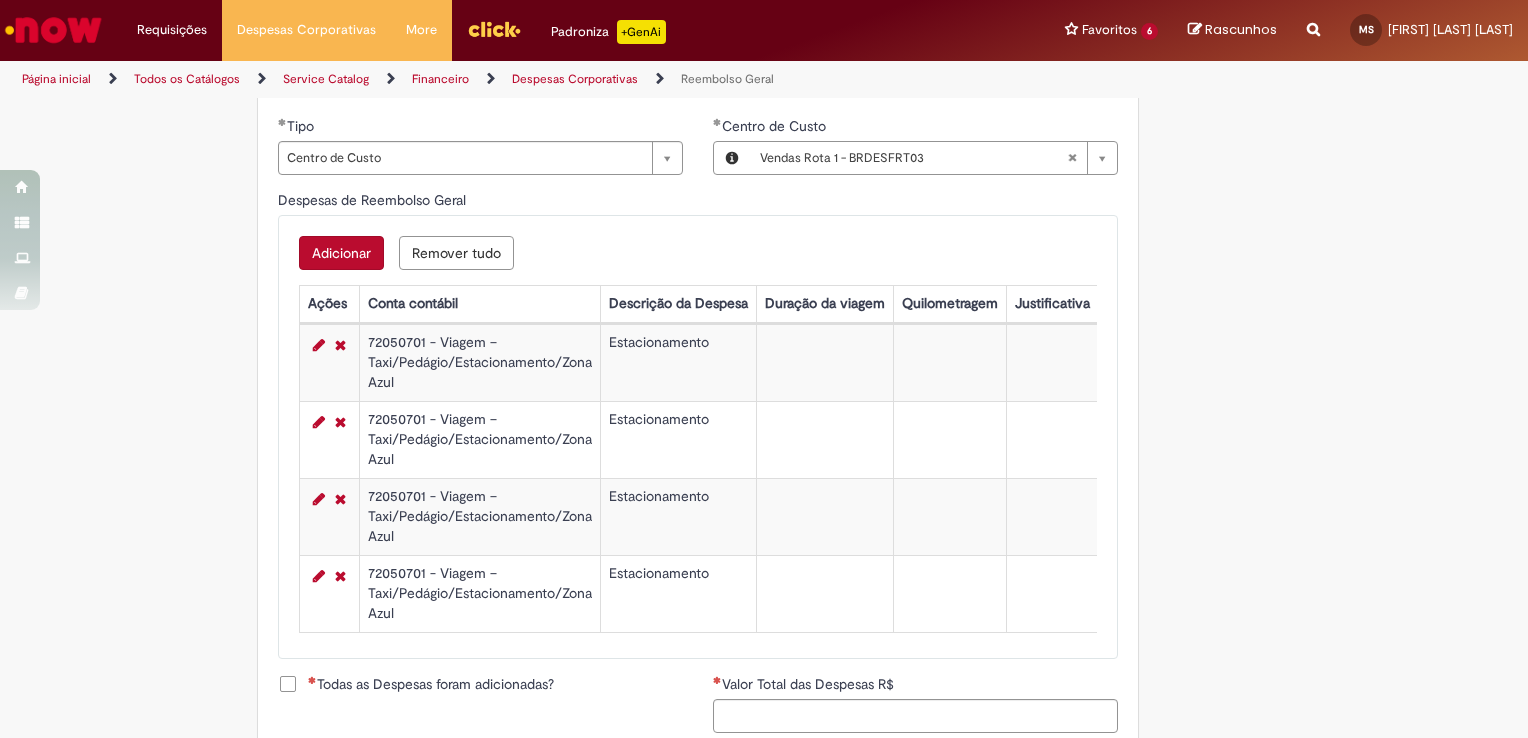 click on "Adicionar" at bounding box center (341, 253) 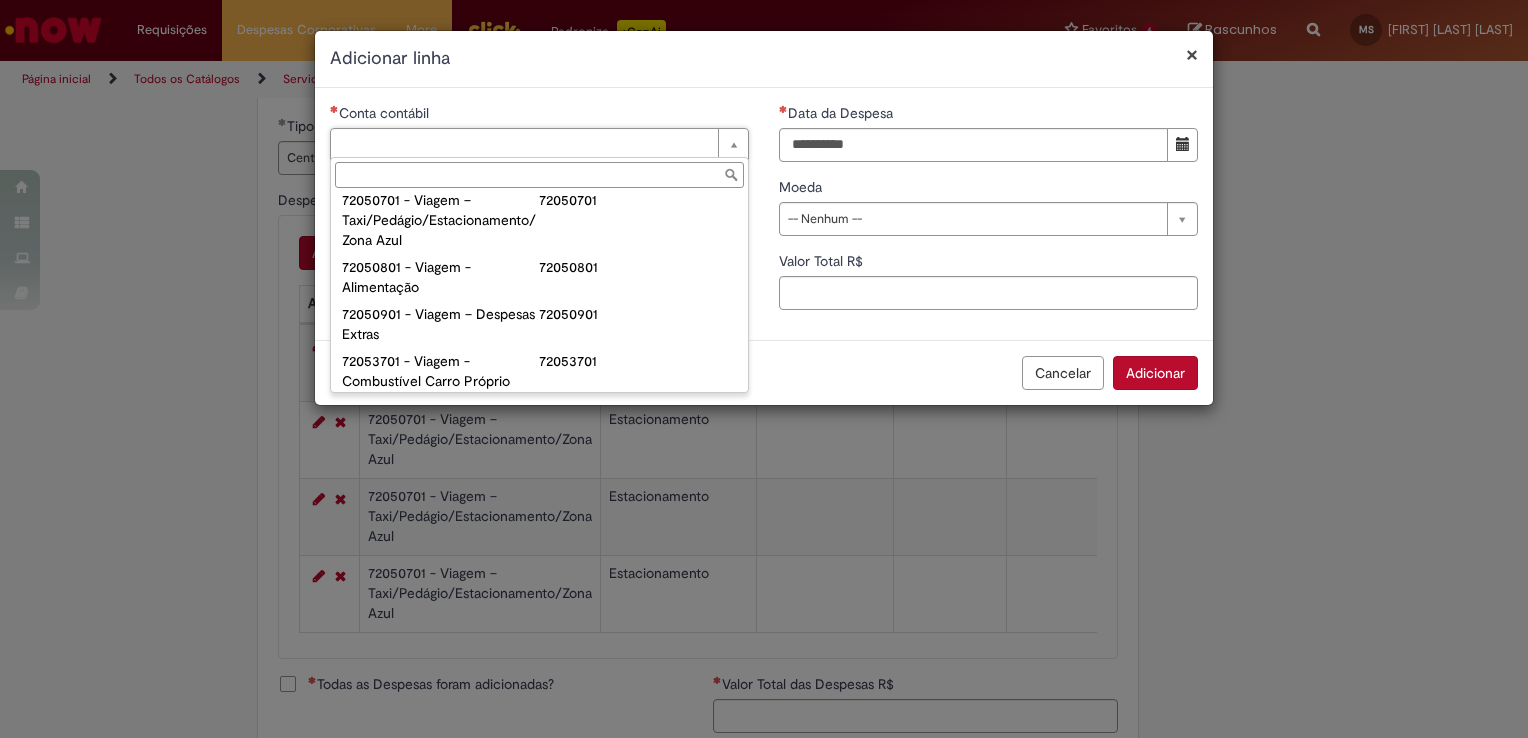 scroll, scrollTop: 1183, scrollLeft: 0, axis: vertical 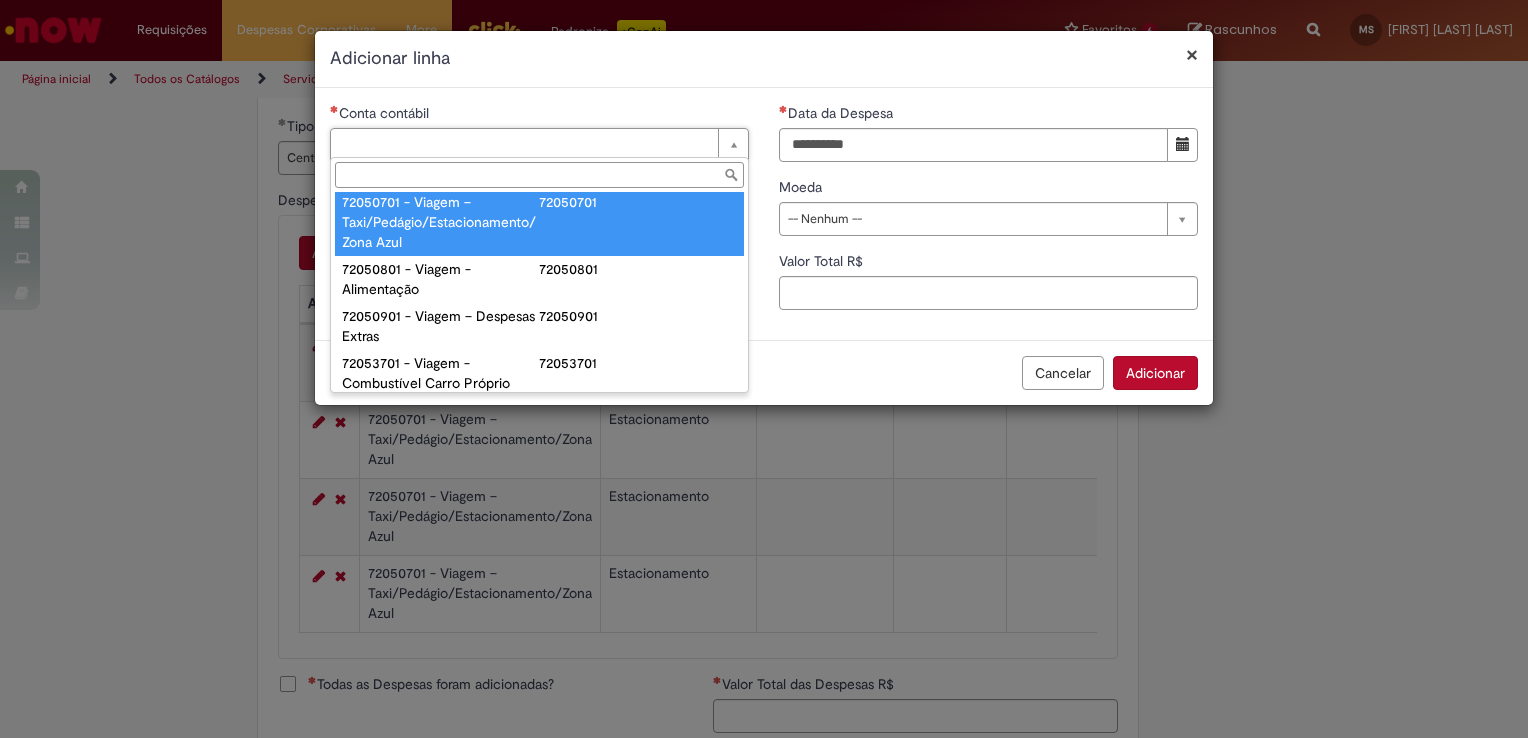 type on "**********" 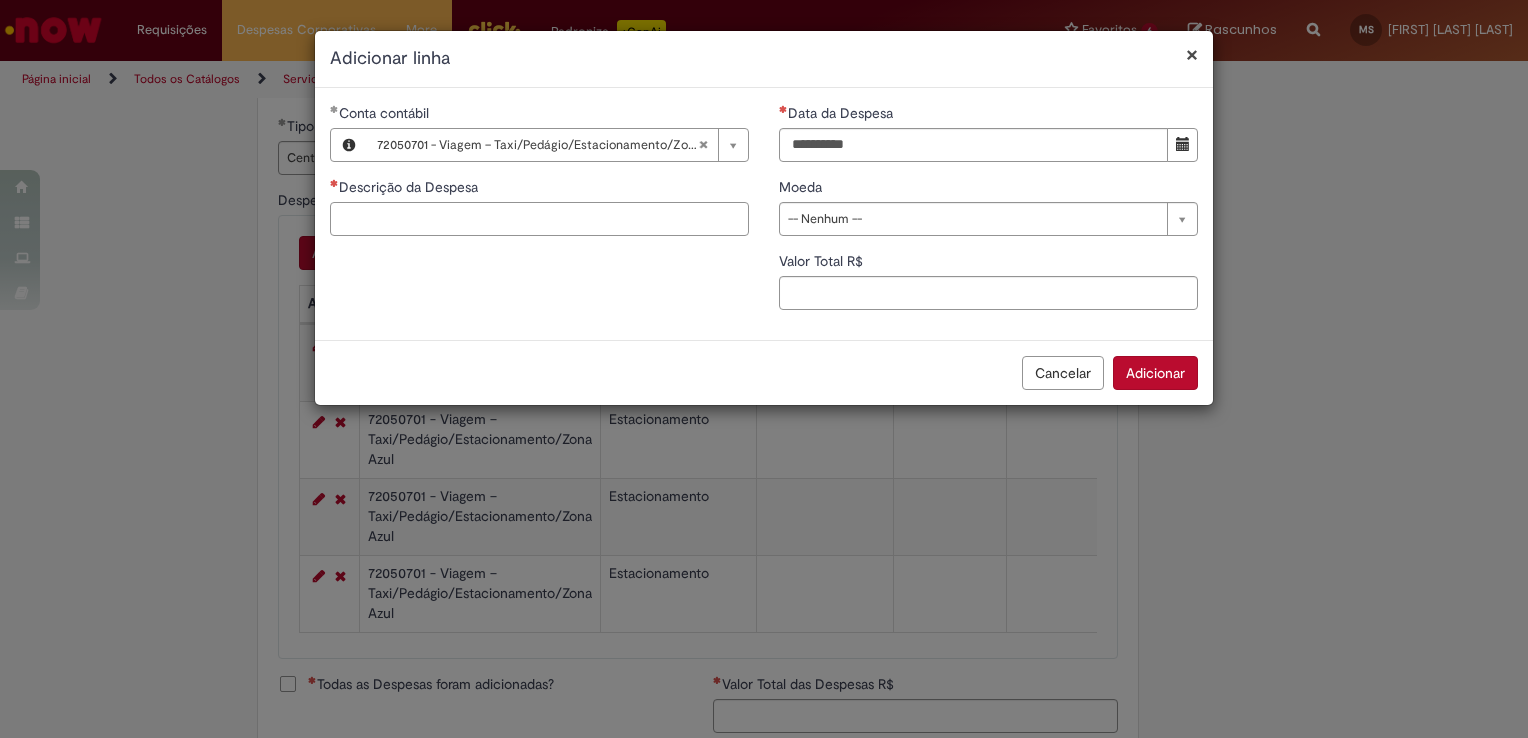 click on "Descrição da Despesa" at bounding box center (539, 219) 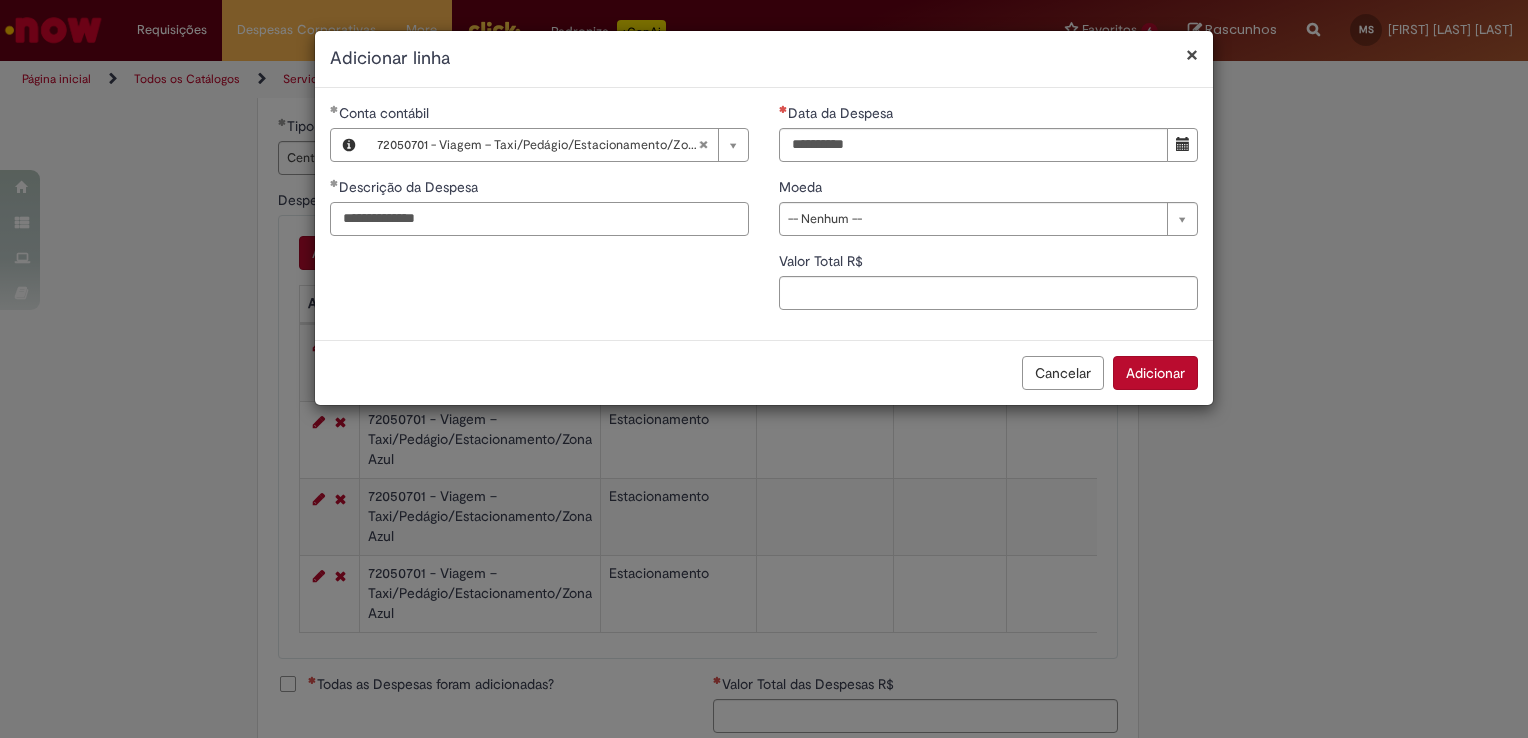 type on "**********" 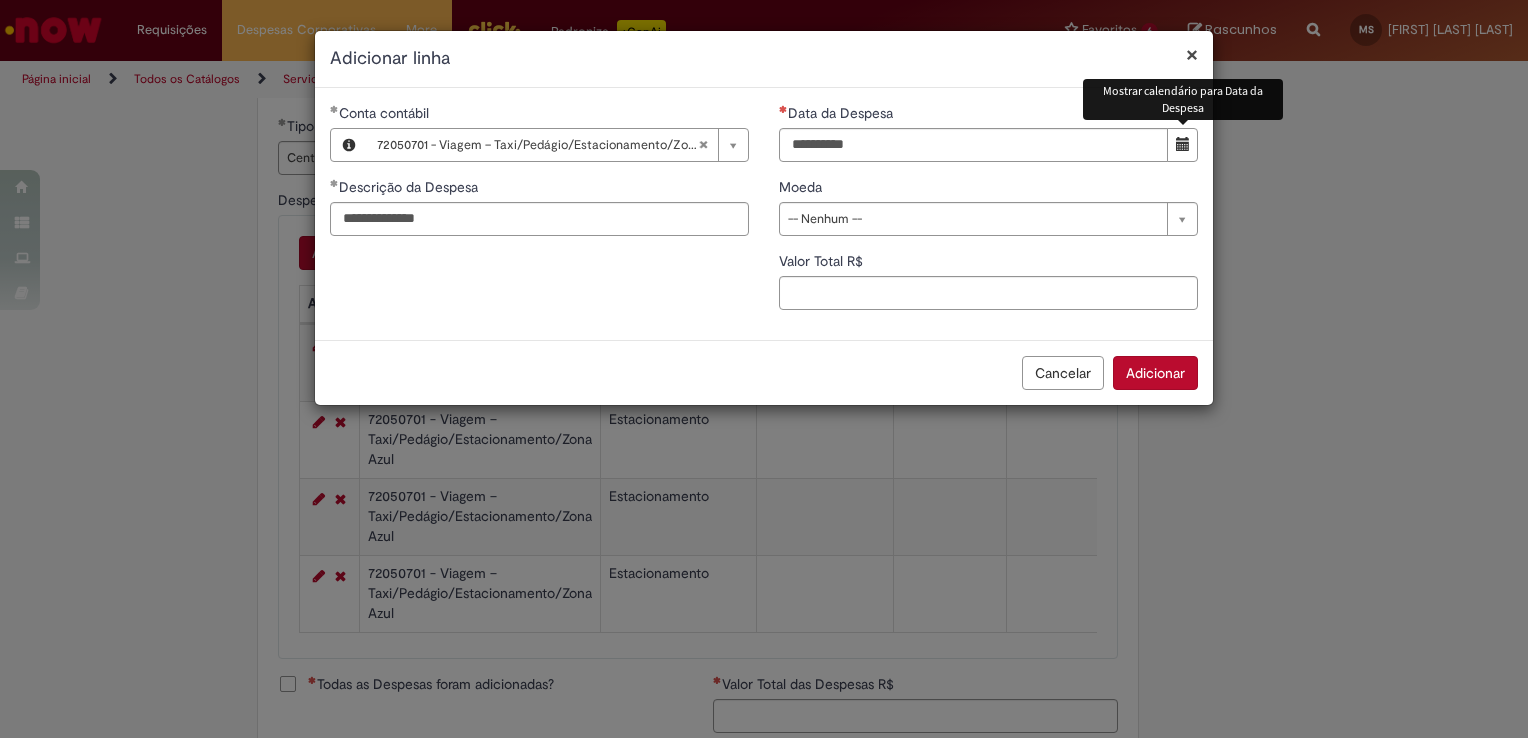 click at bounding box center (1182, 145) 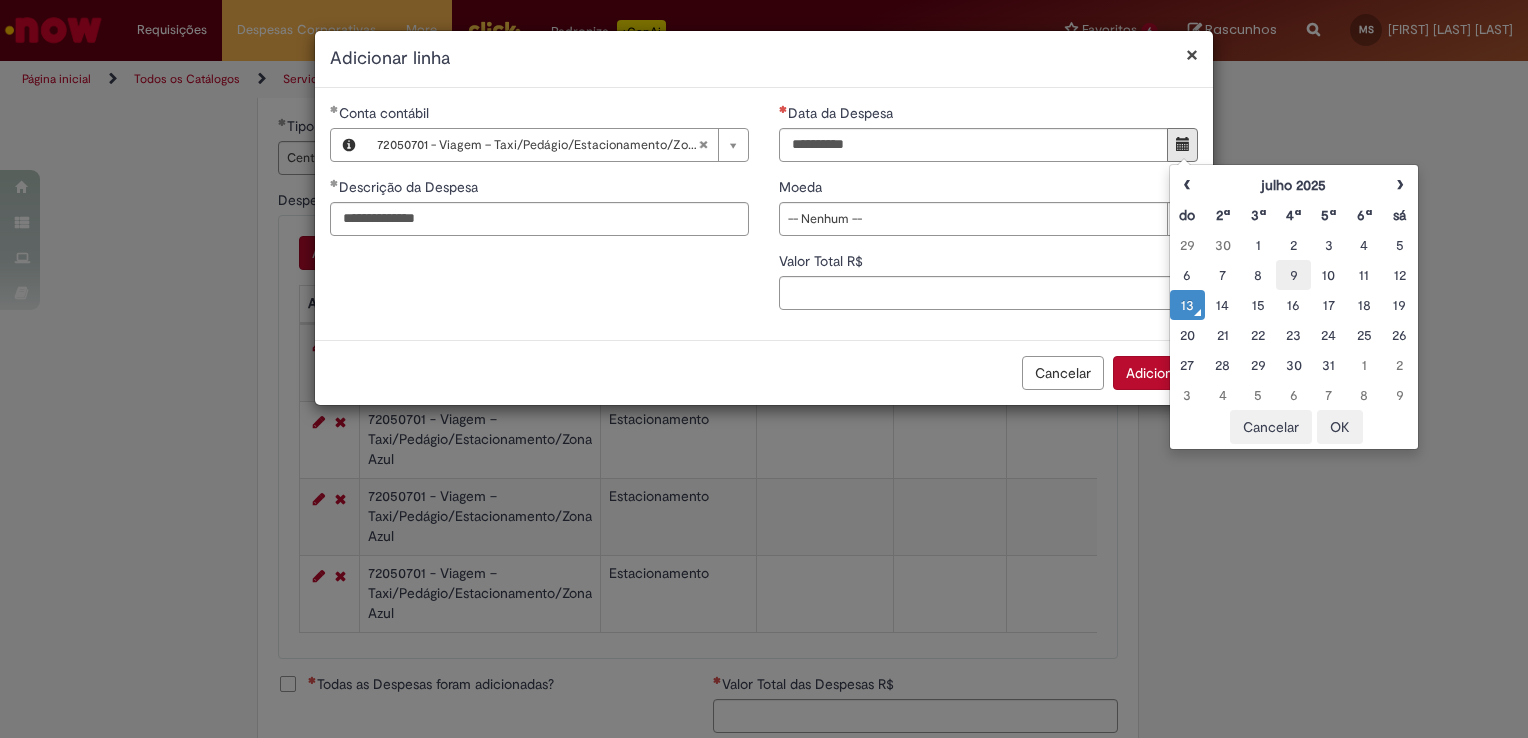 click on "9" at bounding box center [1293, 275] 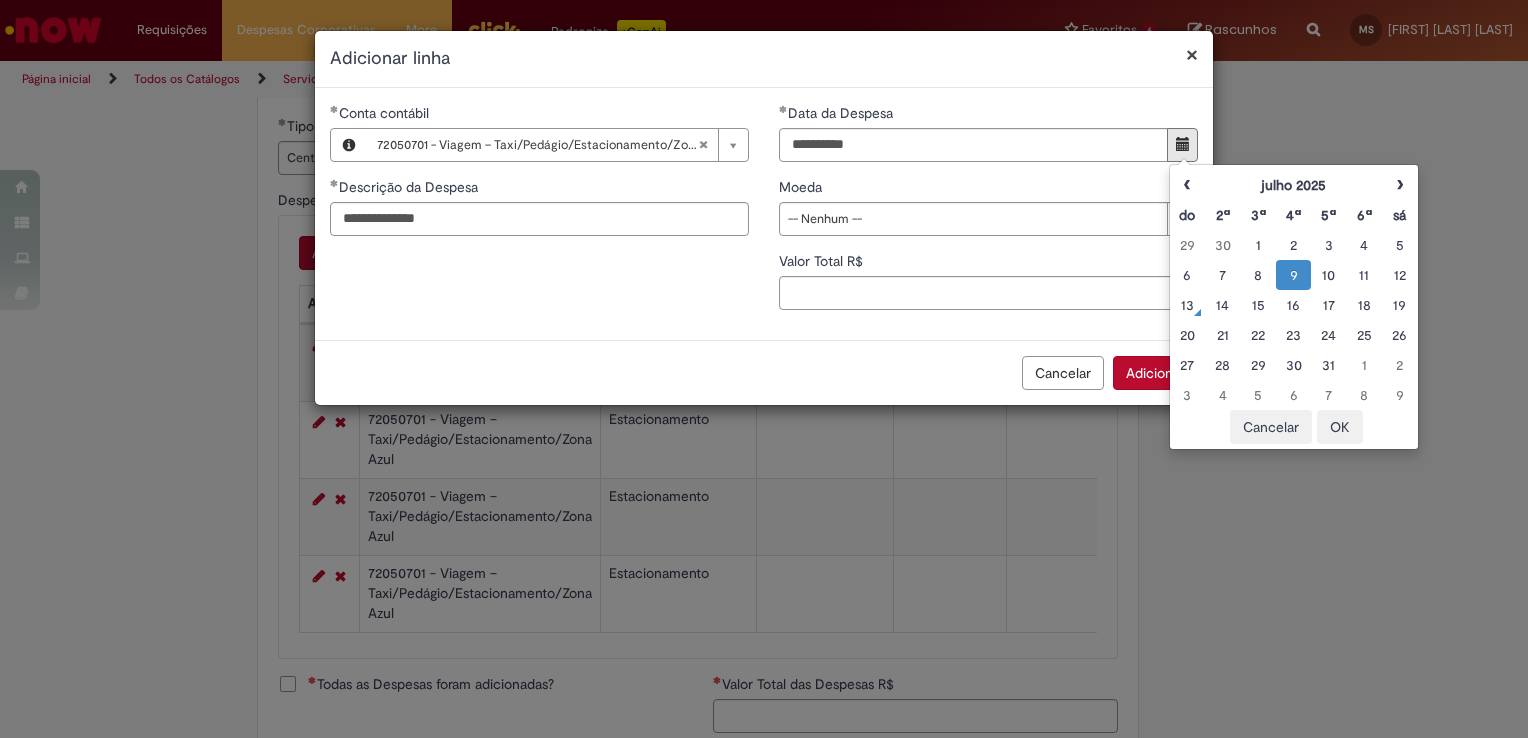 click on "OK" at bounding box center [1340, 427] 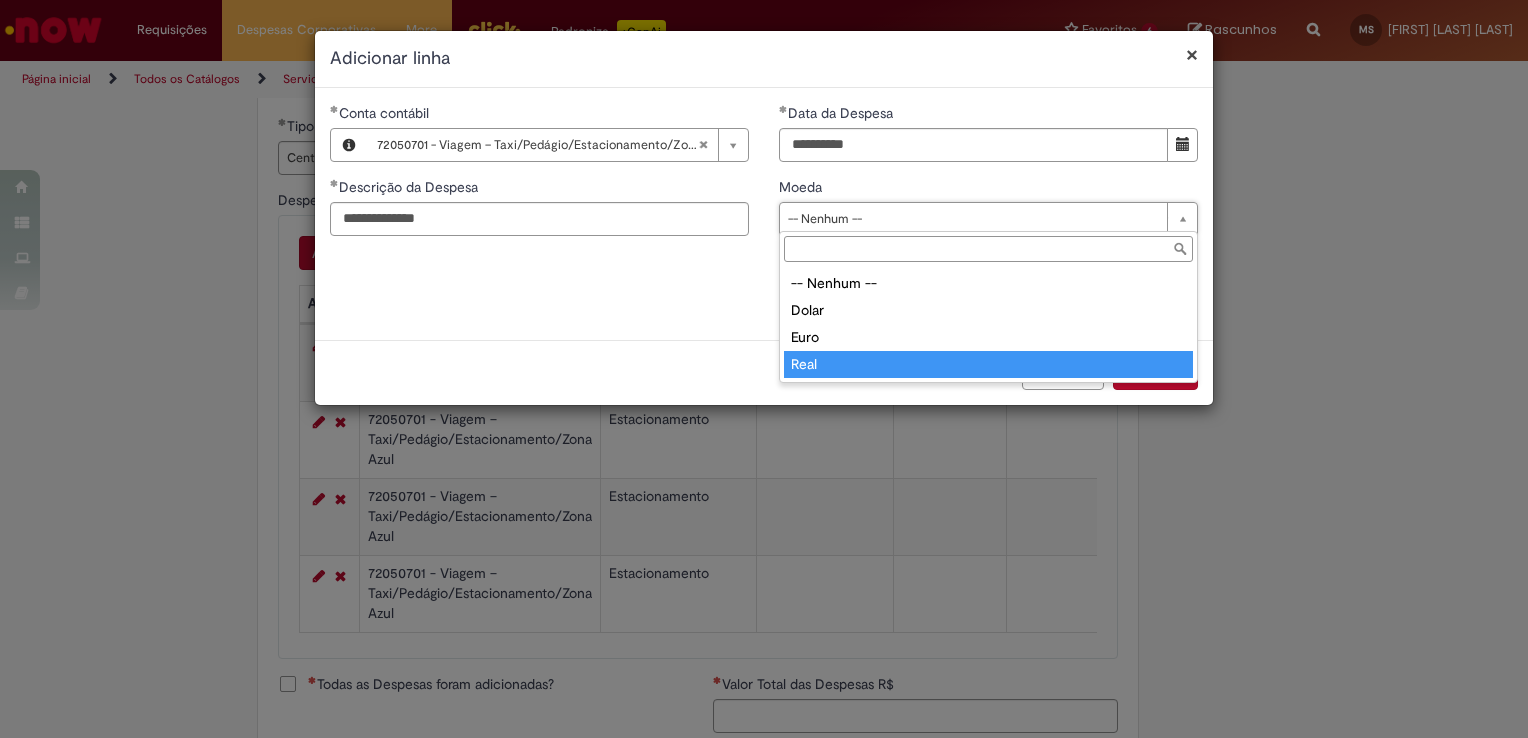 type on "****" 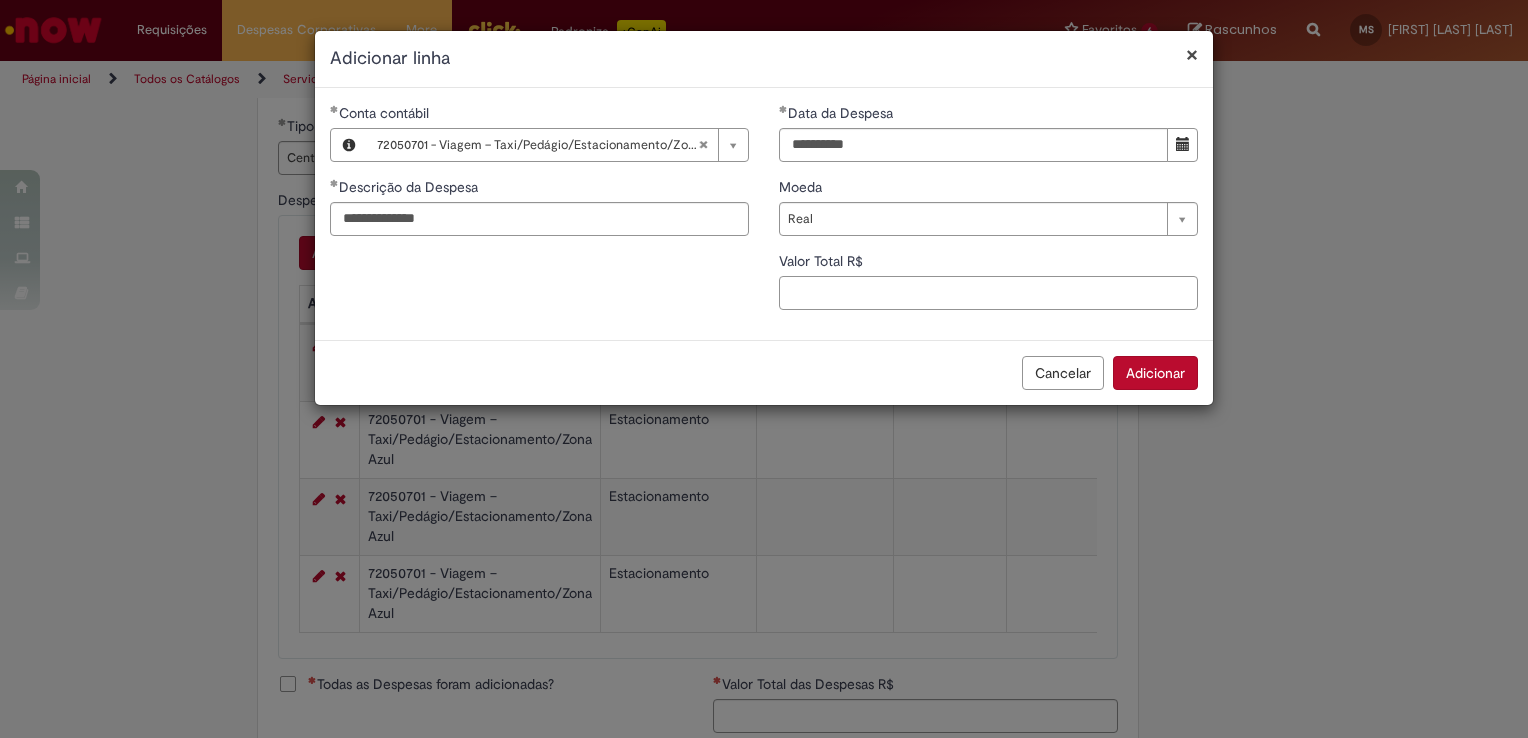 click on "Valor Total R$" at bounding box center [988, 293] 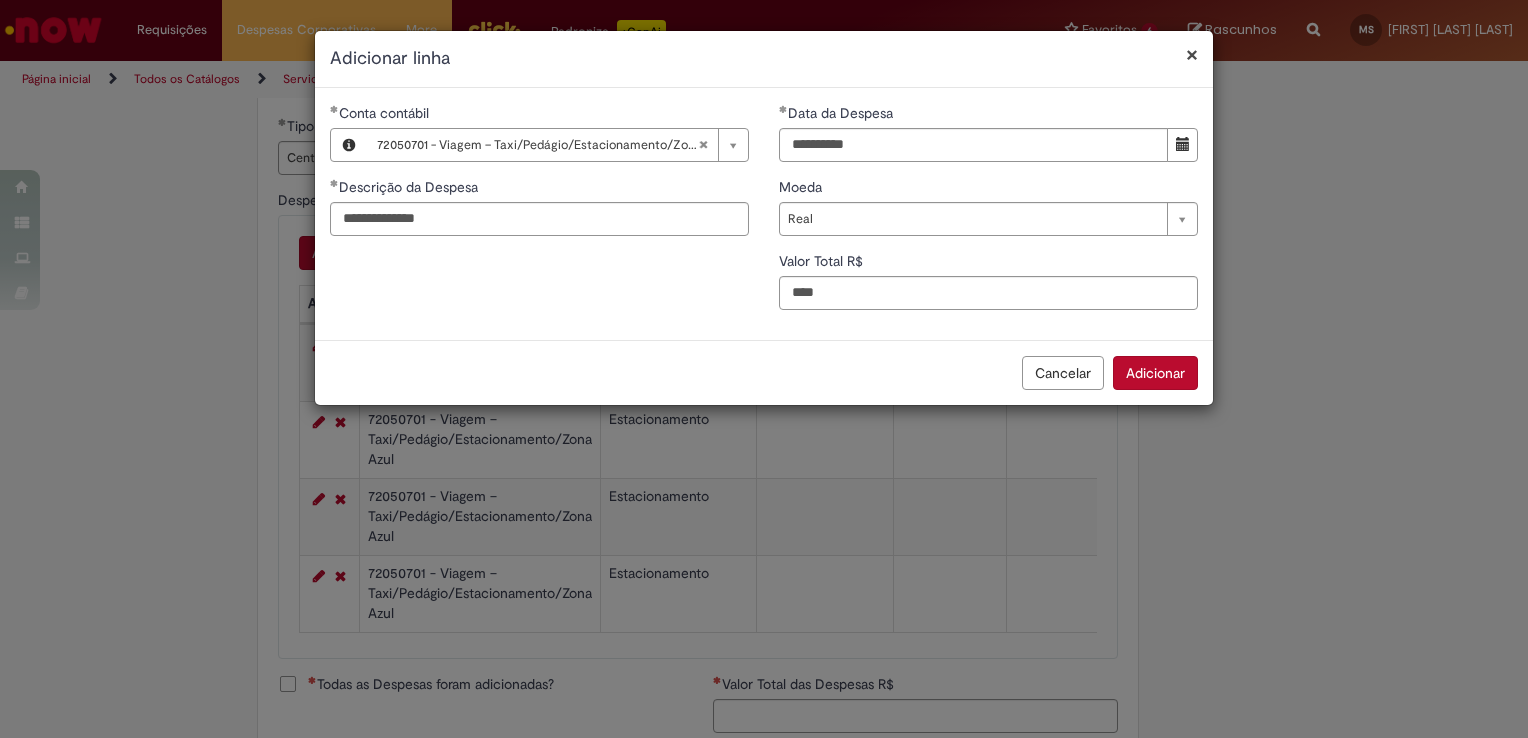 type on "****" 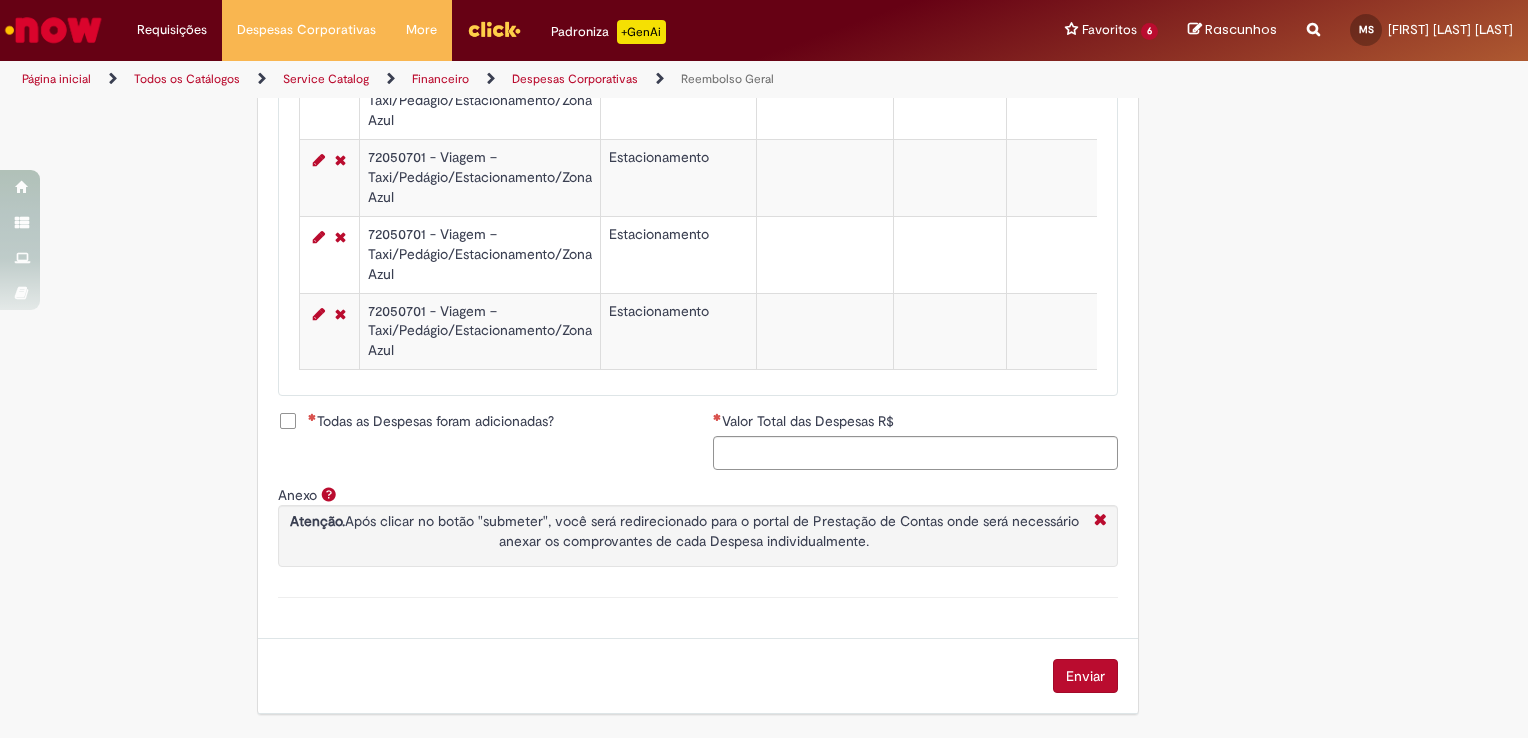 scroll, scrollTop: 1099, scrollLeft: 0, axis: vertical 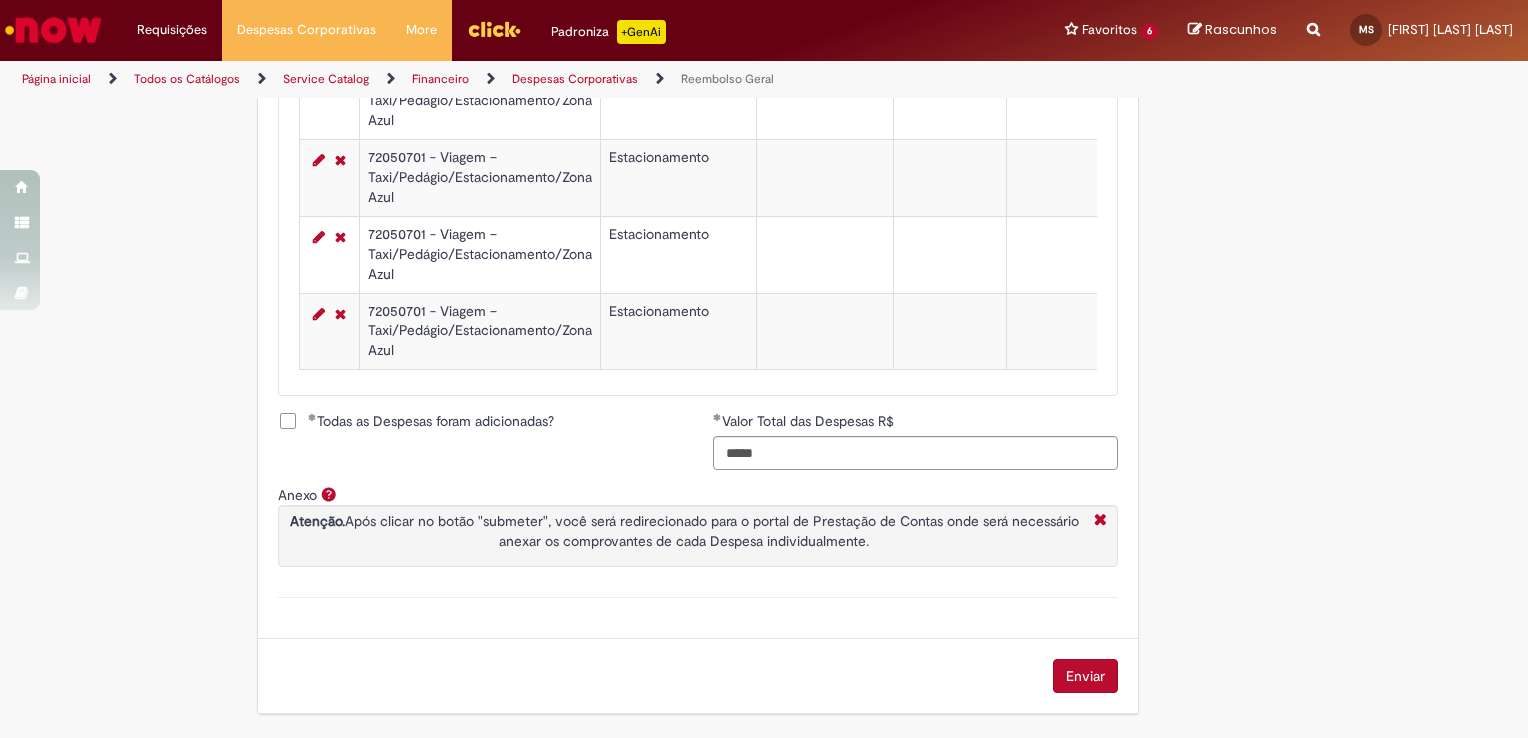 click on "Enviar" at bounding box center (1085, 676) 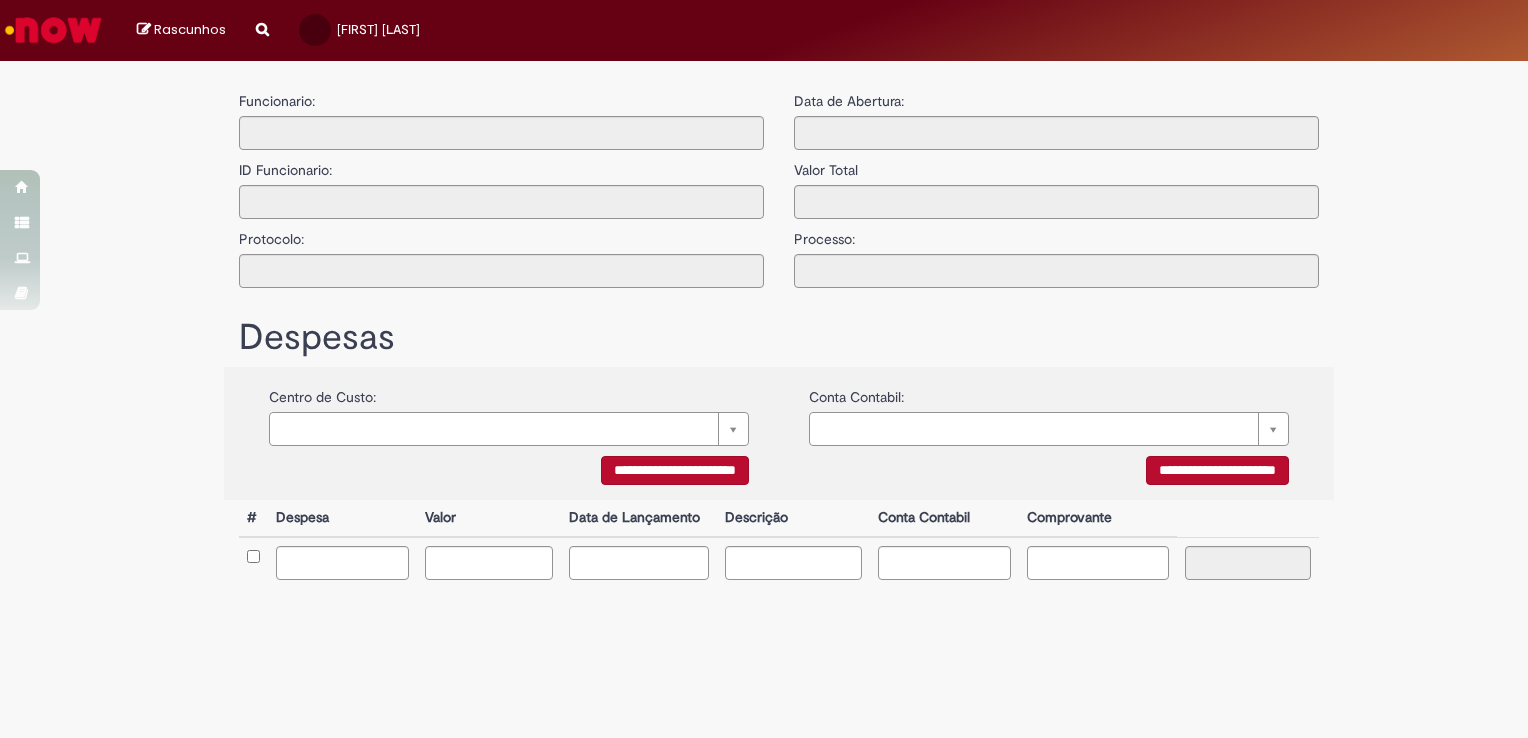 type on "**********" 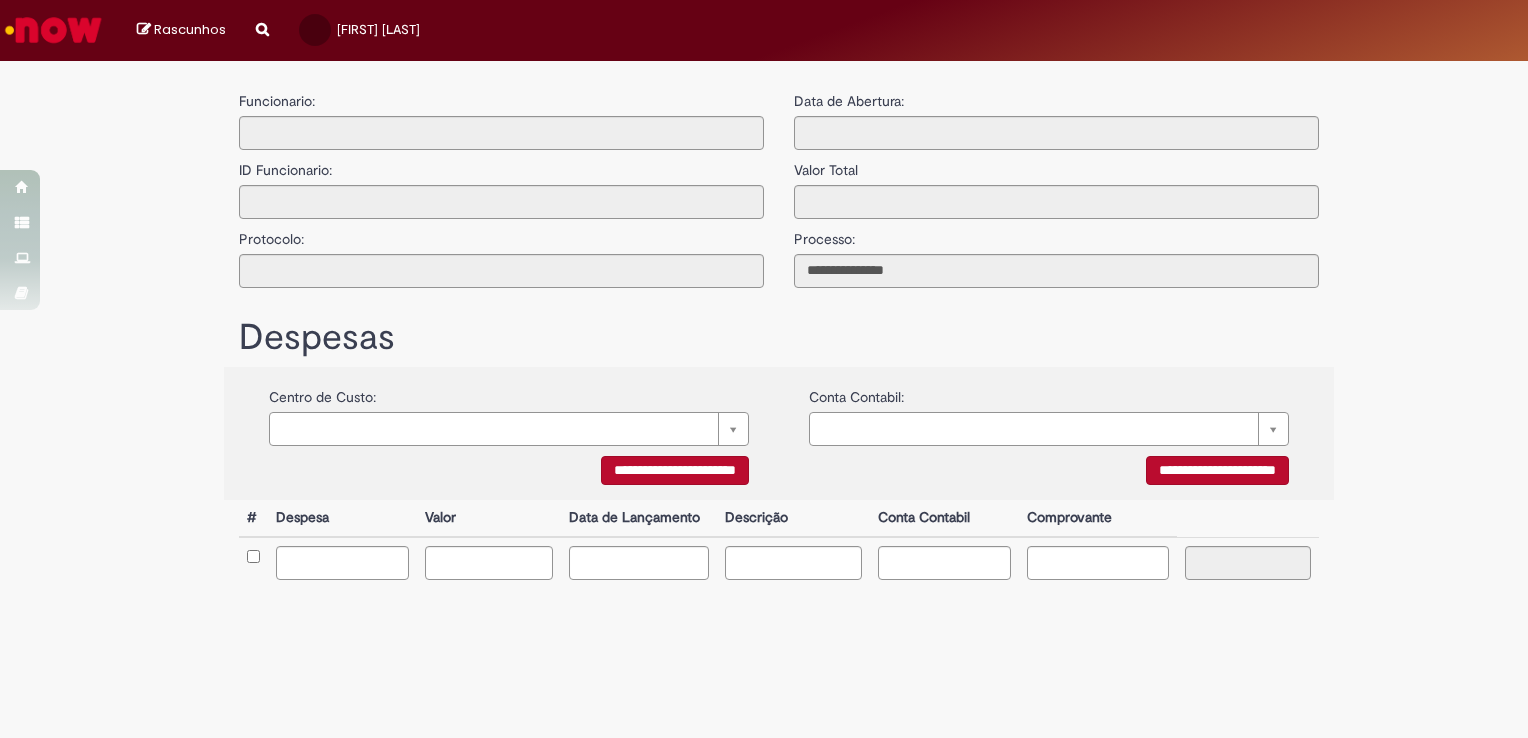 scroll, scrollTop: 0, scrollLeft: 0, axis: both 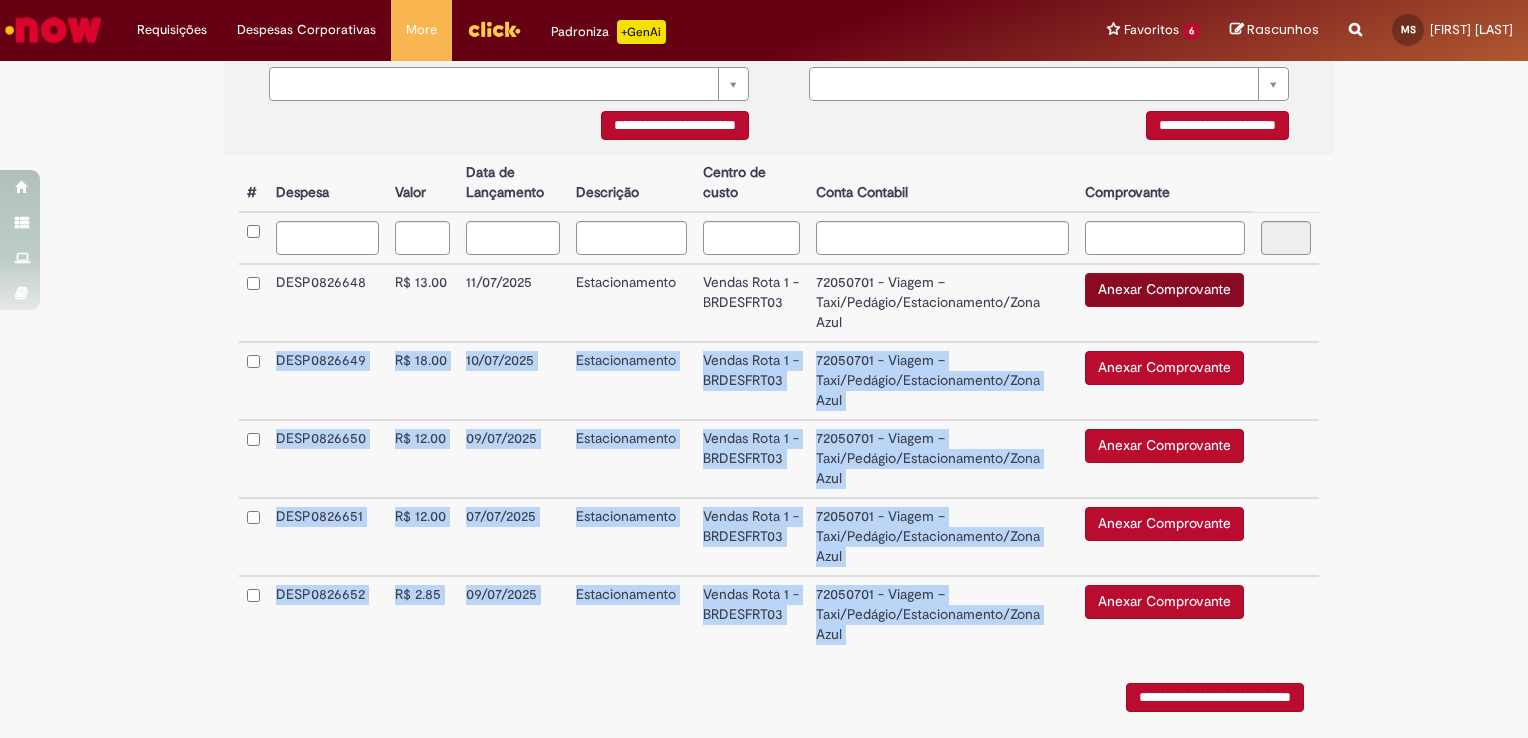 drag, startPoint x: 1350, startPoint y: 343, endPoint x: 1171, endPoint y: 292, distance: 186.12361 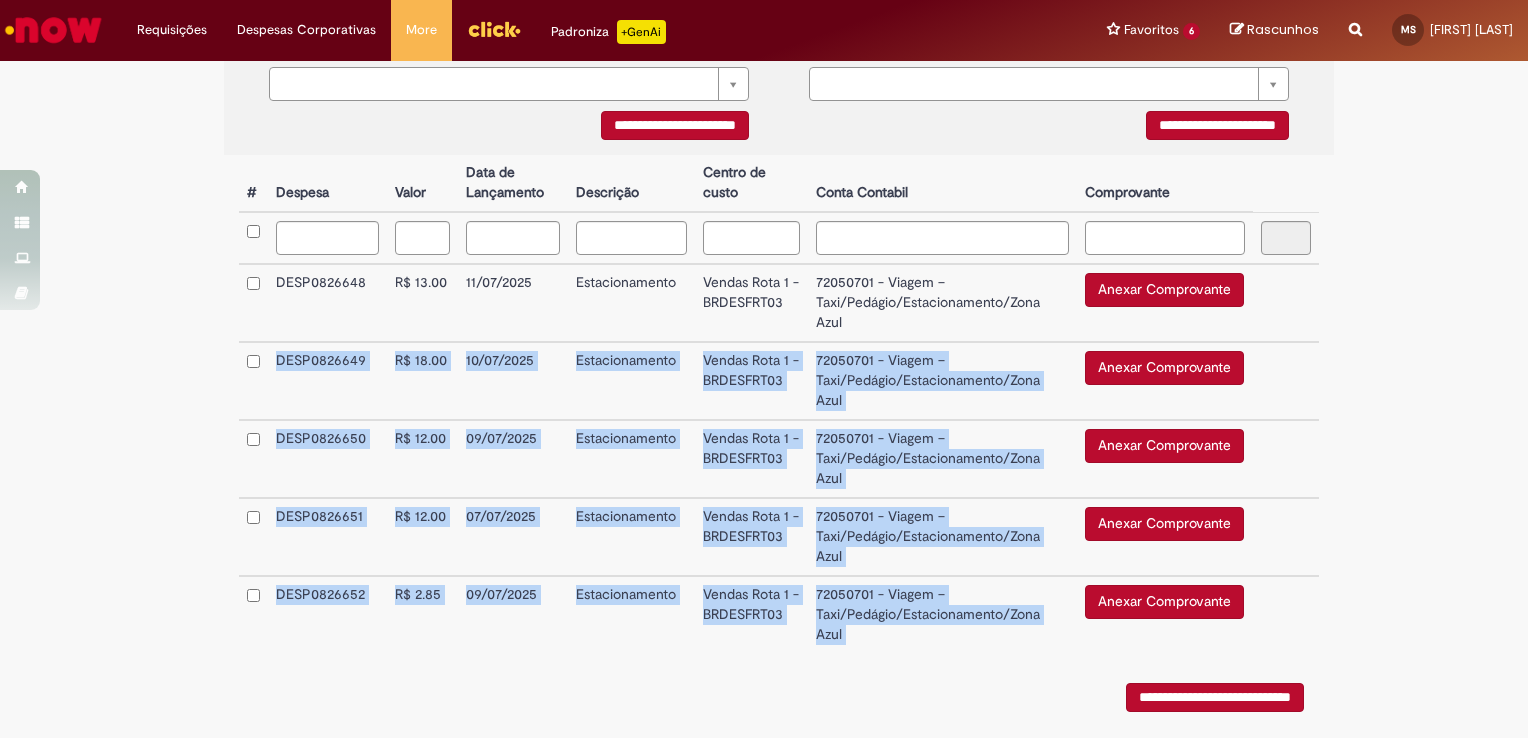 click on "Anexar Comprovante" at bounding box center (1164, 290) 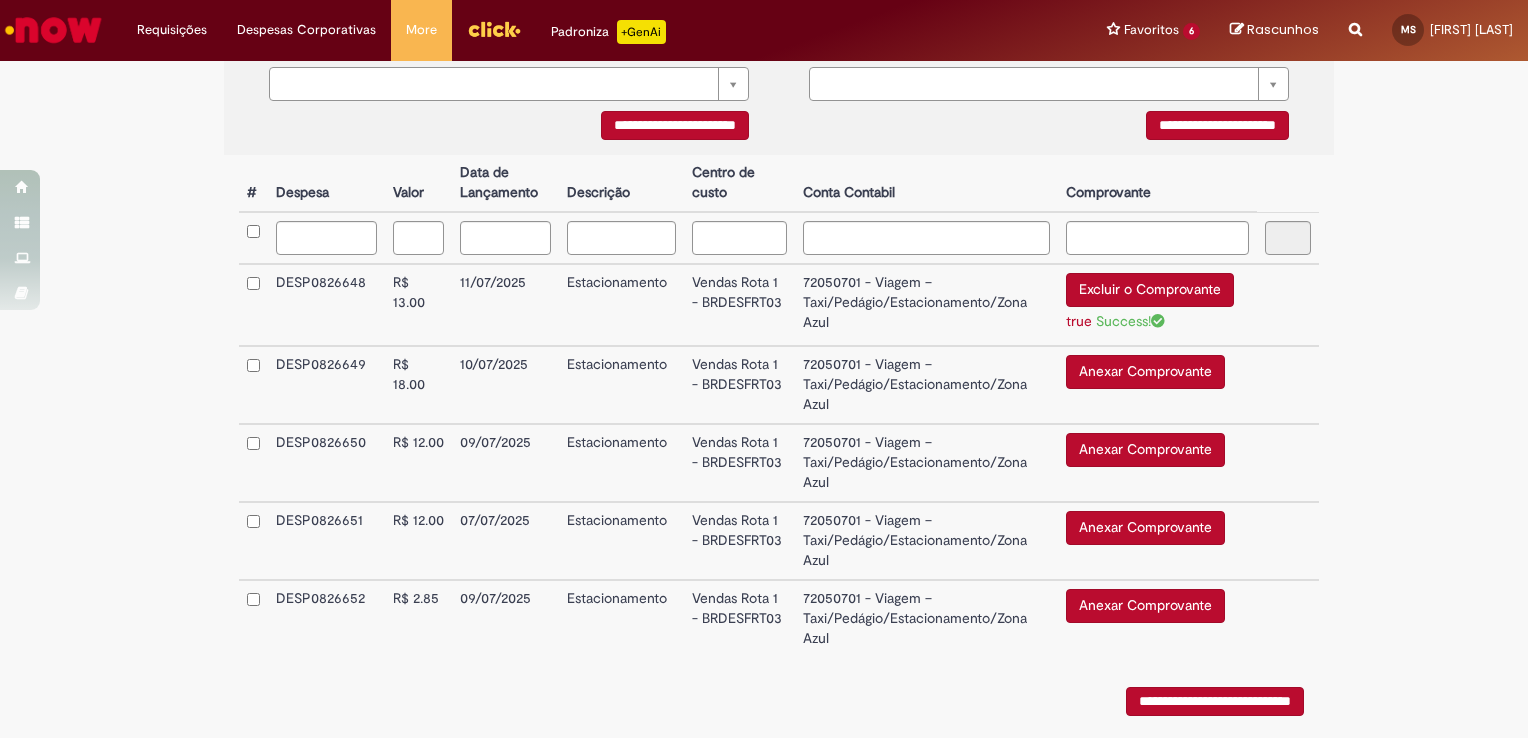 click on "**********" at bounding box center (779, 406) 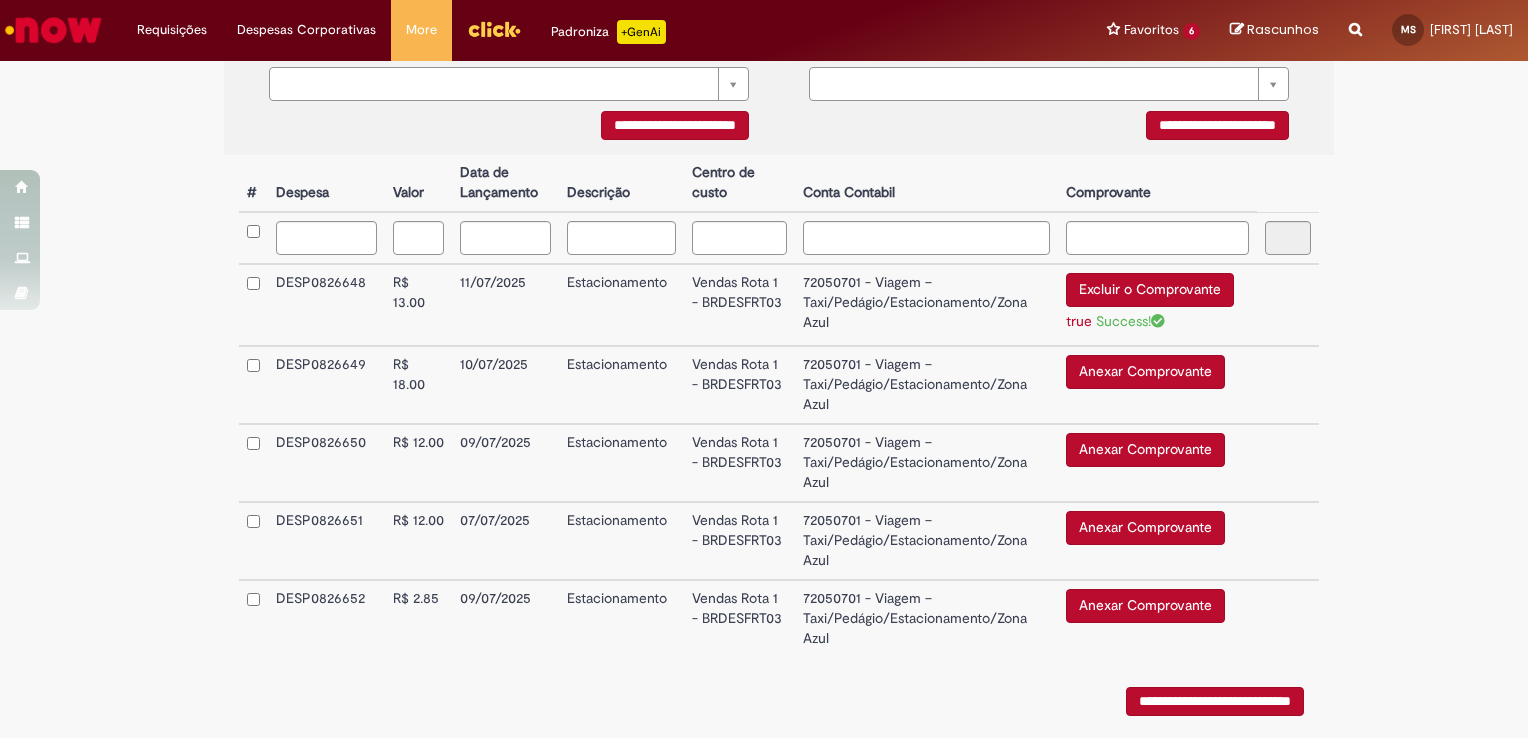 click on "Anexar Comprovante" at bounding box center (1145, 372) 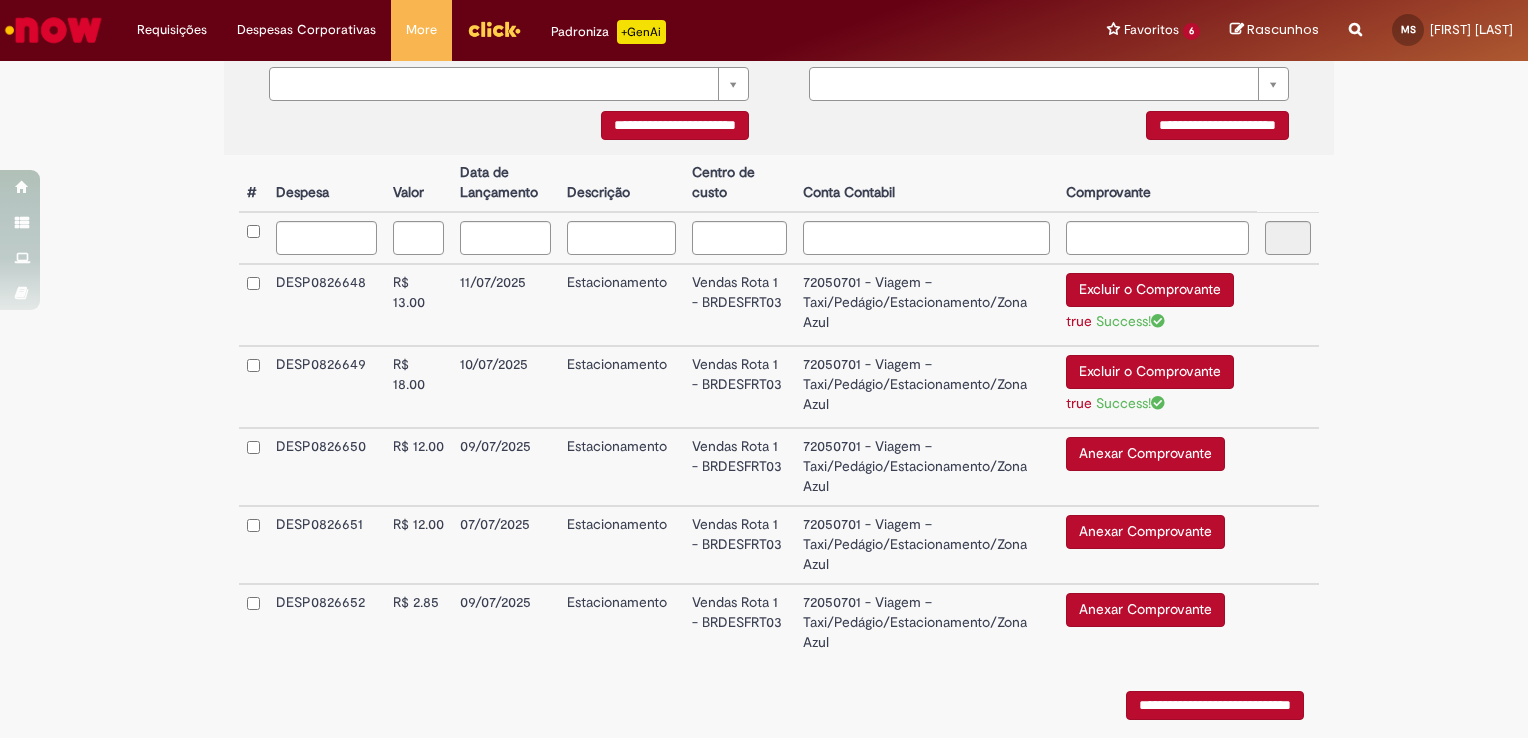 click on "Anexar Comprovante" at bounding box center (1145, 454) 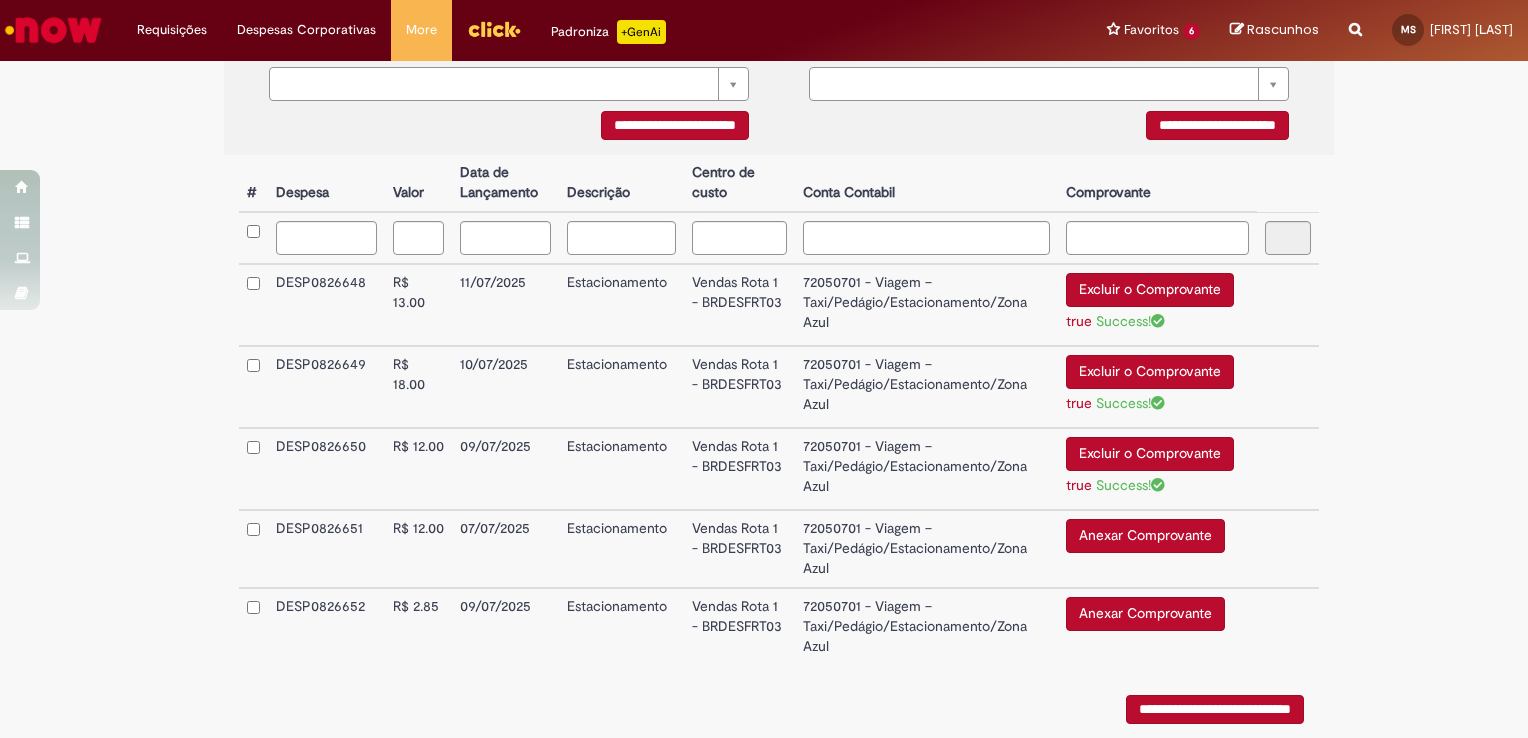 click on "Anexar Comprovante" at bounding box center (1145, 536) 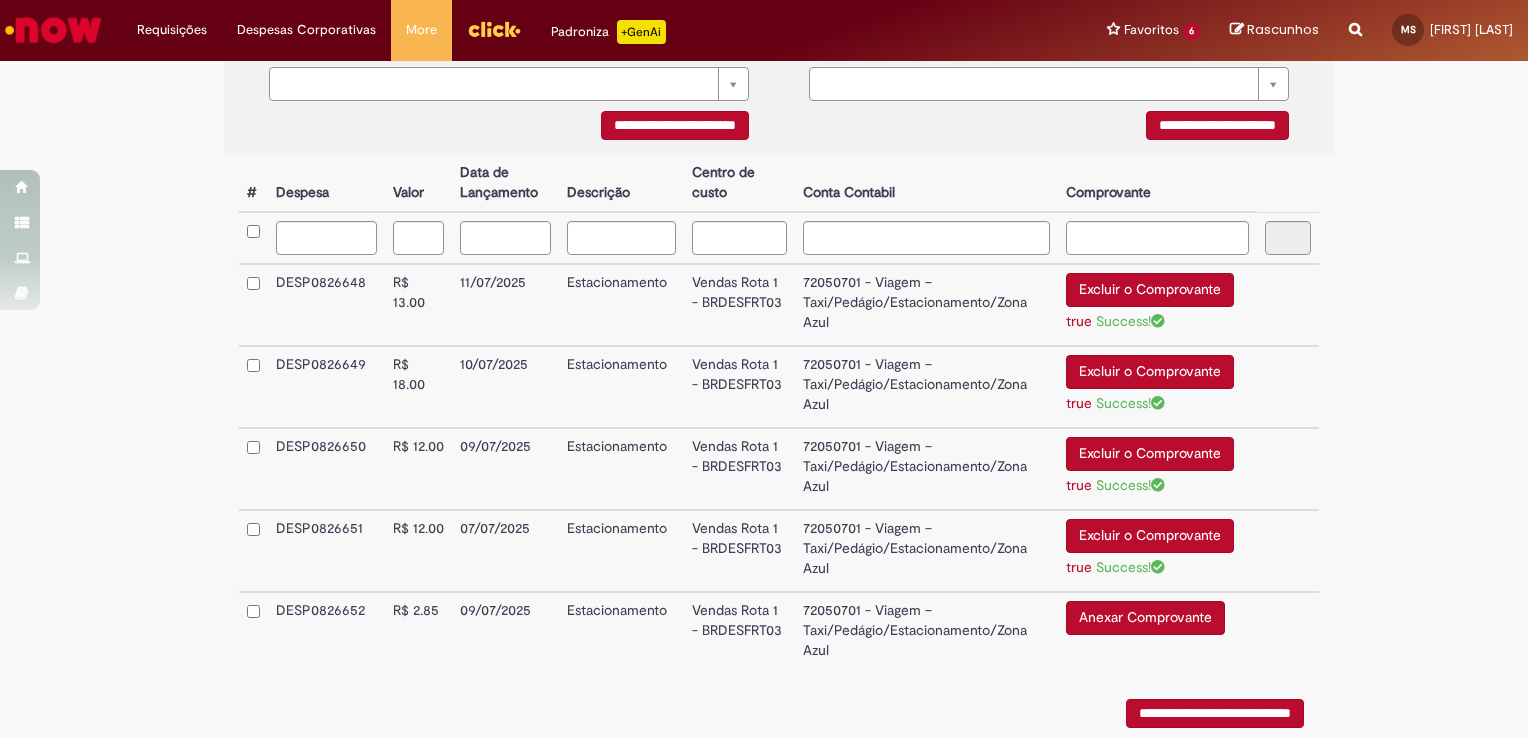 click on "Anexar Comprovante" at bounding box center (1145, 618) 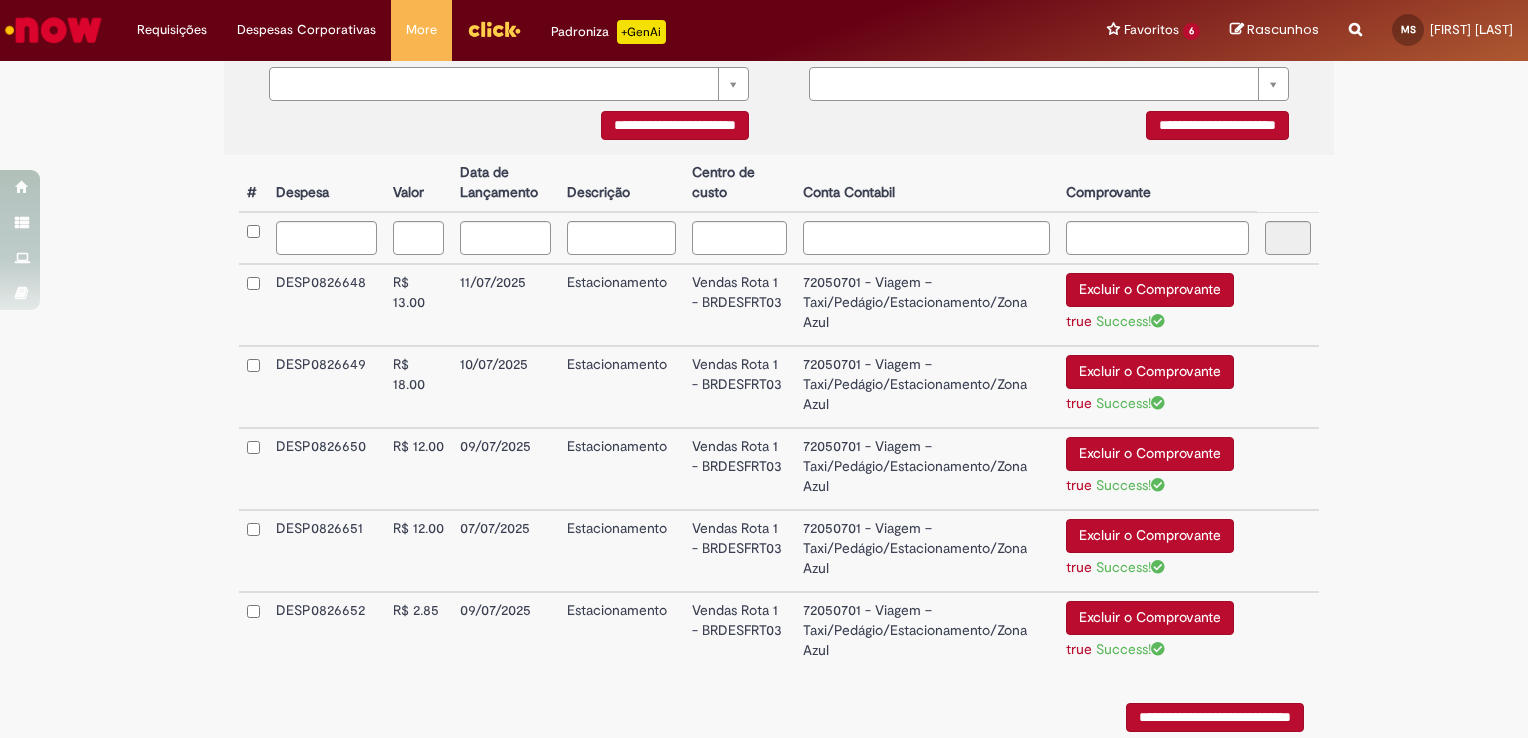 scroll, scrollTop: 569, scrollLeft: 0, axis: vertical 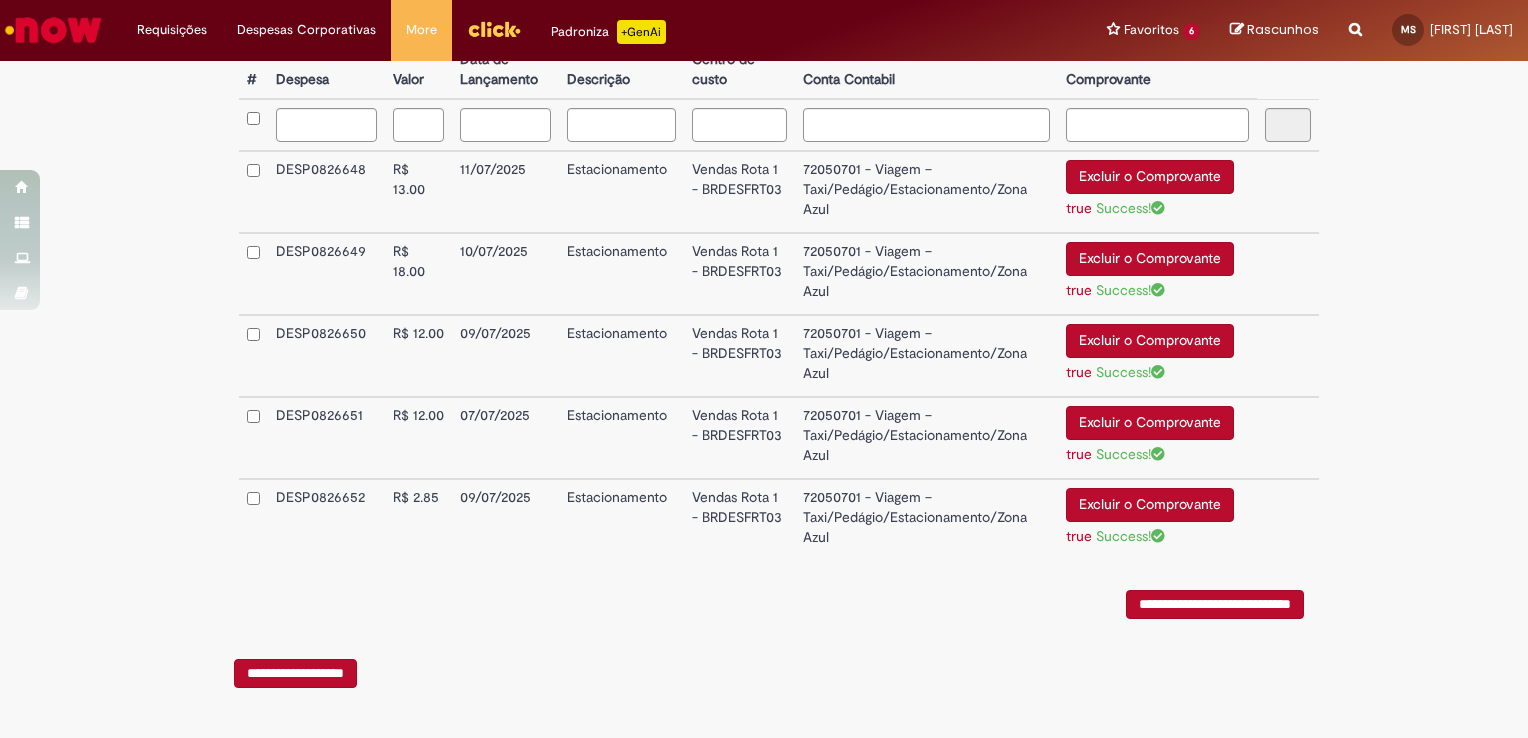 drag, startPoint x: 1412, startPoint y: 446, endPoint x: 1417, endPoint y: 467, distance: 21.587032 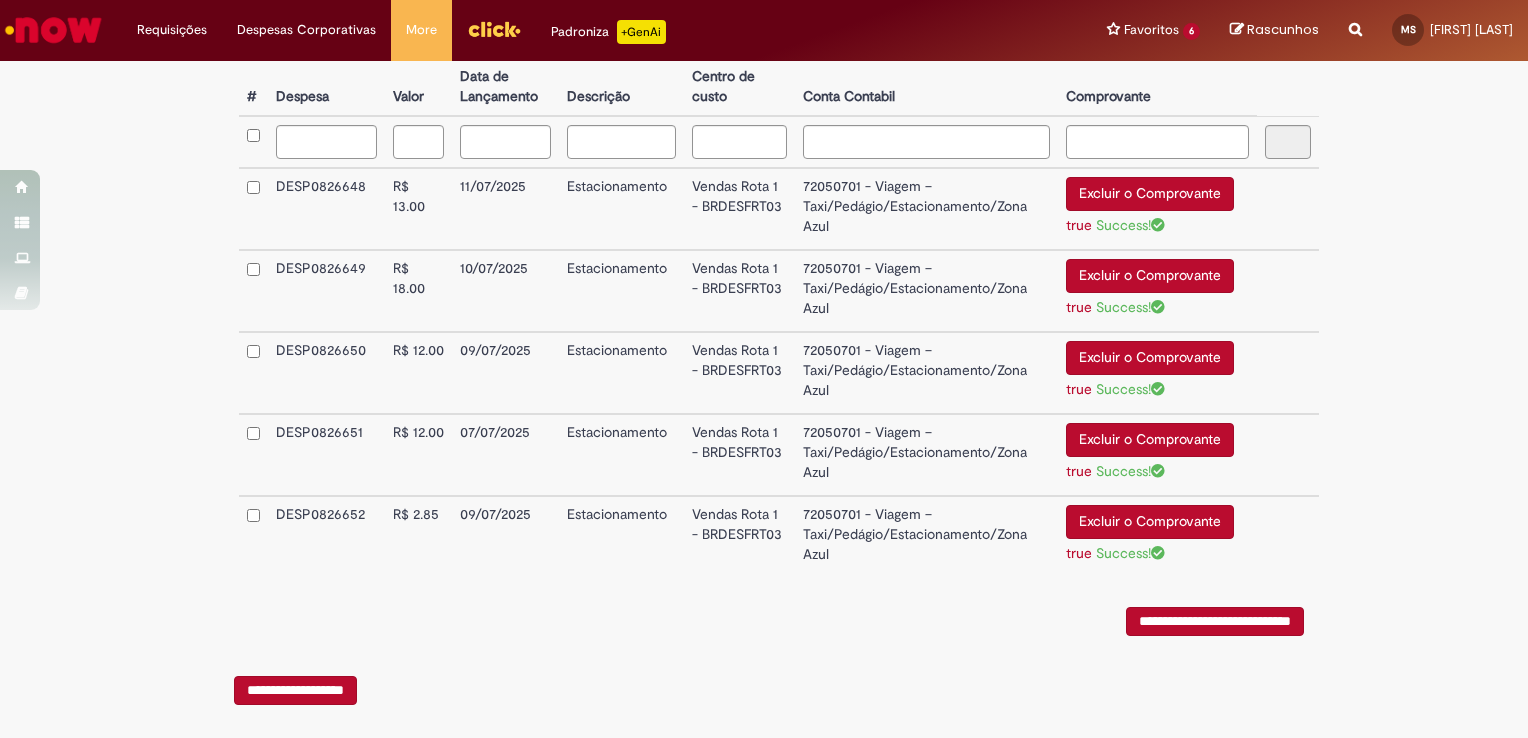 scroll, scrollTop: 569, scrollLeft: 0, axis: vertical 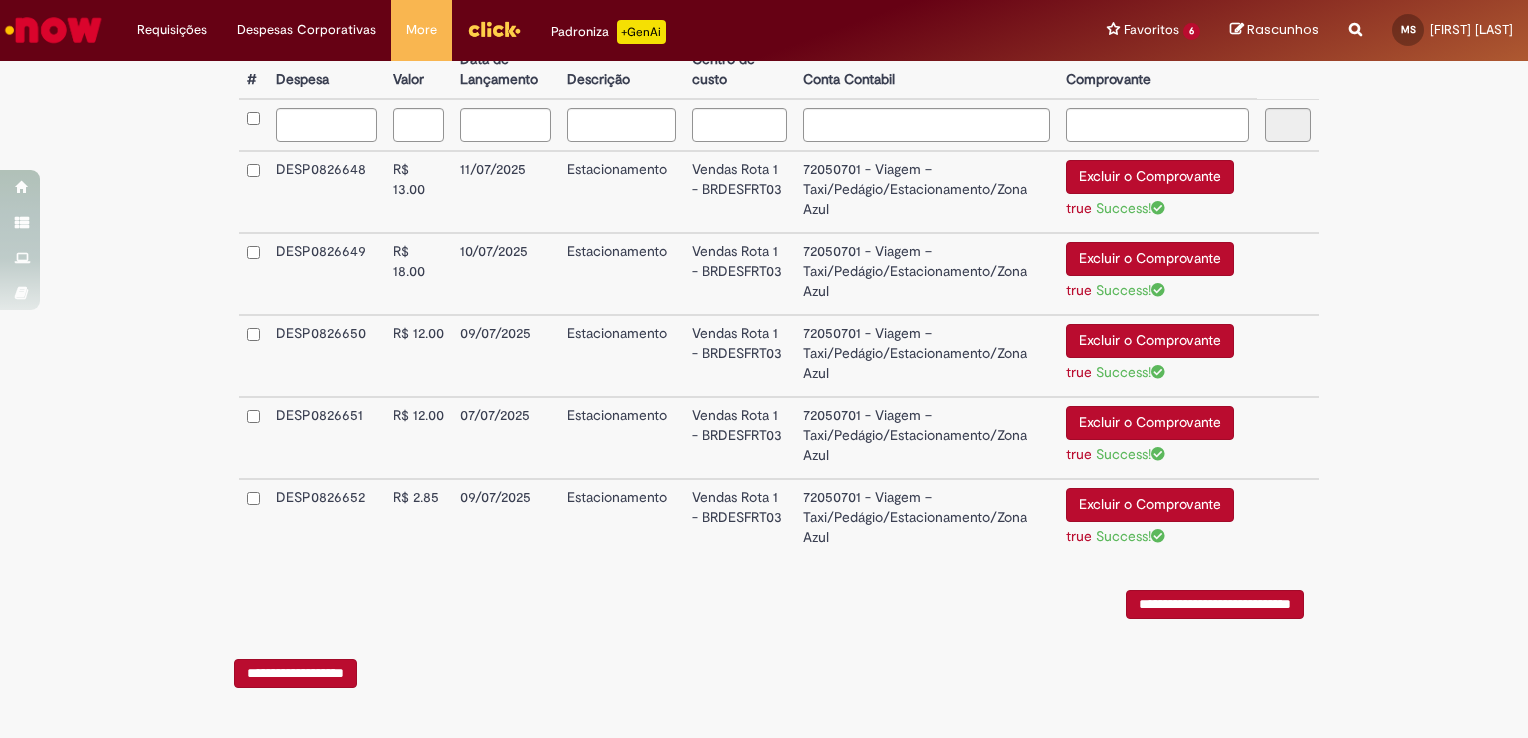 click on "**********" at bounding box center [1215, 604] 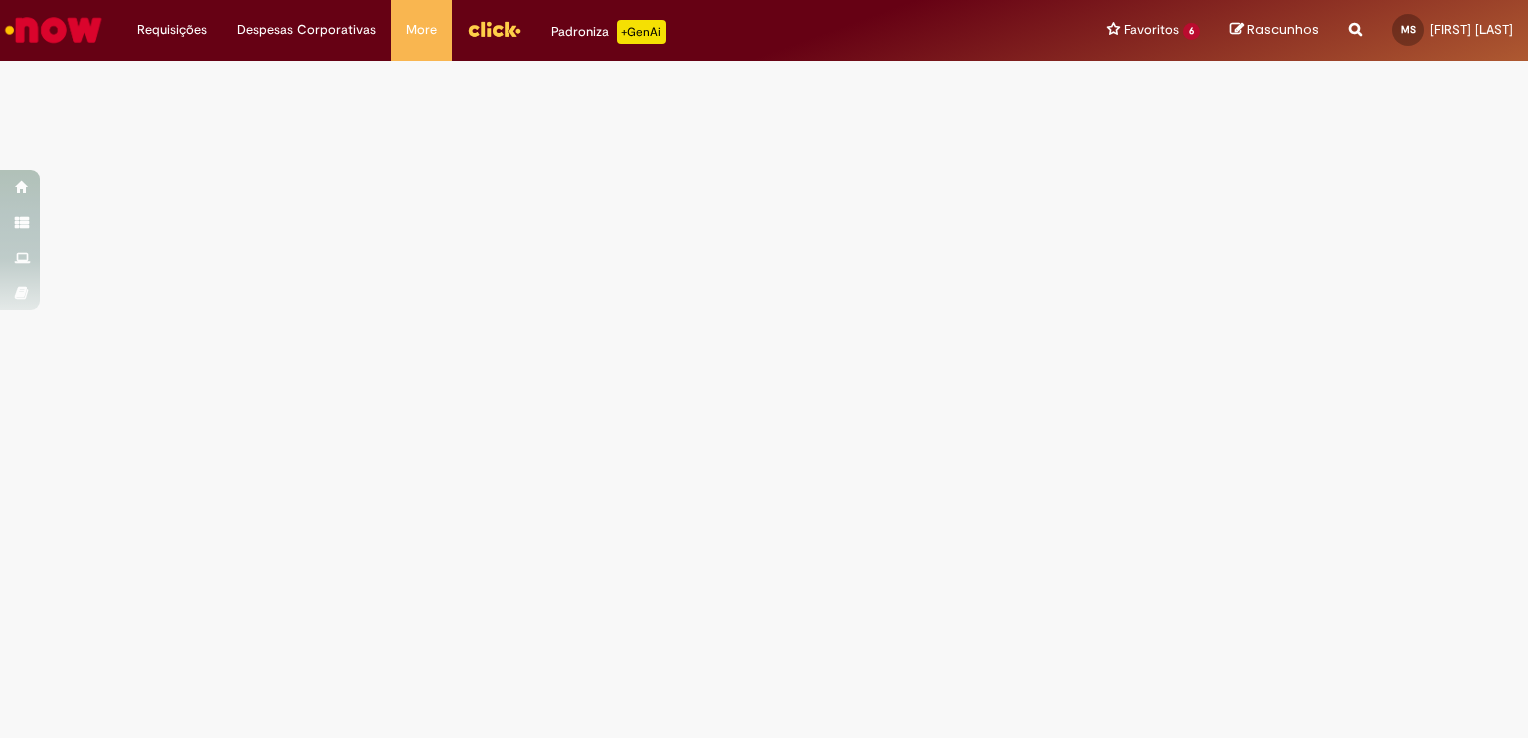 scroll, scrollTop: 0, scrollLeft: 0, axis: both 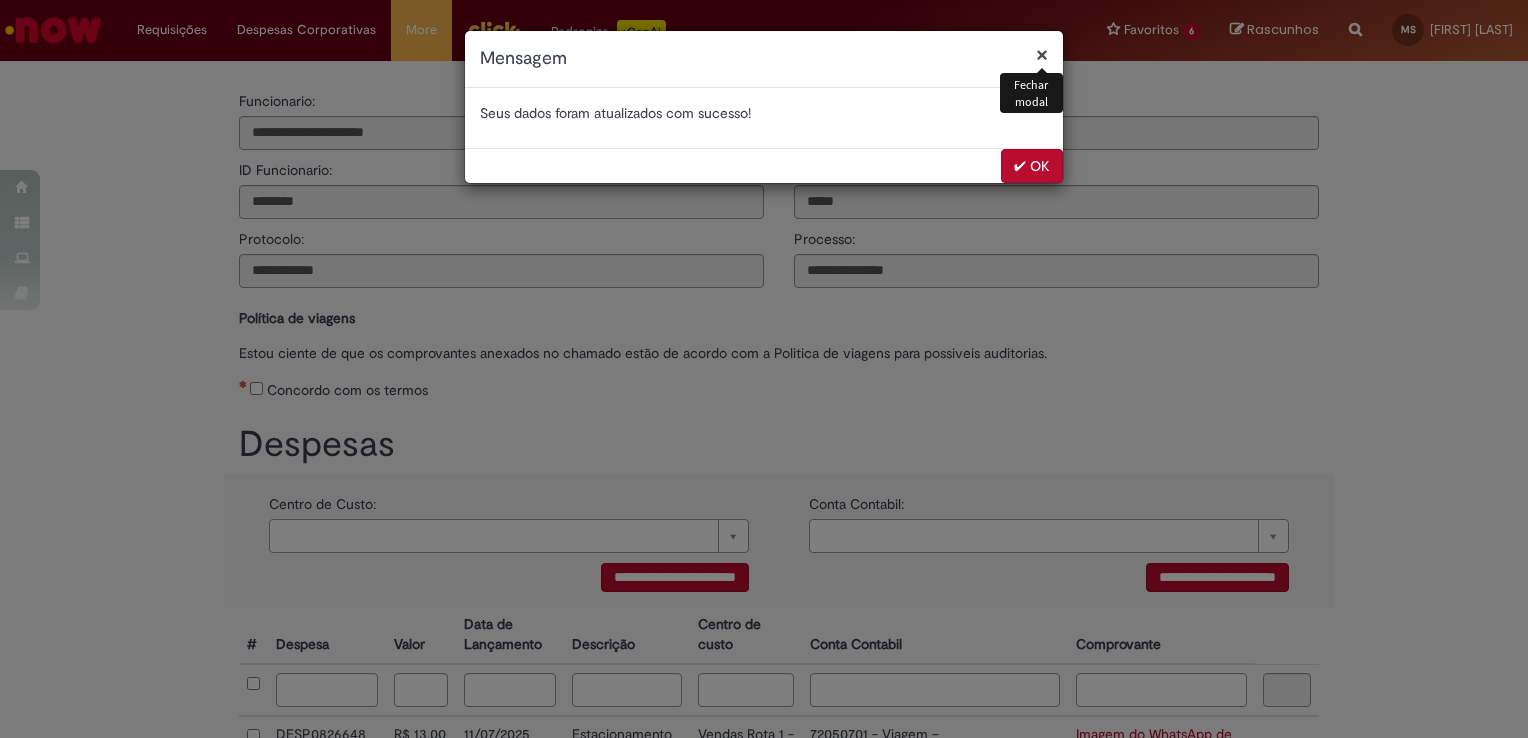 click on "✔ OK" at bounding box center [1032, 166] 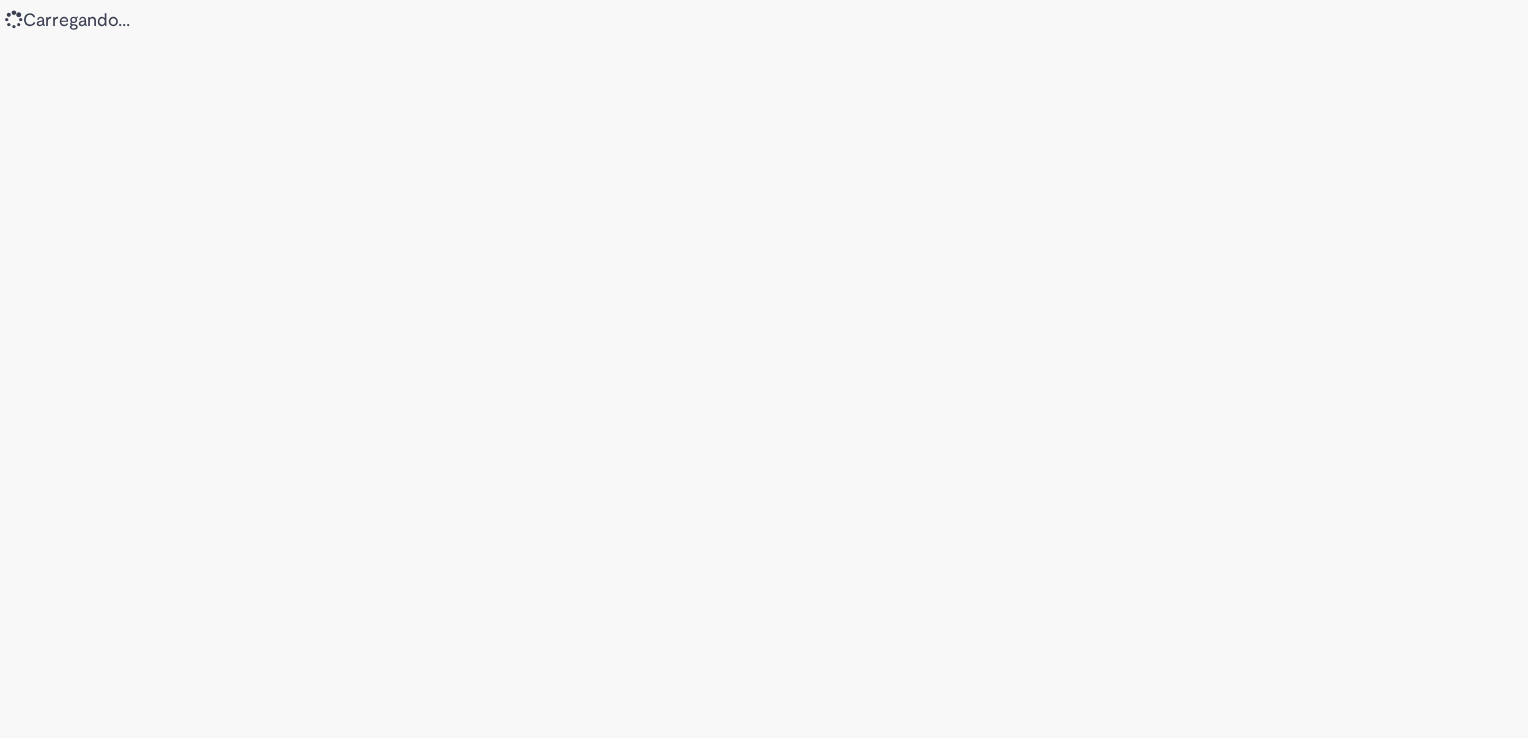 scroll, scrollTop: 0, scrollLeft: 0, axis: both 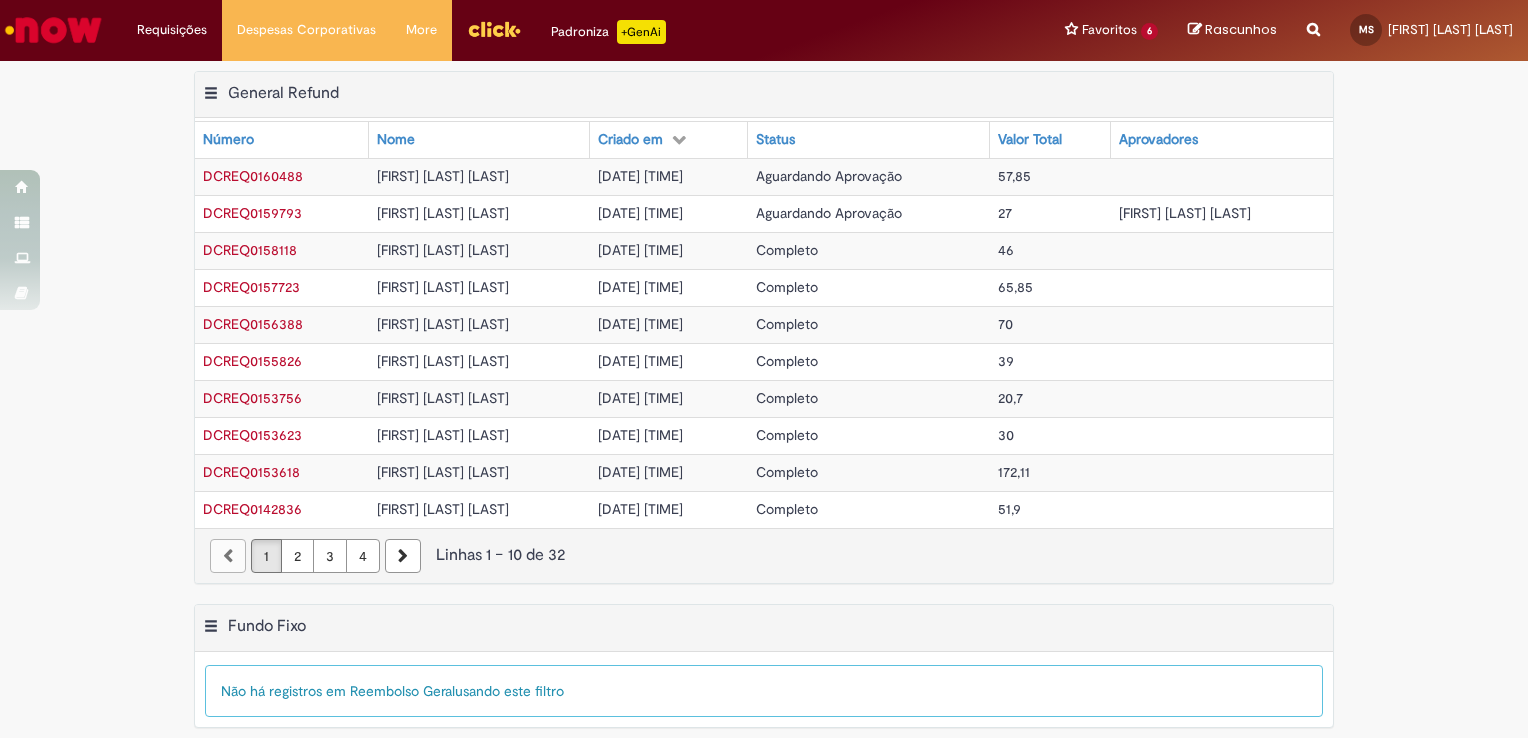 click at bounding box center [494, 29] 